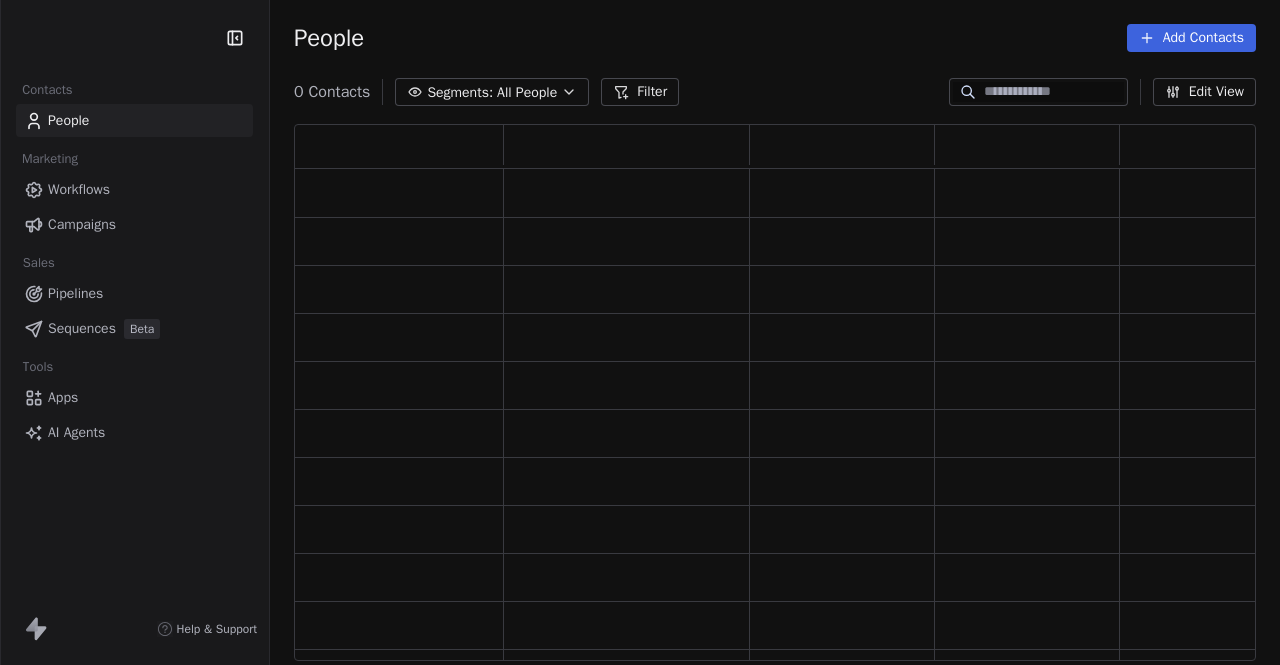 scroll, scrollTop: 0, scrollLeft: 0, axis: both 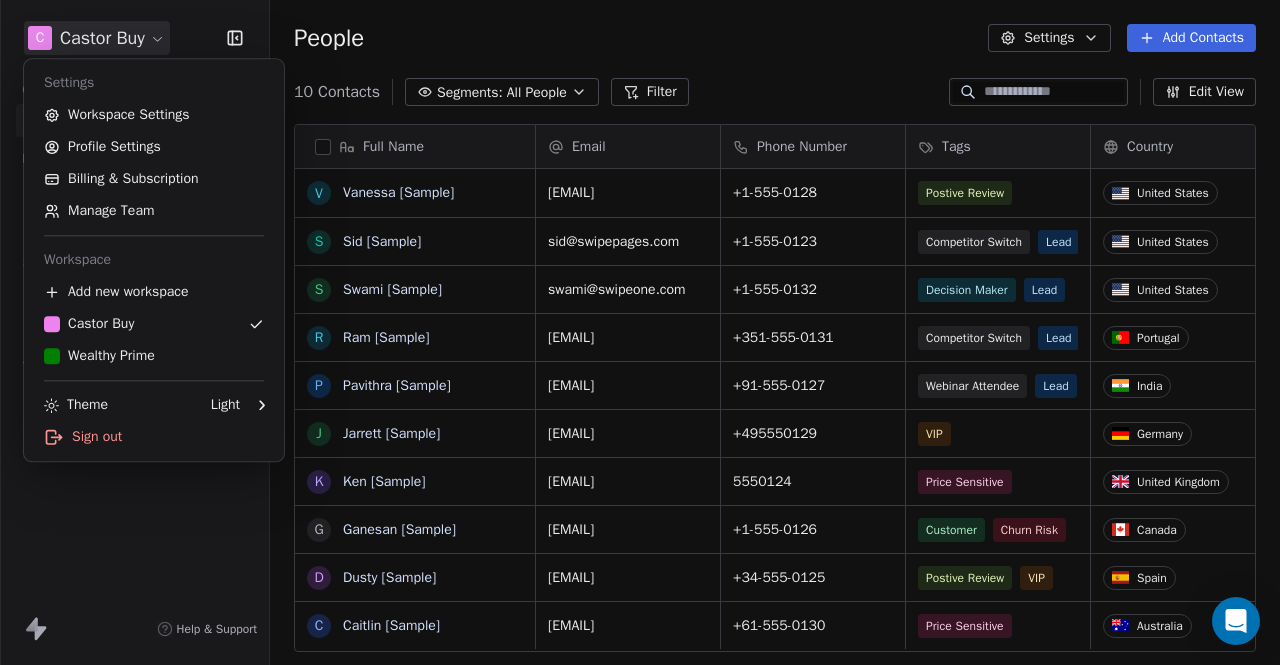 click on "Full Name V [LAST] S [LAST] [SAMPLE] S [LAST] [SAMPLE] R [LAST] [SAMPLE] P [LAST] [SAMPLE] J [LAST] [SAMPLE] K [LAST] [SAMPLE] G [LAST] [SAMPLE] D [LAST] [SAMPLE] C [LAST] [SAMPLE] Email Phone Number Tags Country Website Job Title Status [EMAIL] +1-555-0128 Postive Review [COUNTRY] fostergroup.com Managing Director Closed Won [EMAIL] +1-555-0123 Competitor Switch Lead [COUNTRY] alliedsolutions.com Director of Operations Qualifying [EMAIL] +1-555-0132 Decision Maker Lead [COUNTRY] millerindustries.com President New Lead [EMAIL] +351-555-0131 Competitor Switch Lead [COUNTRY] greensolutions.pt Sustainability Head Closed Won [EMAIL] +91-555-0127 Webinar Attendee Lead [COUNTRY] techinnovators.in CTO Proposal Sent" at bounding box center [640, 332] 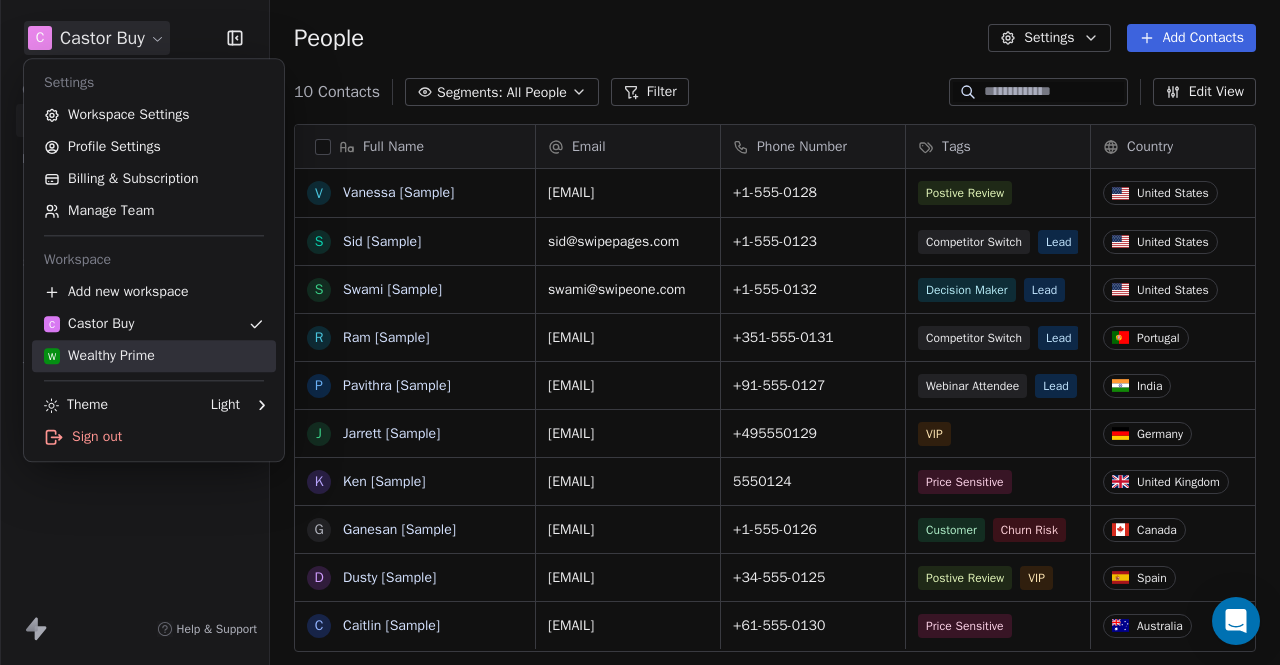 click on "W Wealthy Prime" at bounding box center (99, 356) 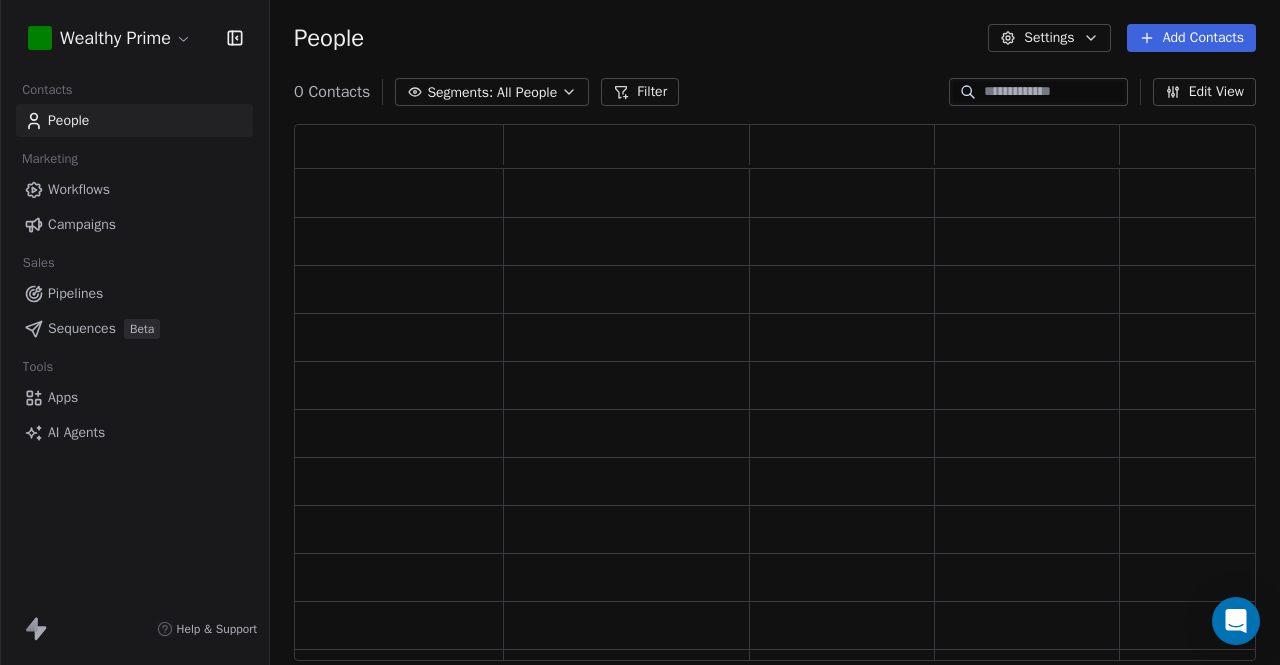 scroll, scrollTop: 522, scrollLeft: 946, axis: both 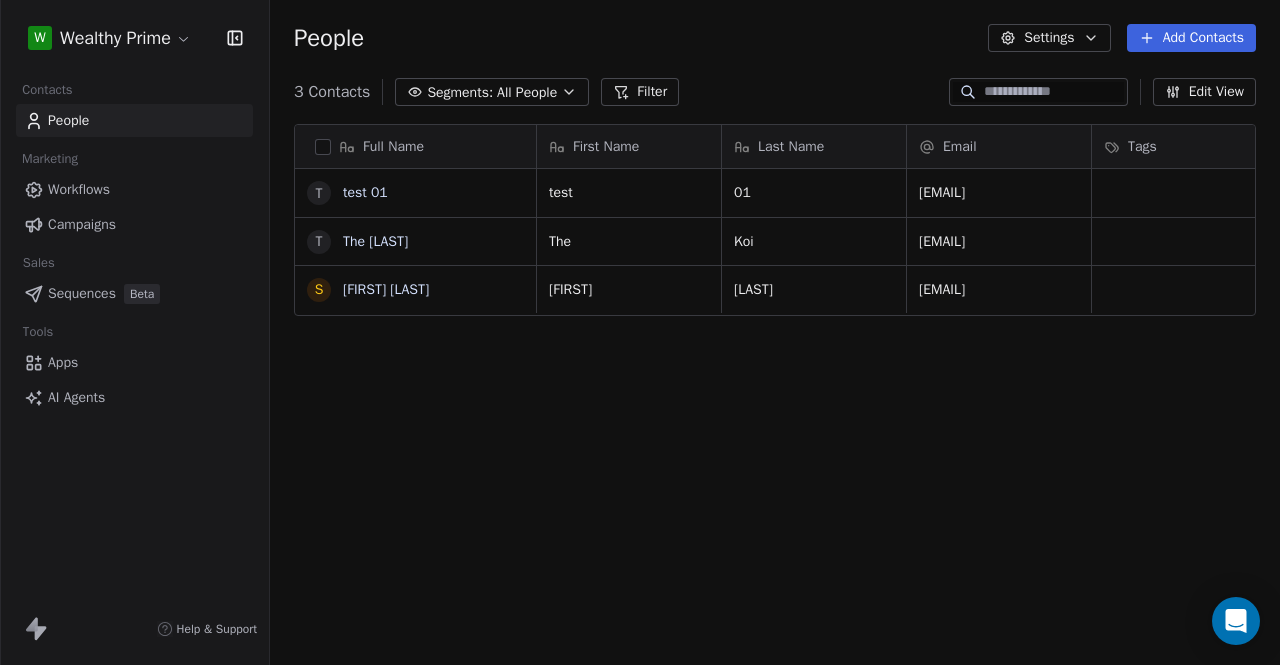 click on "Campaigns" at bounding box center (82, 224) 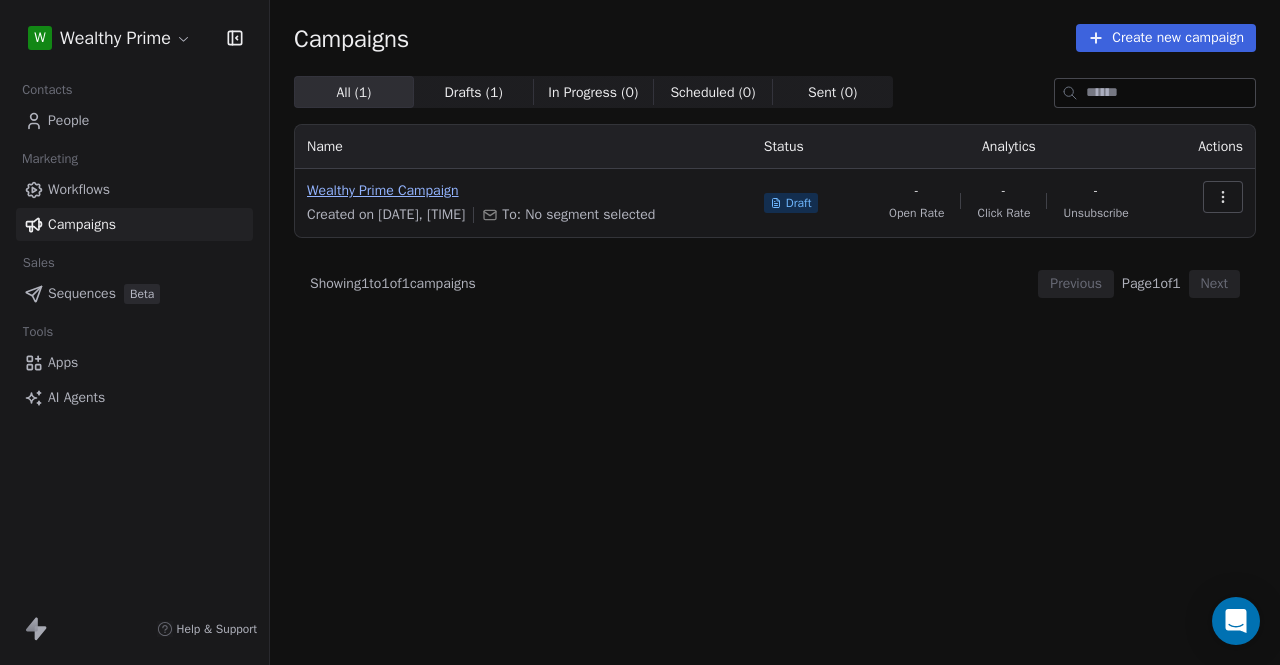 click on "Wealthy Prime Campaign" at bounding box center [523, 191] 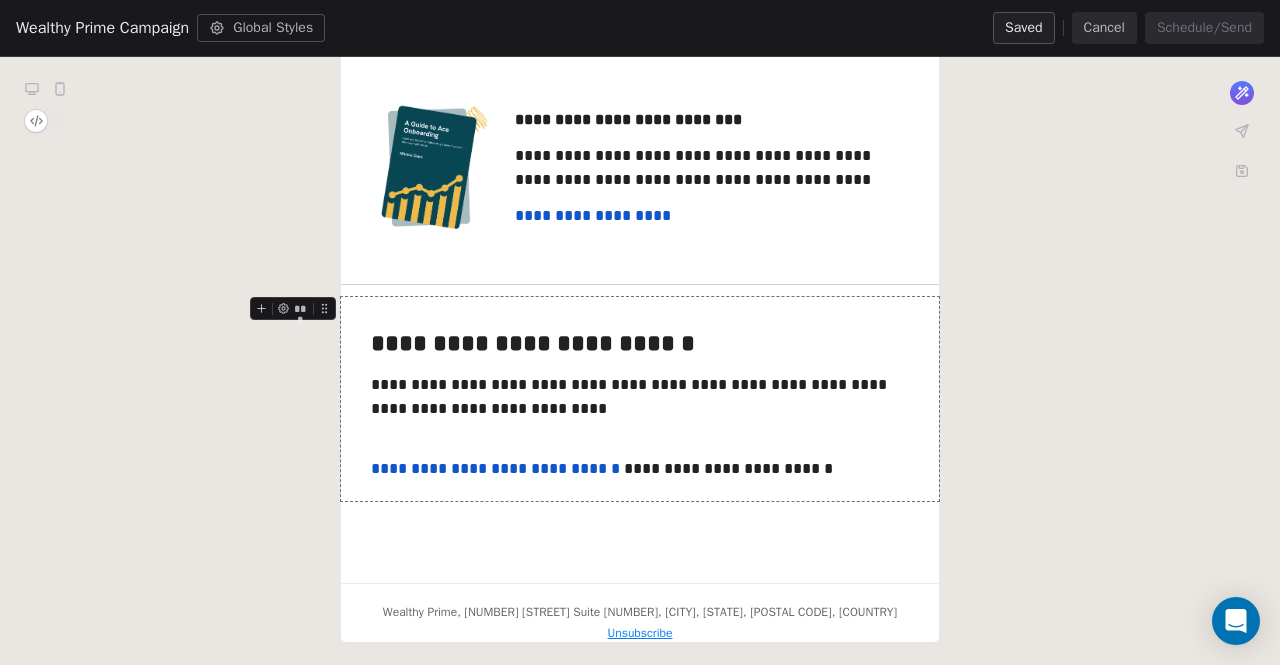 scroll, scrollTop: 0, scrollLeft: 0, axis: both 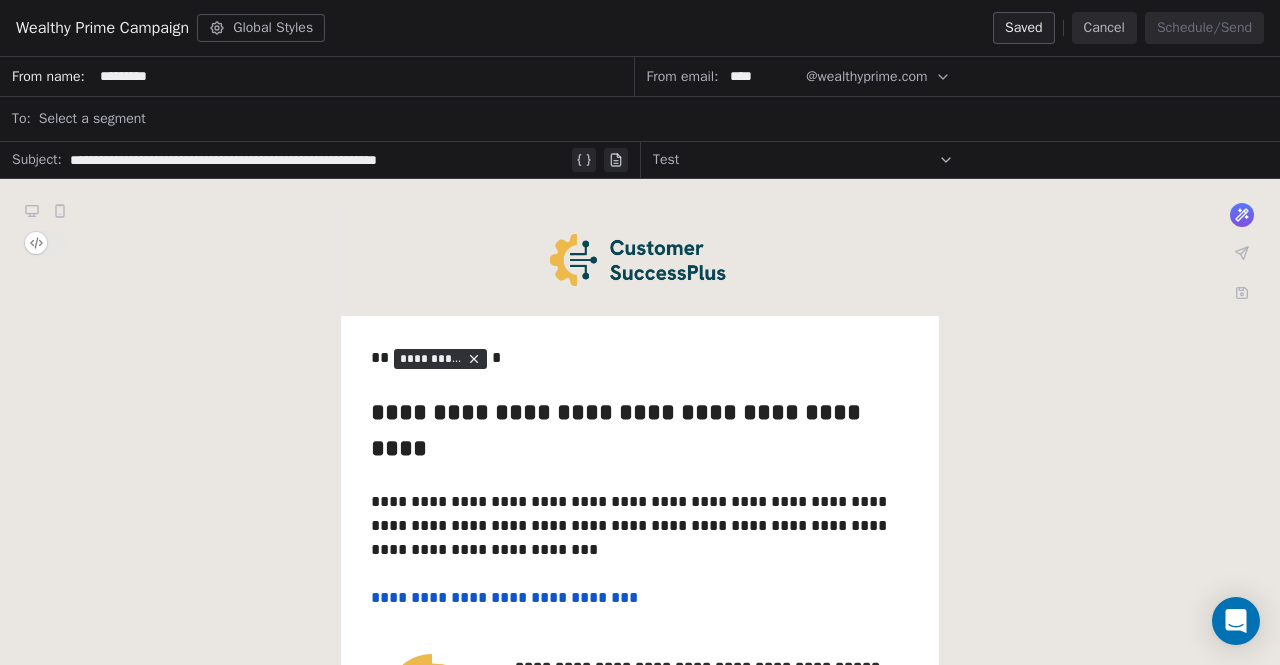 click 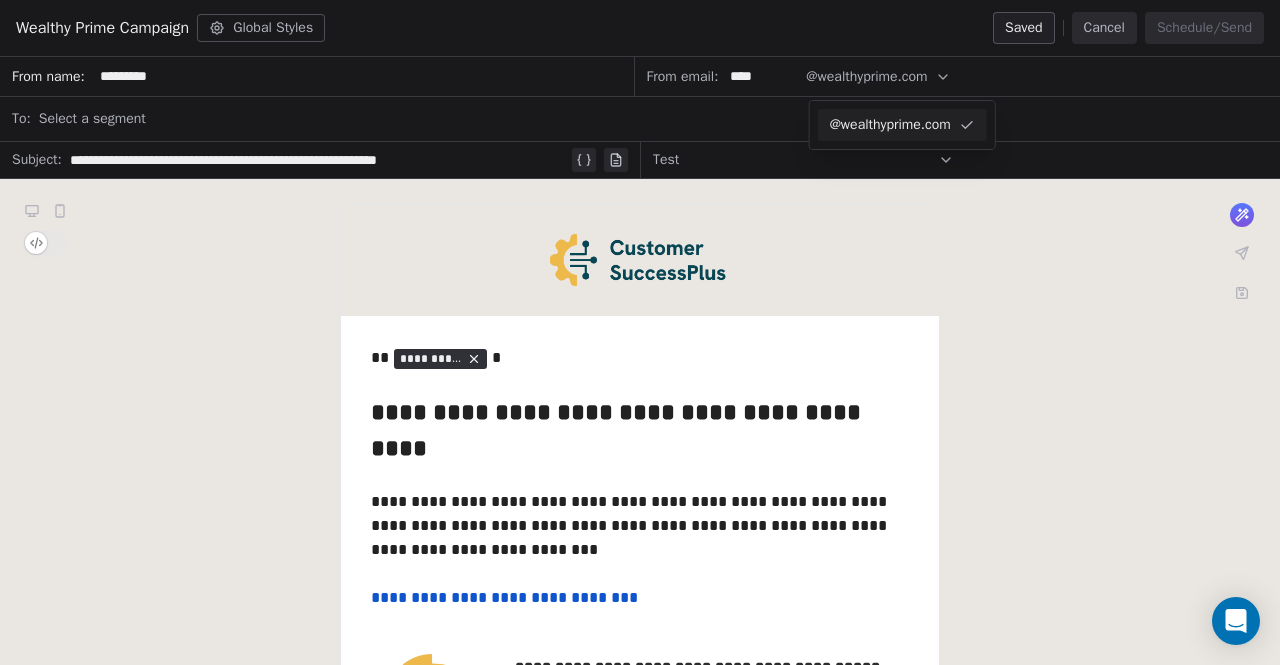 click 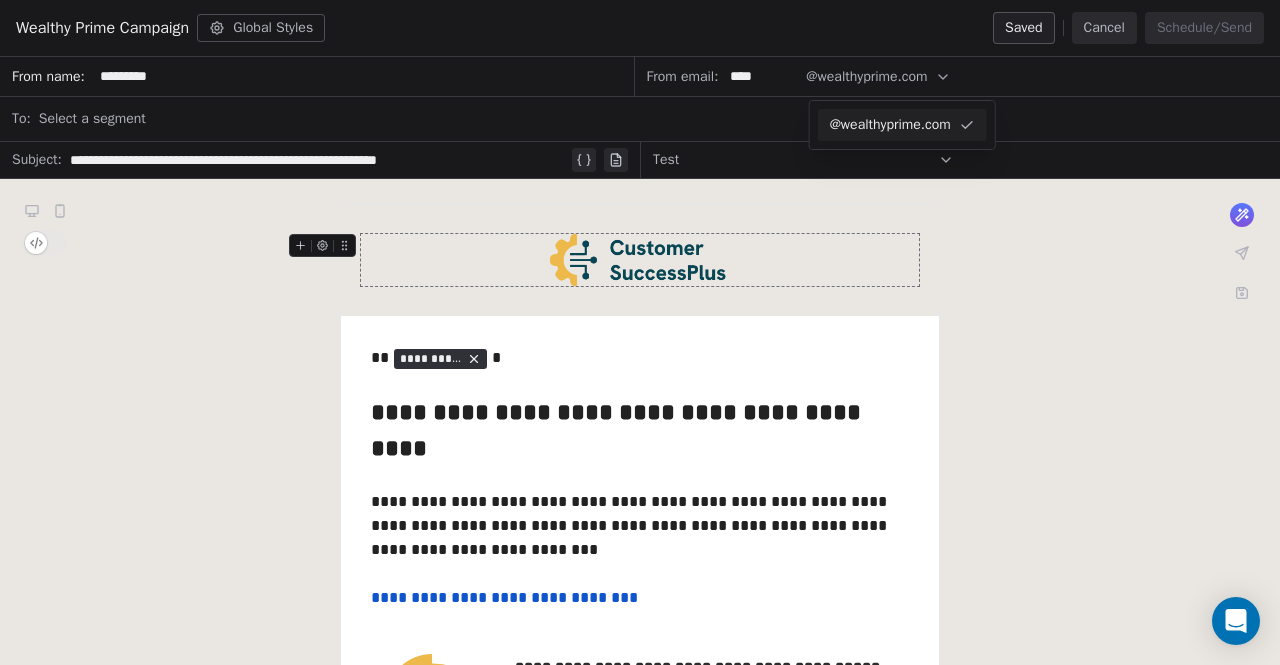 click on "**********" at bounding box center [640, 785] 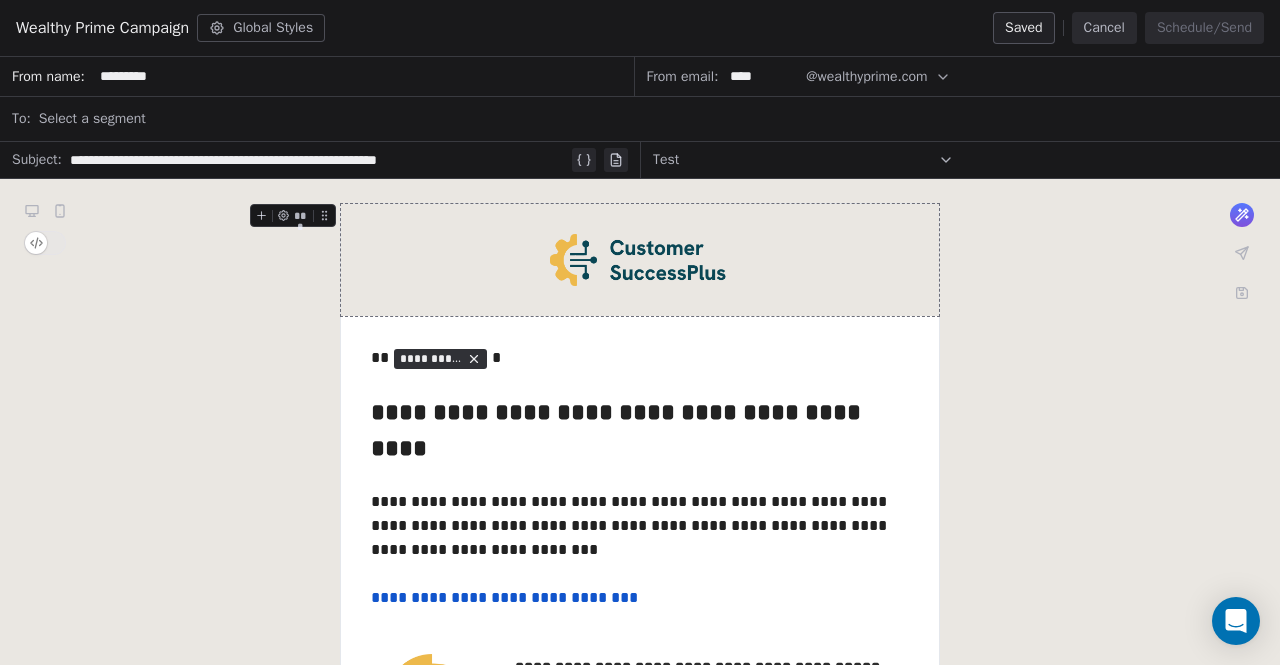 click on "Select a segment" at bounding box center (653, 119) 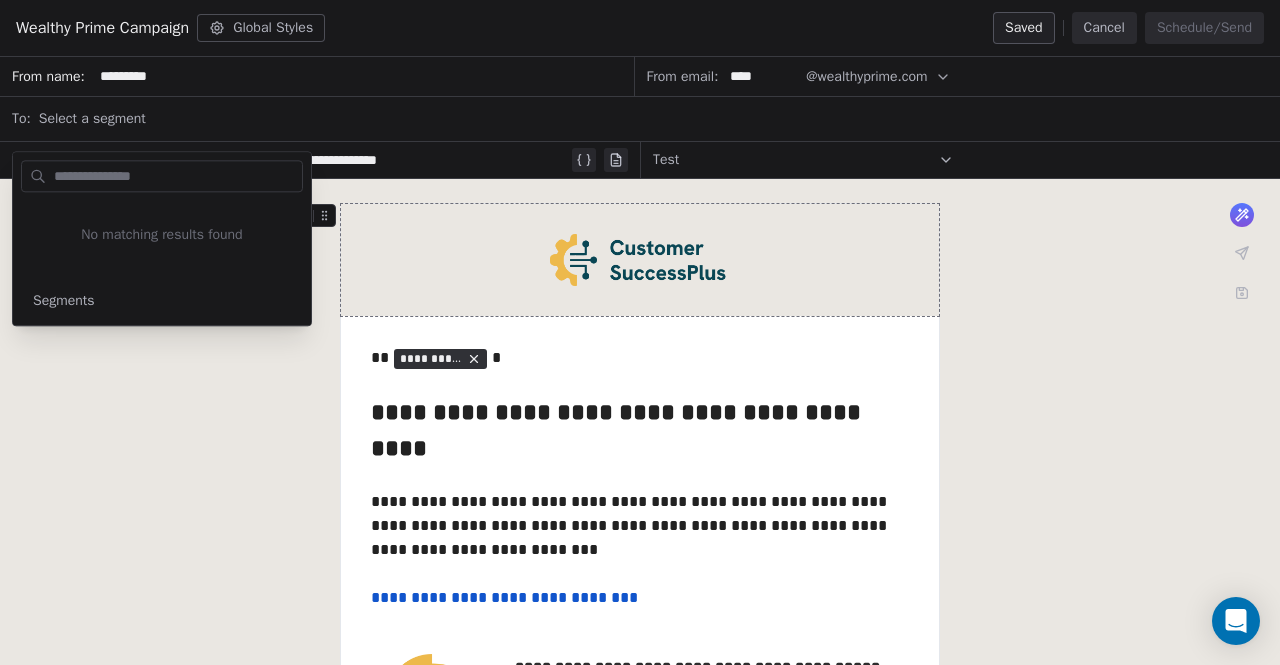 click on "Select a segment" at bounding box center (653, 119) 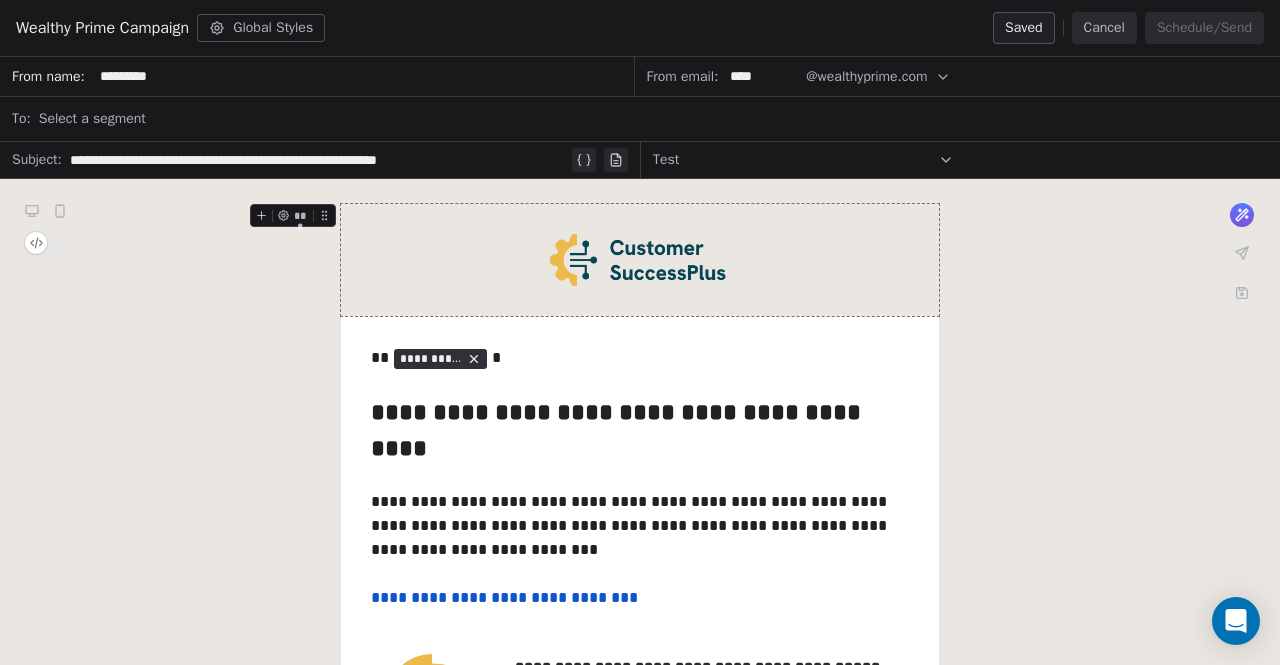click on "Select a segment" at bounding box center [653, 119] 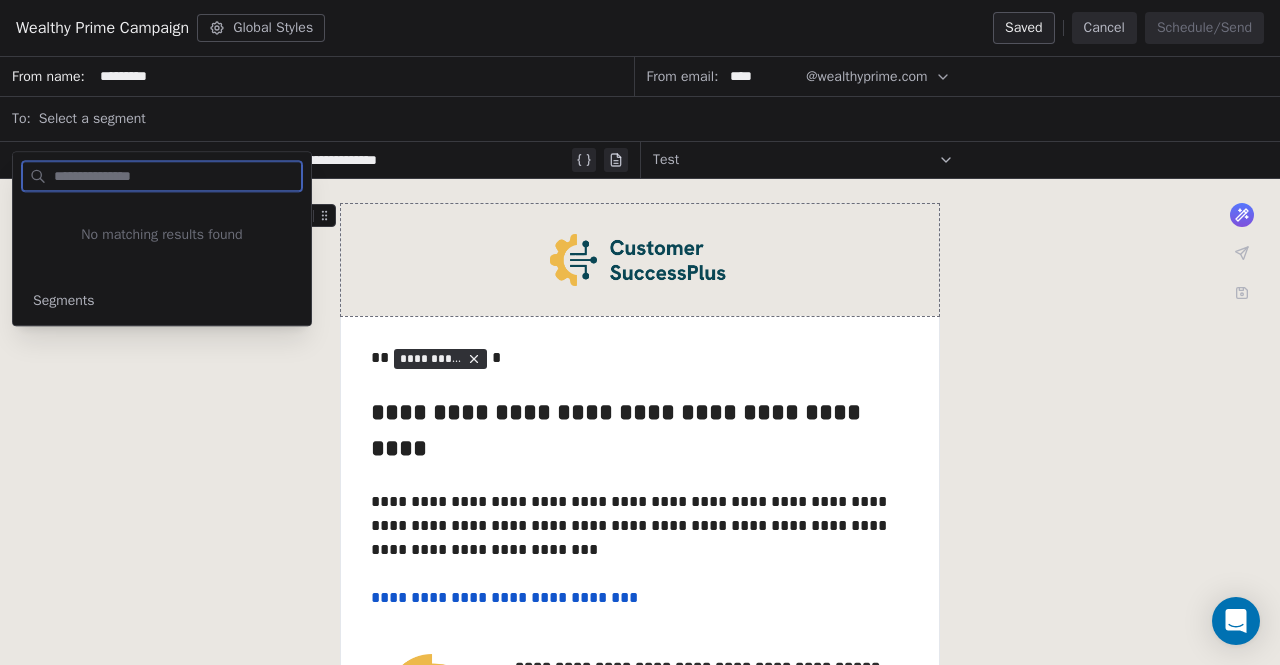 click on "Segments" at bounding box center (64, 301) 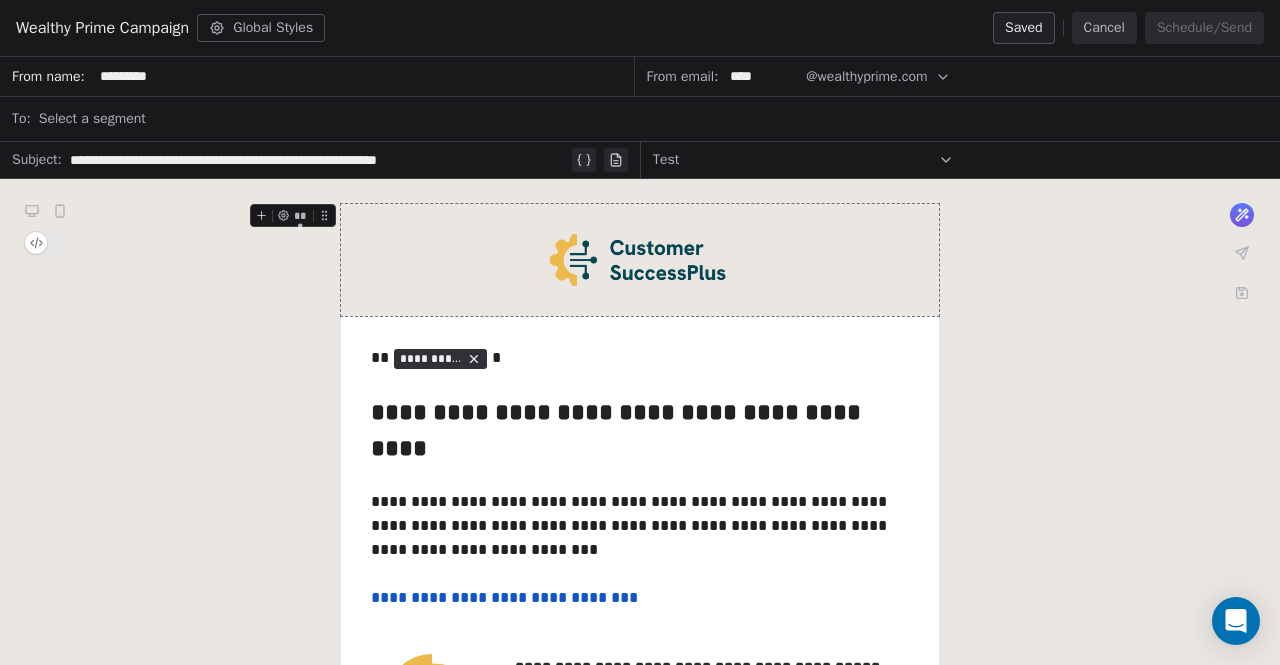 click on "*********" at bounding box center [363, 76] 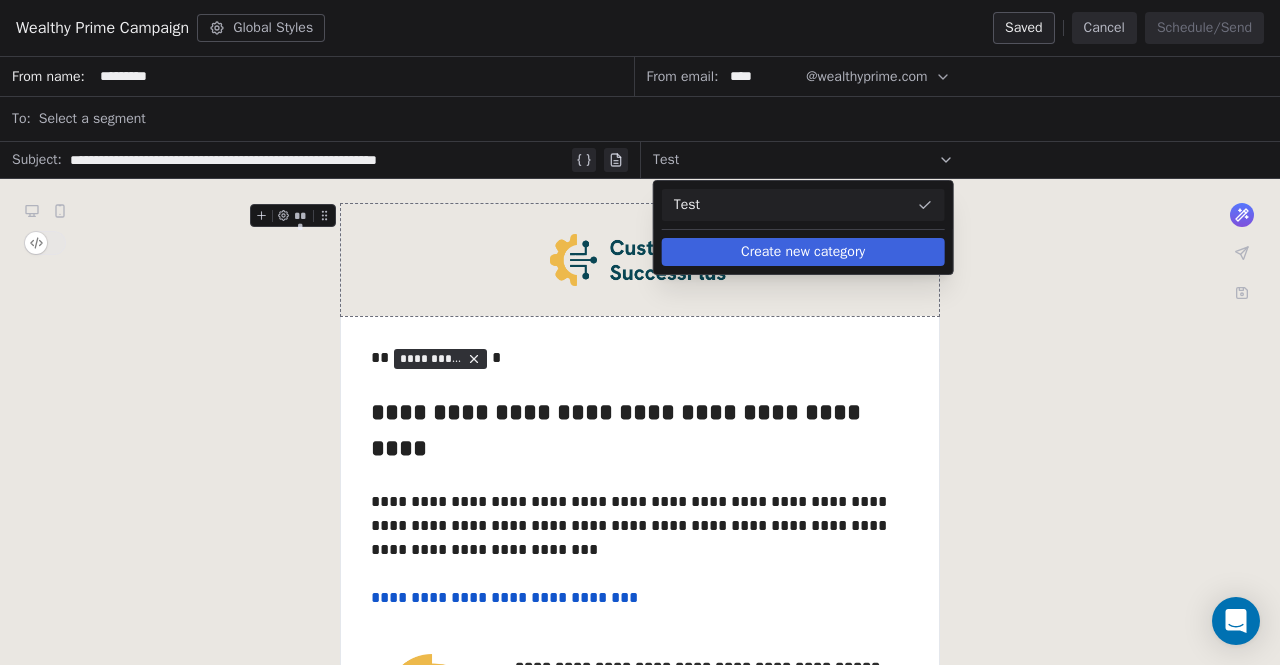 click on "Test" at bounding box center [791, 205] 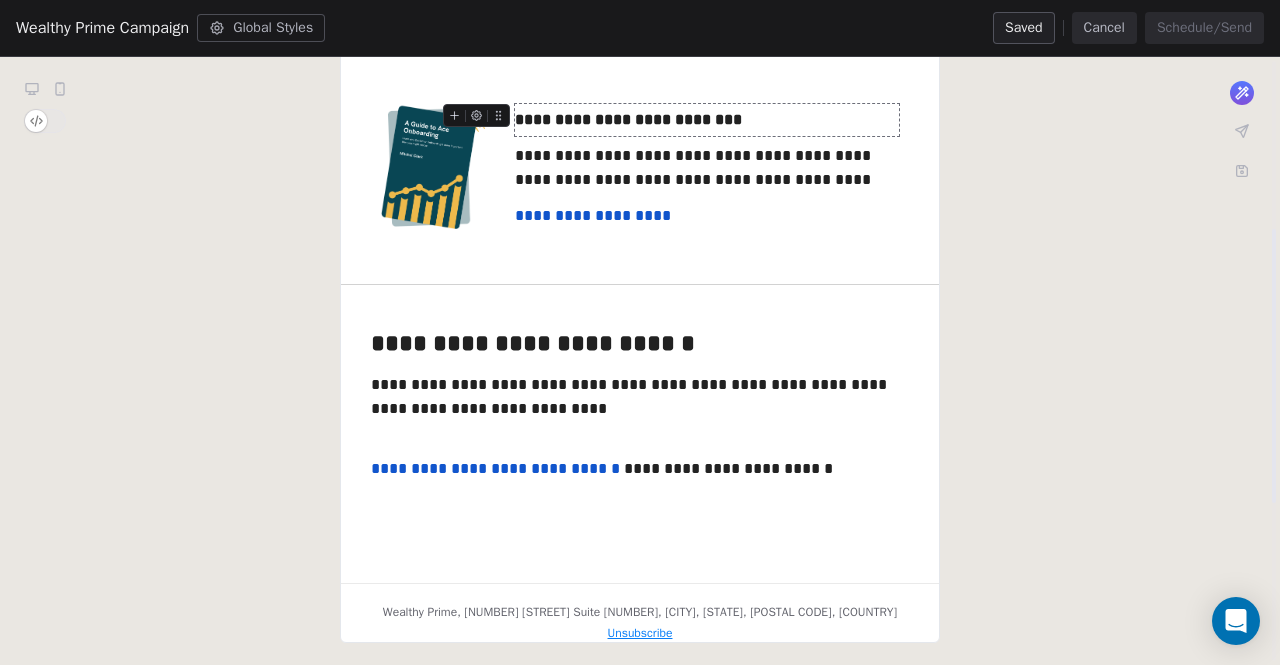 scroll, scrollTop: 0, scrollLeft: 0, axis: both 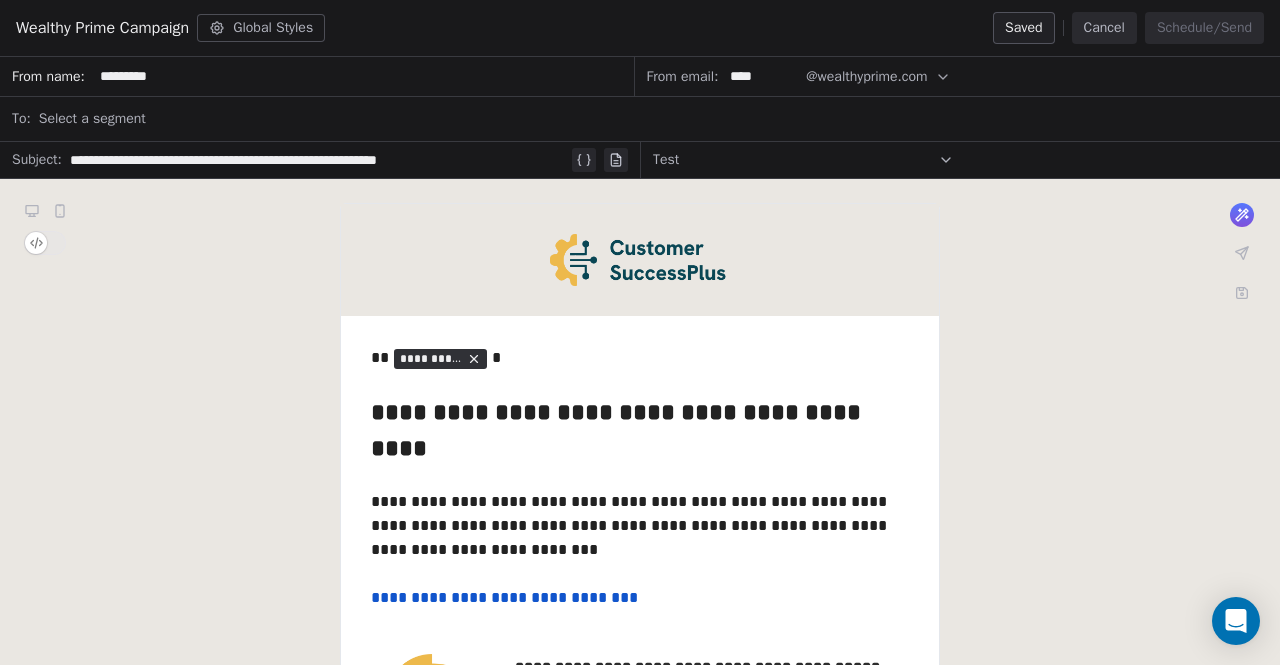 click on "Global Styles" at bounding box center (261, 28) 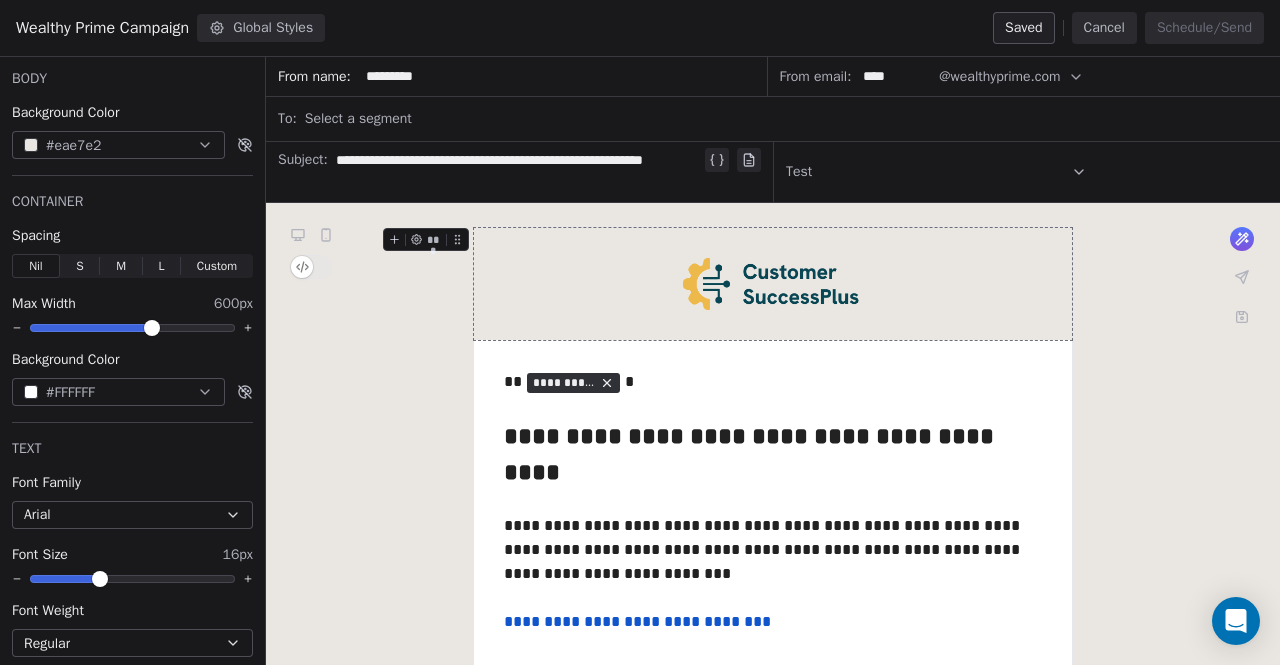 click on "Global Styles" at bounding box center [261, 28] 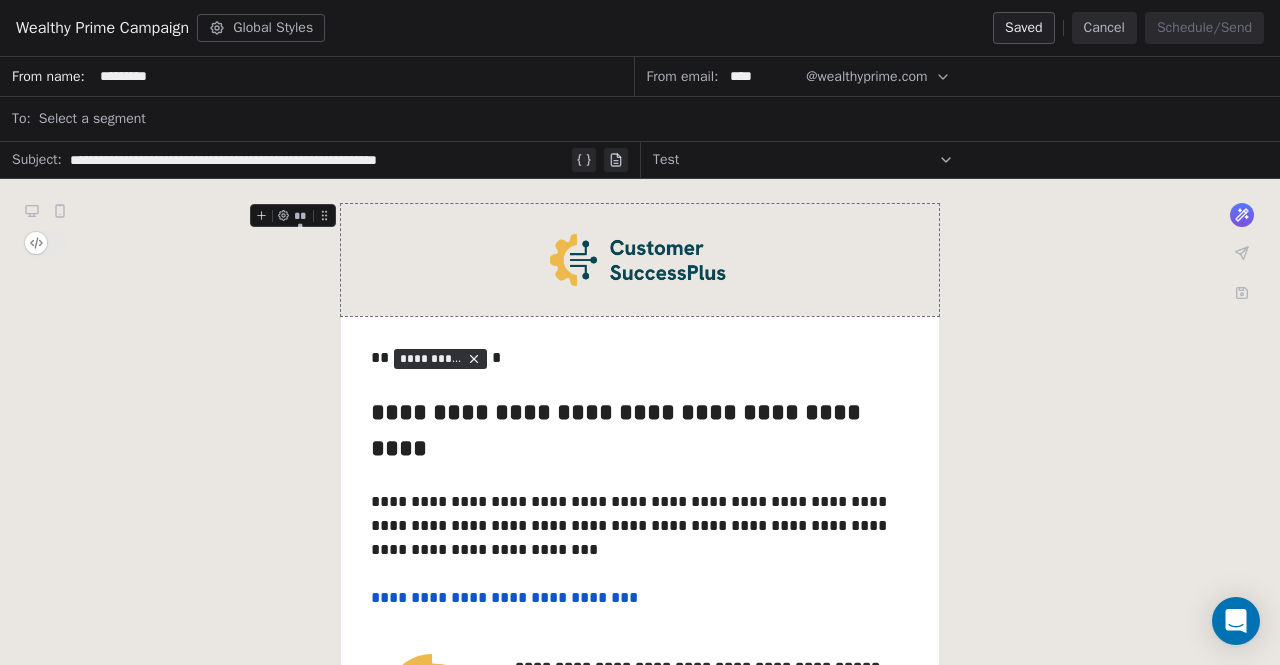 click on "Cancel" at bounding box center [1104, 28] 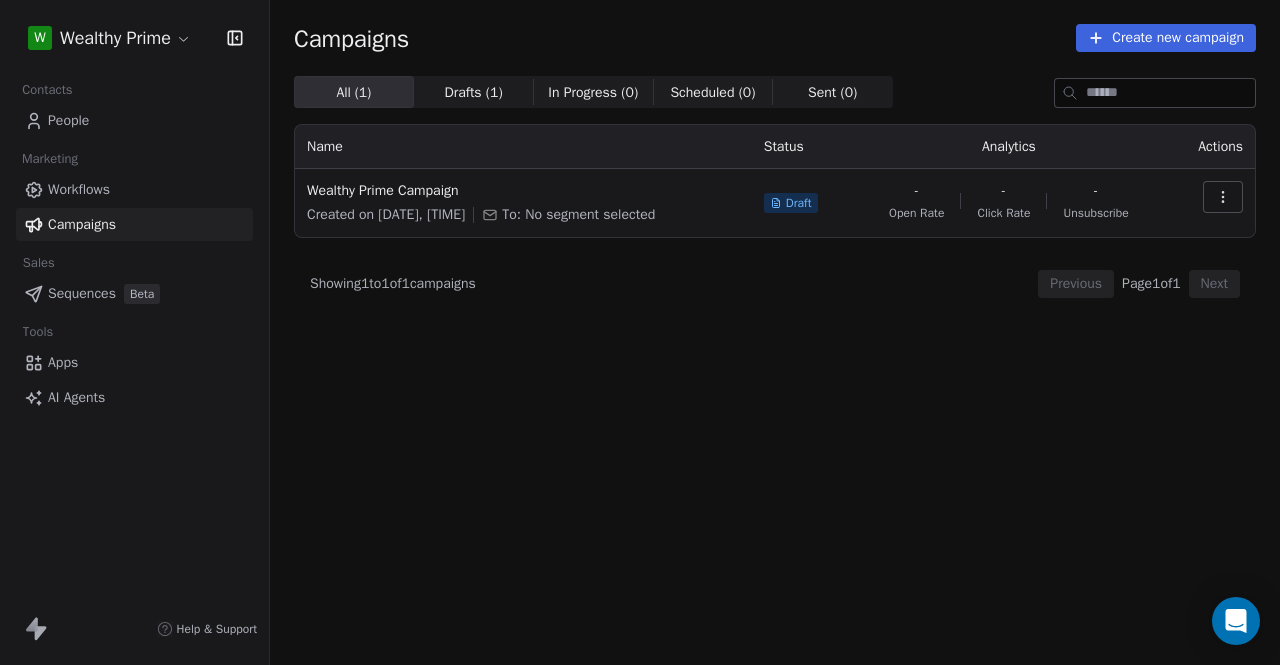 click 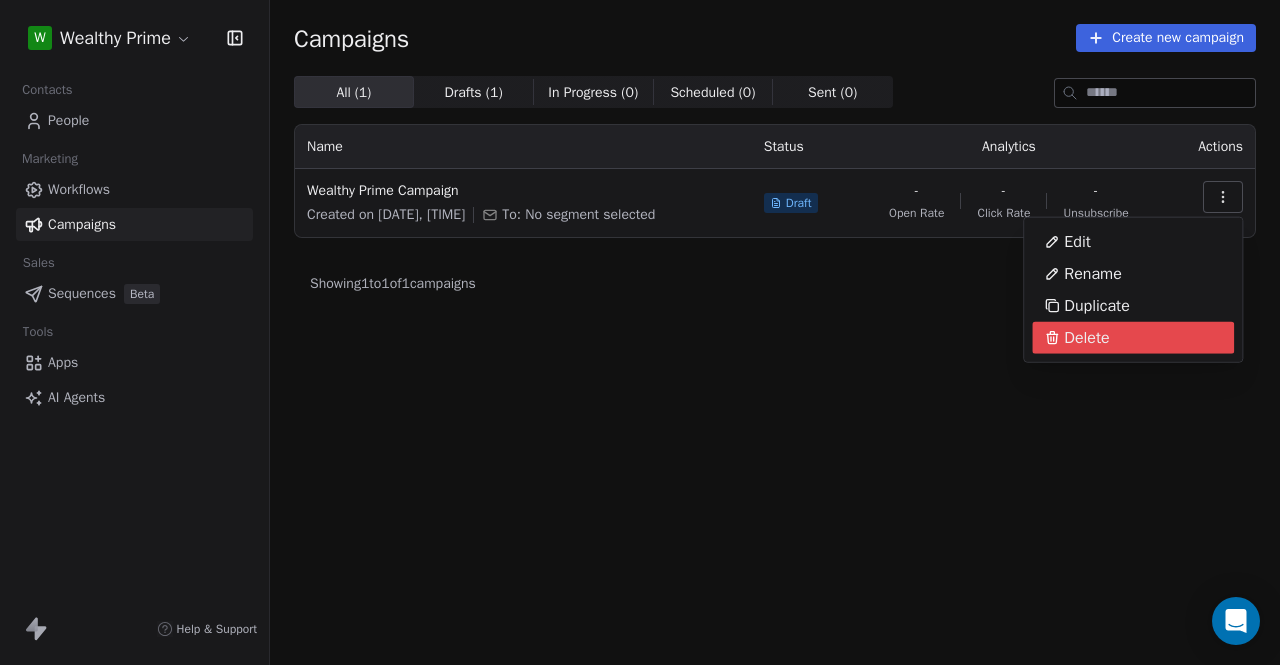 click on "Wealthy Prime Campaign Created on [DATE], [TIME] To: No segment selected Draft - Open Rate - Click Rate - Unsubscribe Showing  1  to  1  of  1  campaigns Previous Page  1  of  1 Next
Edit Rename Duplicate Delete" at bounding box center (640, 332) 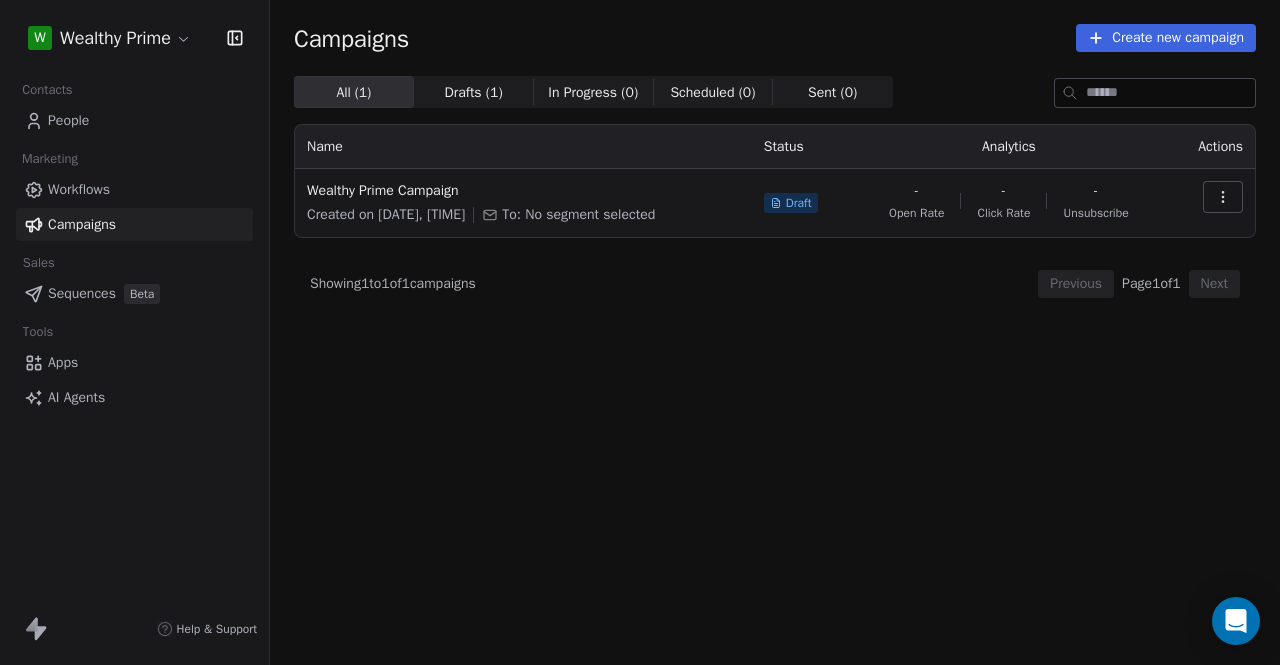 click on "Drafts ( 1 )" at bounding box center [473, 92] 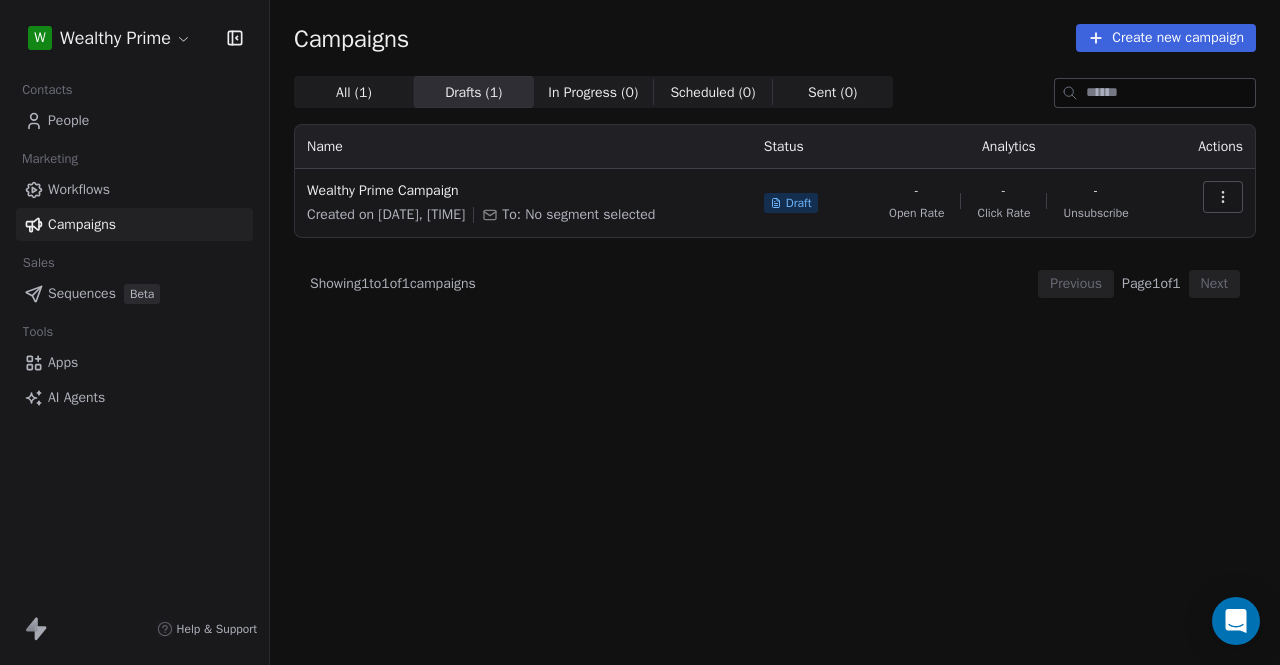 click on "Apps" at bounding box center (134, 362) 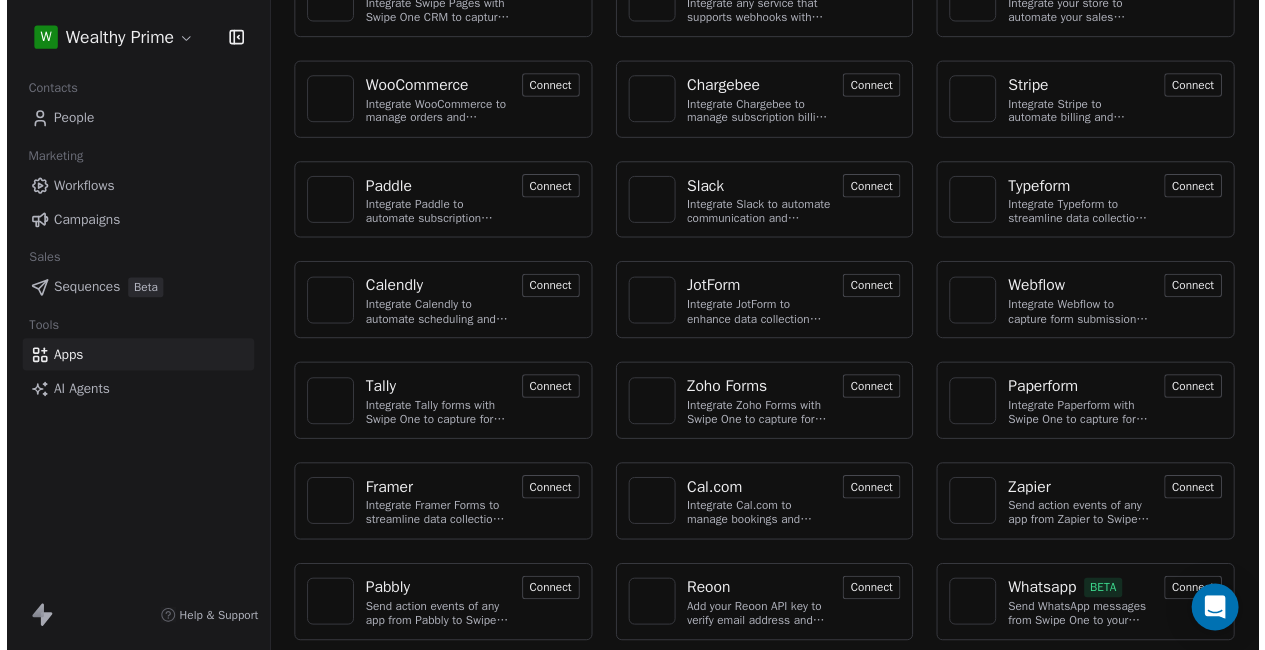scroll, scrollTop: 0, scrollLeft: 0, axis: both 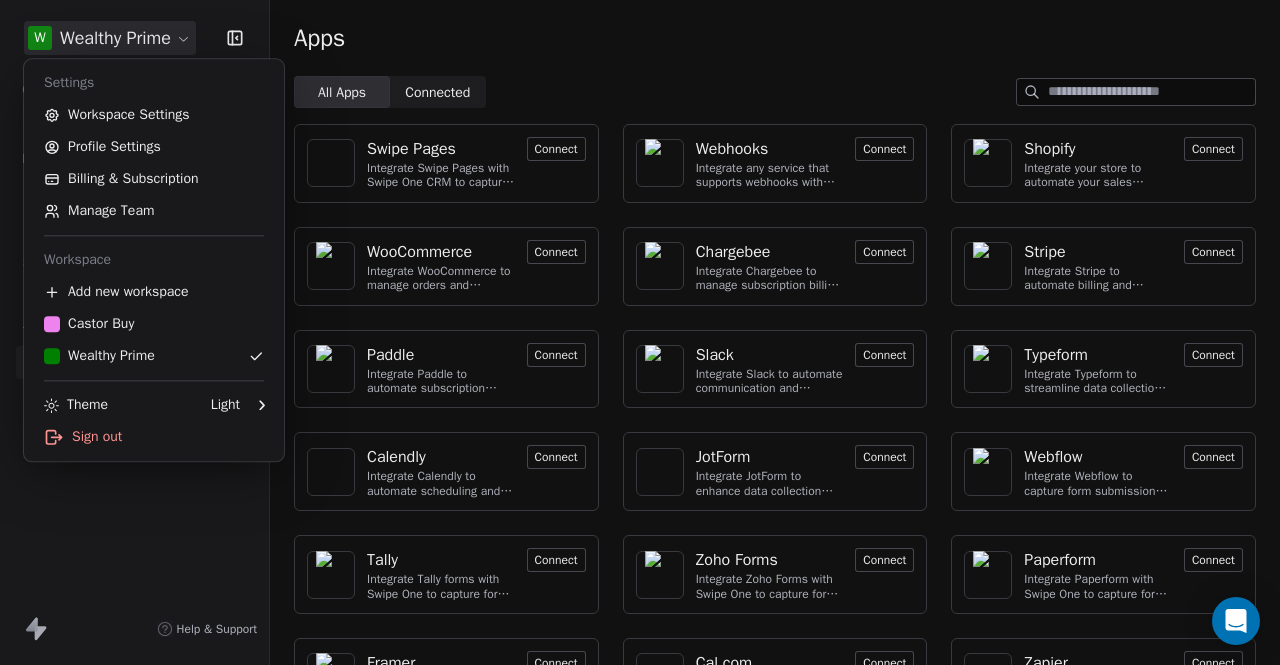 click on "W Wealthy Prime Contacts People Marketing Workflows Campaigns Sales Sequences Beta Tools Apps AI Agents Help & Support Apps All Apps All Apps Connected Connected Swipe Pages Integrate Swipe Pages with Swipe One CRM to capture lead data. Connect Webhooks Integrate any service that supports webhooks with Swipe One to capture and automate data workflows. Connect Shopify Integrate your store to automate your sales process Connect WooCommerce Integrate WooCommerce to manage orders and customer data Connect Chargebee Integrate Chargebee to manage subscription billing and customer data. Connect Stripe Integrate Stripe to automate billing and payments. Connect Paddle Integrate Paddle to automate subscription management and customer engagement. Connect Slack Integrate Slack to automate communication and collaboration. Connect Typeform Integrate Typeform to streamline data collection and customer engagement. Connect Calendly Integrate Calendly to automate scheduling and event management. Connect JotForm Connect Tally" at bounding box center (640, 332) 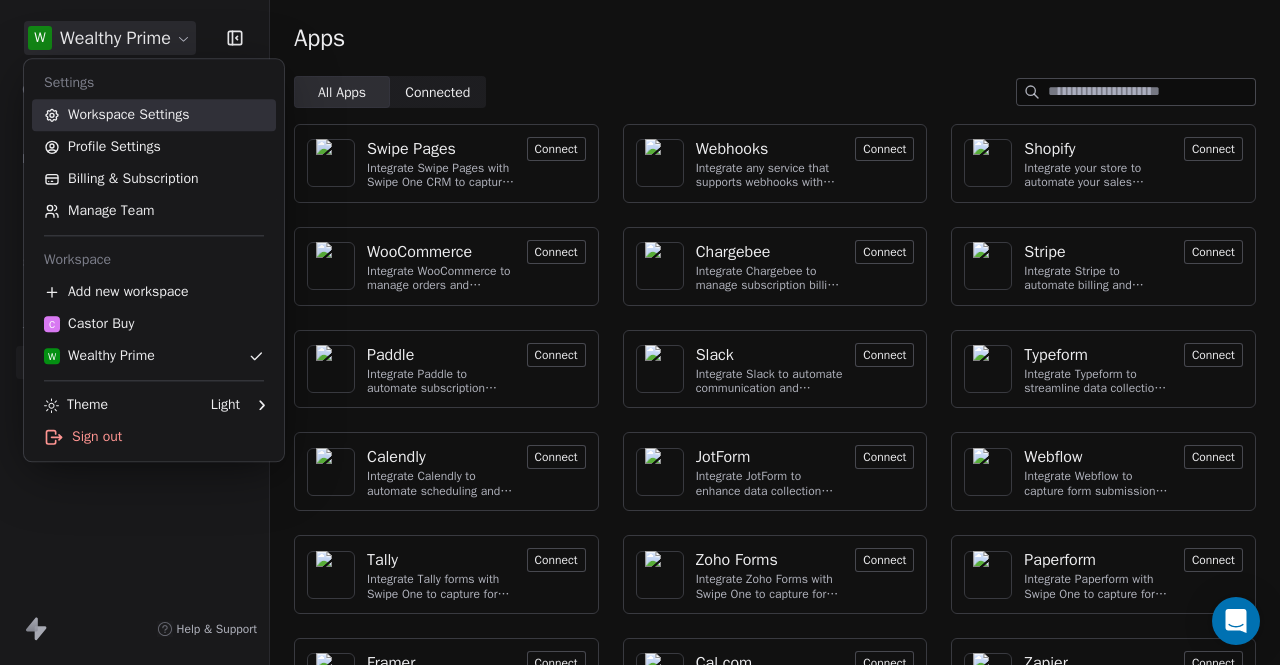 click on "Workspace Settings" at bounding box center [154, 115] 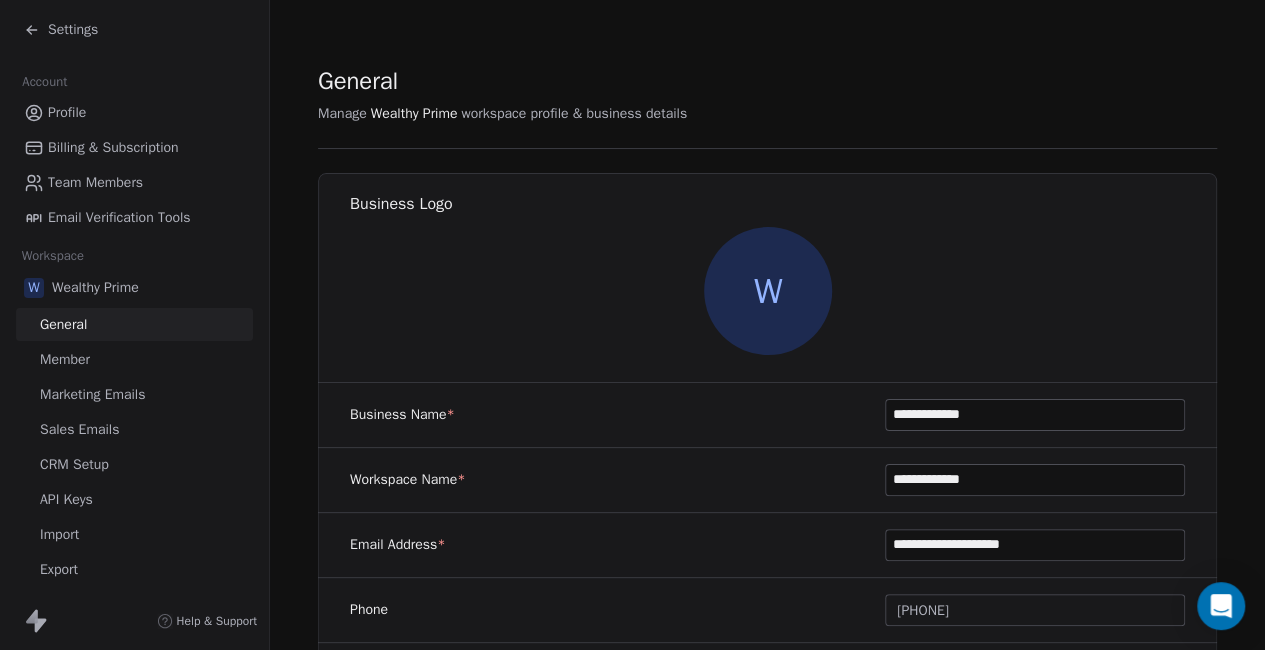 scroll, scrollTop: 212, scrollLeft: 0, axis: vertical 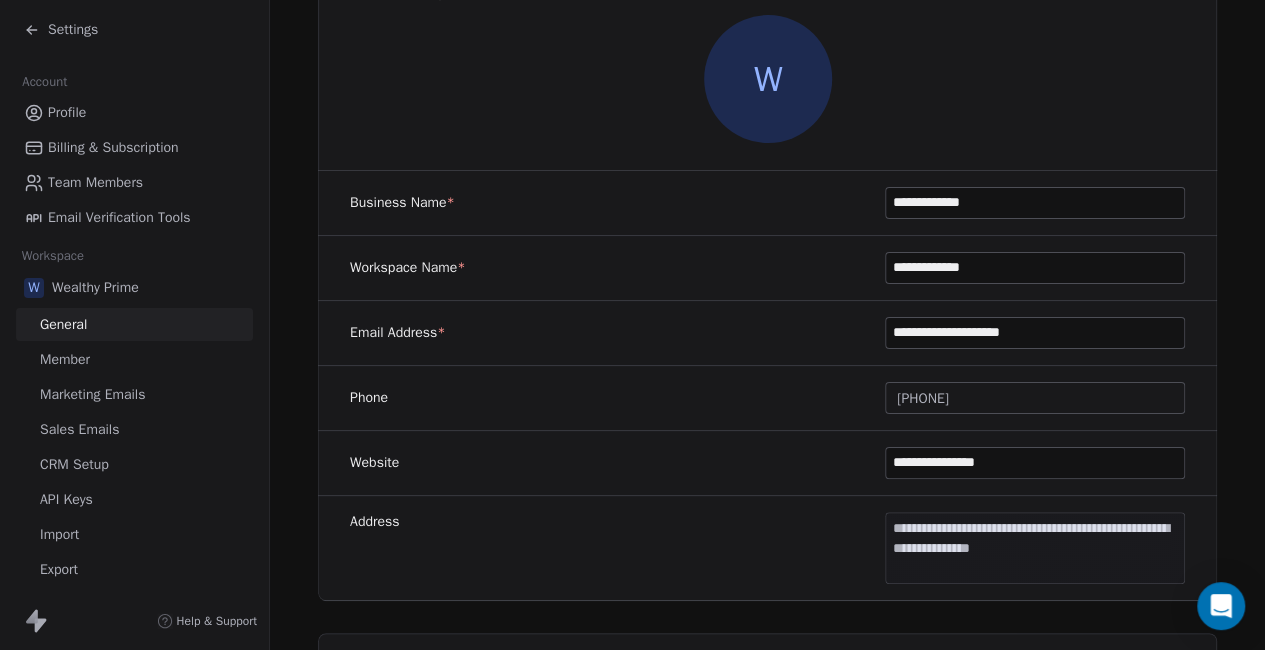 click on "Marketing Emails" at bounding box center [92, 394] 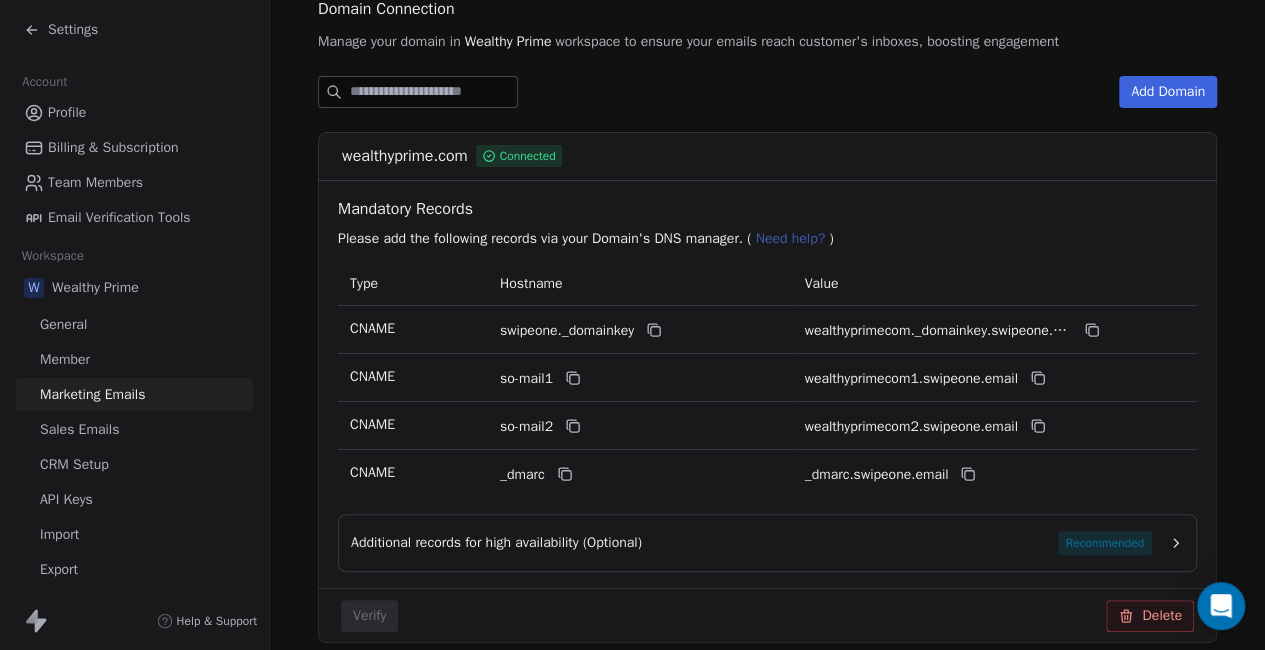 scroll, scrollTop: 314, scrollLeft: 0, axis: vertical 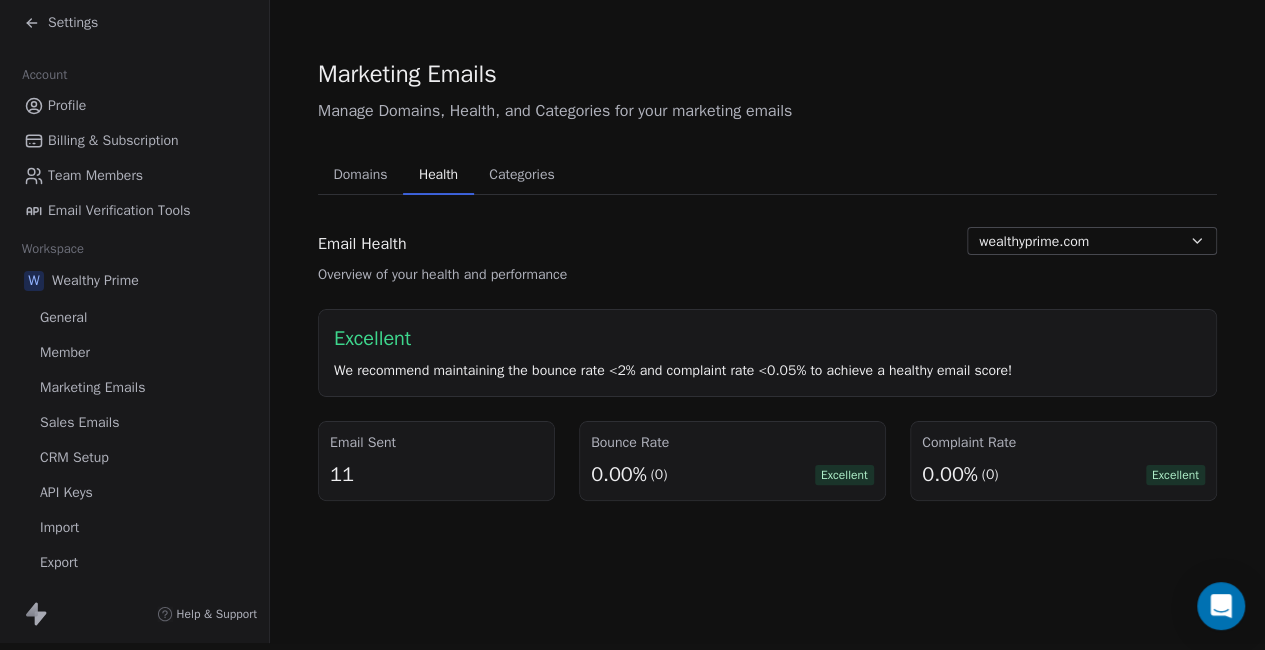 click on "Health" at bounding box center (438, 175) 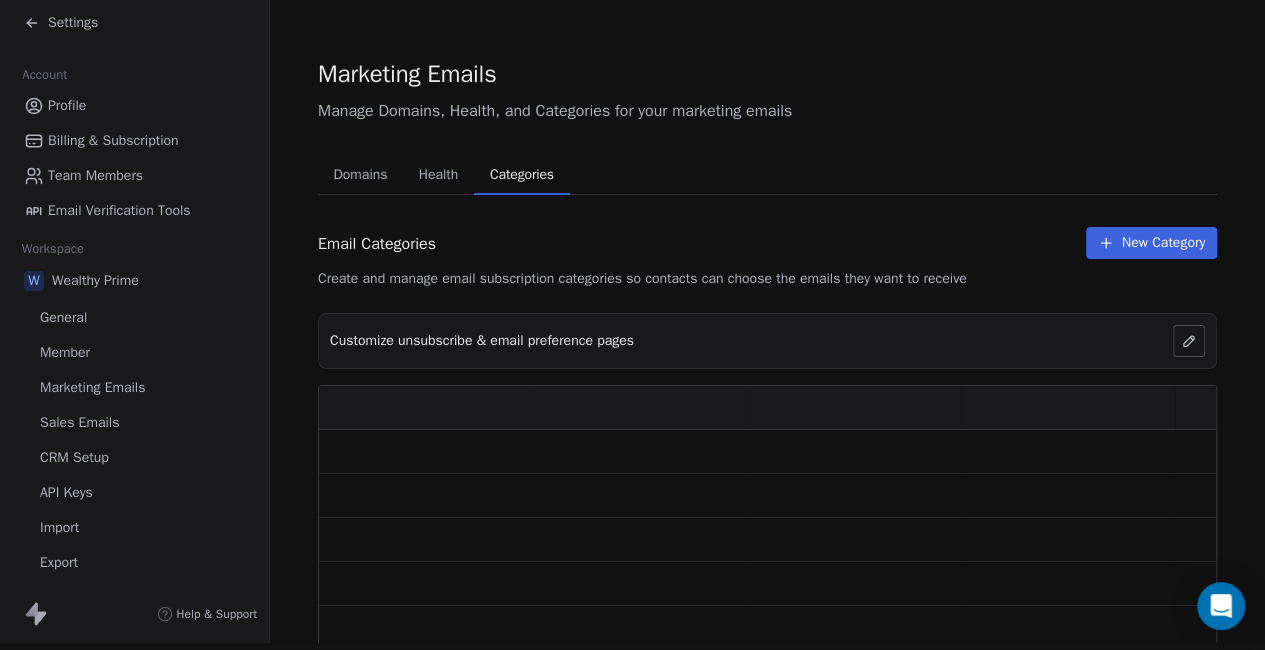 click on "Categories" at bounding box center (522, 175) 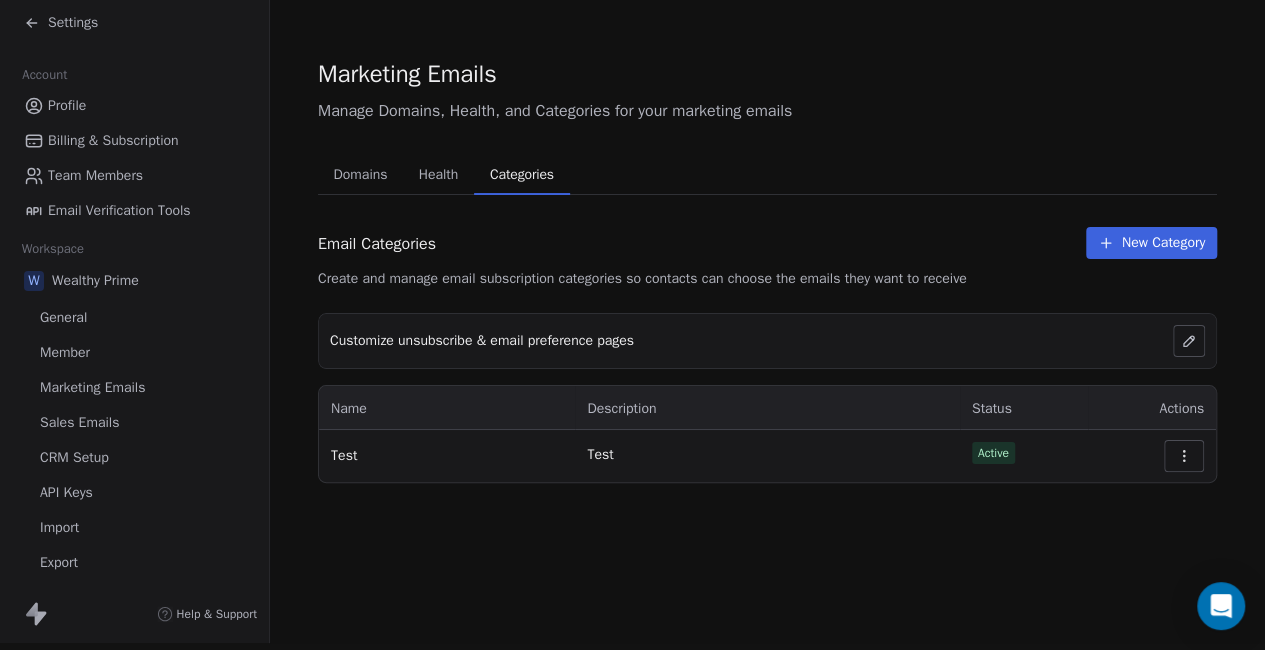 click 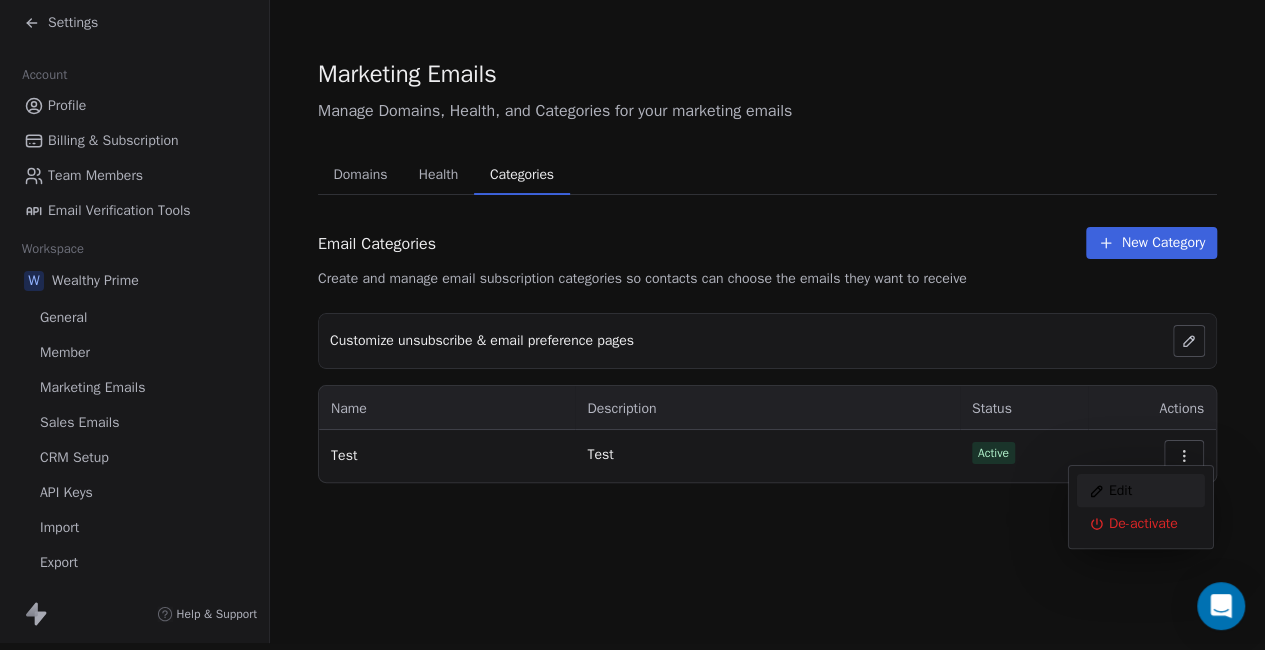 click on "Edit" at bounding box center [1141, 490] 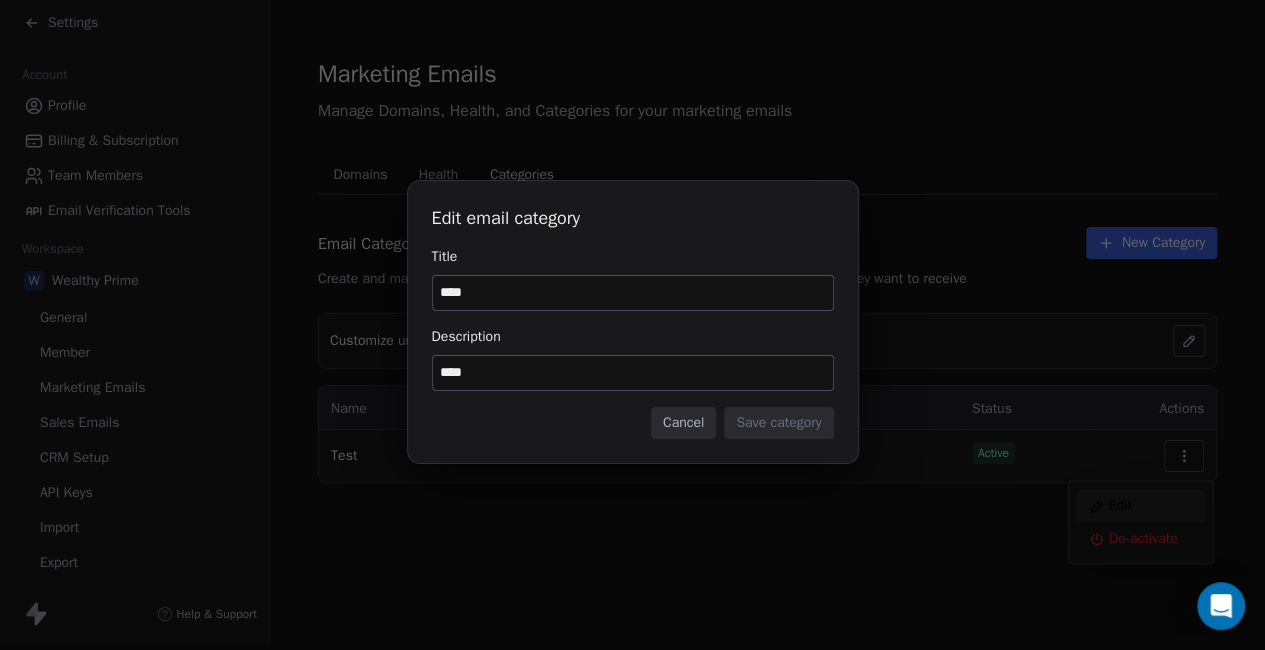 scroll, scrollTop: 5, scrollLeft: 0, axis: vertical 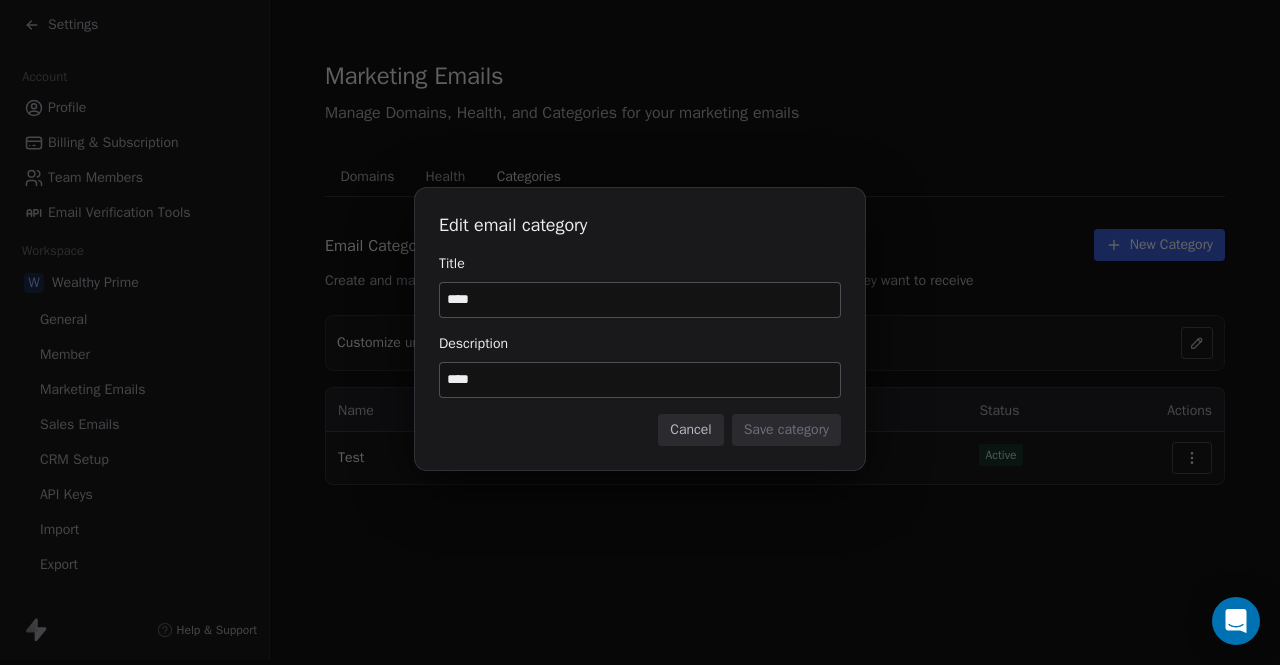 click on "Cancel" at bounding box center [690, 430] 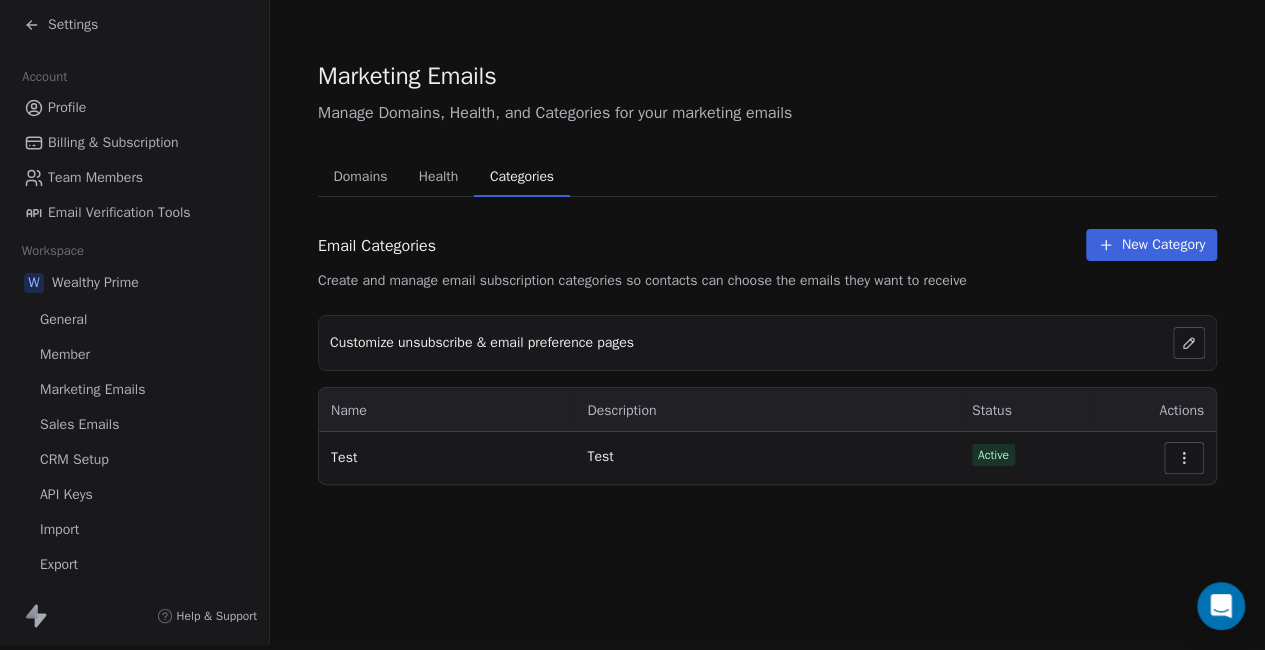 click 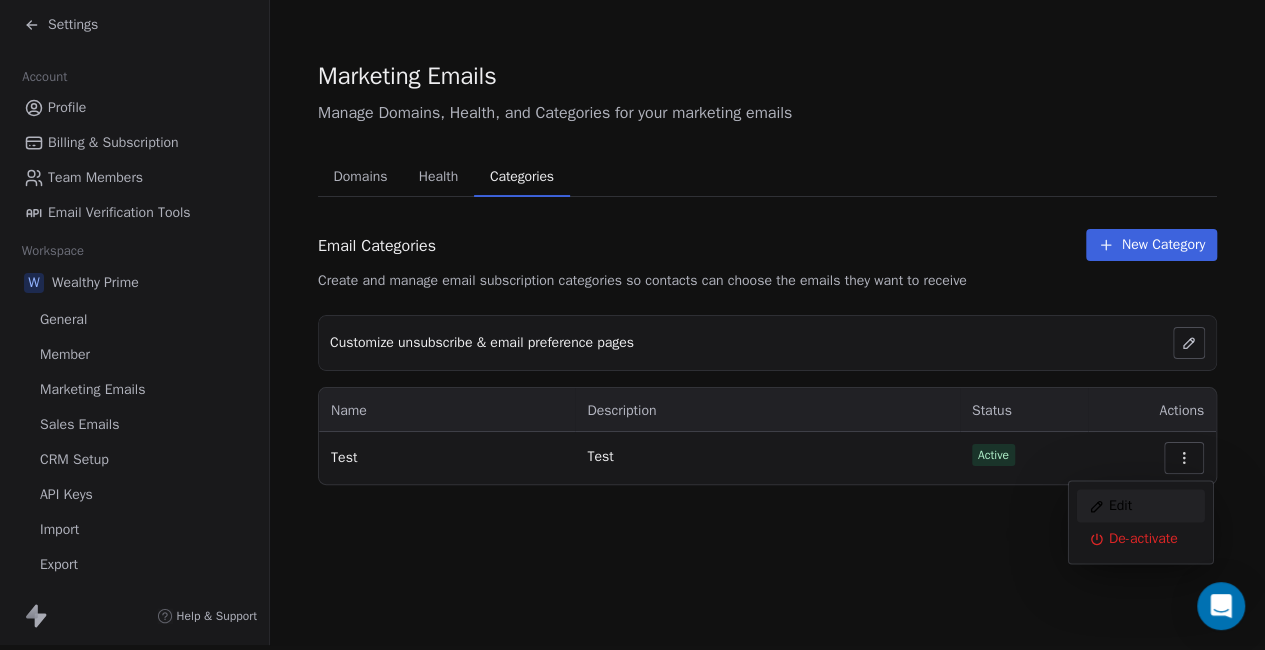 click on "Edit" at bounding box center [1141, 505] 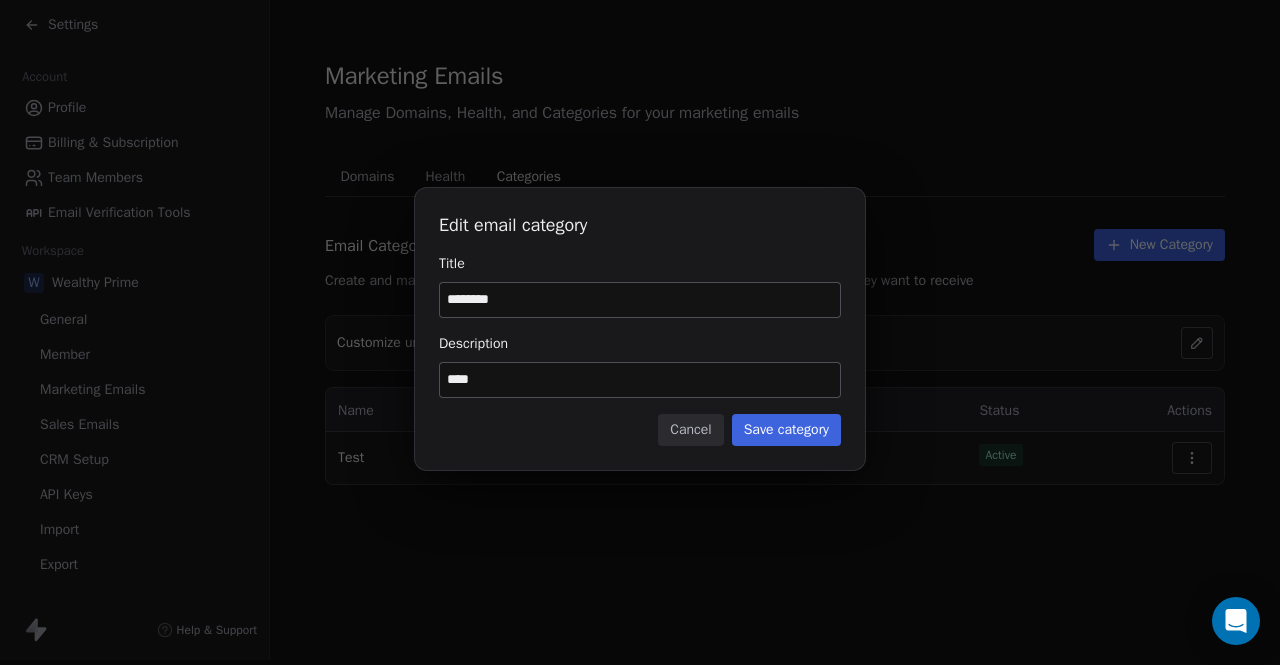 type on "********" 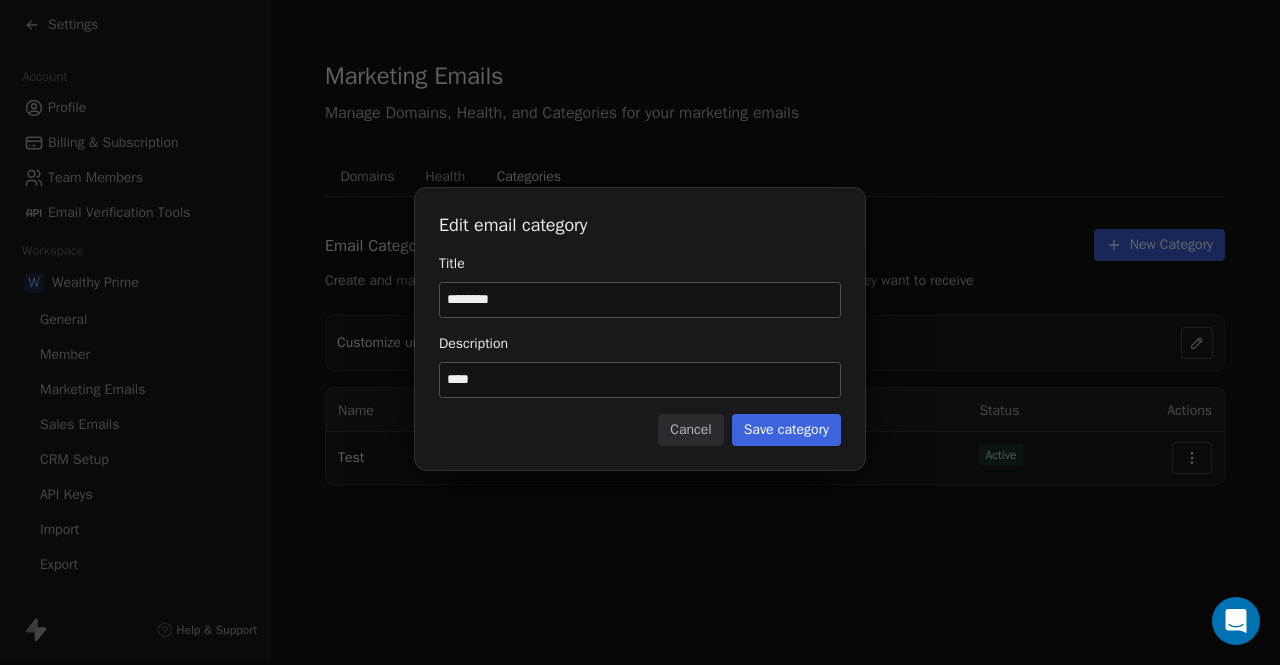 click on "********" at bounding box center (640, 300) 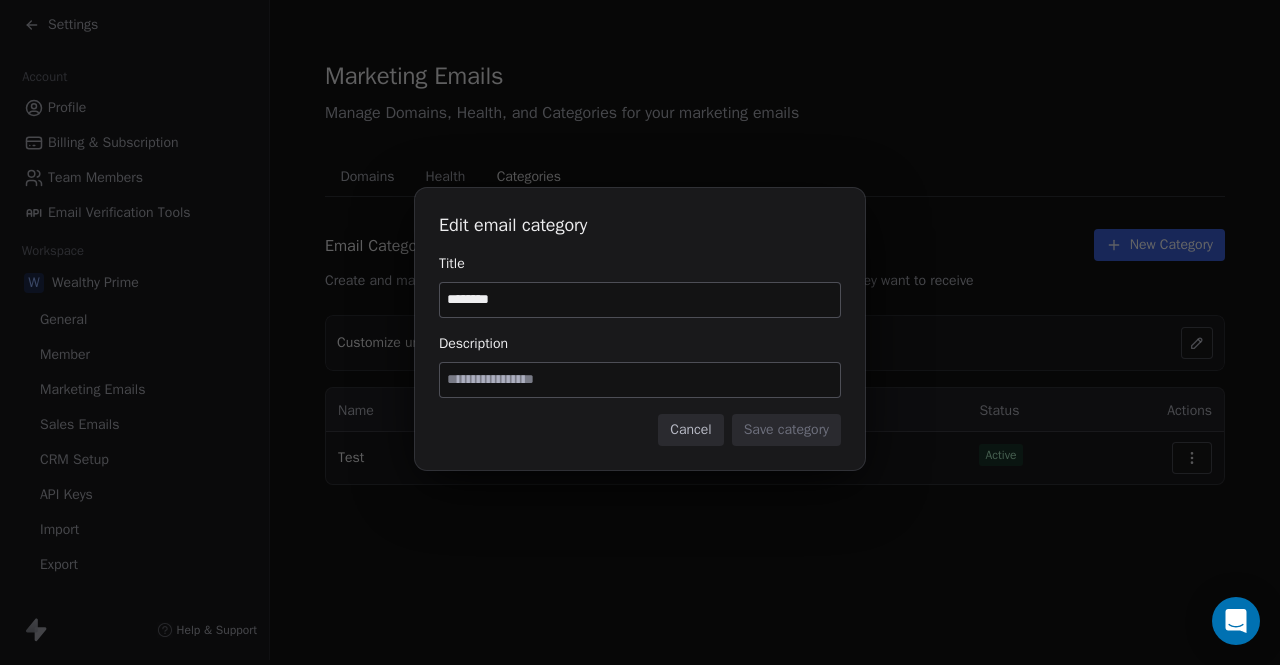 paste on "********" 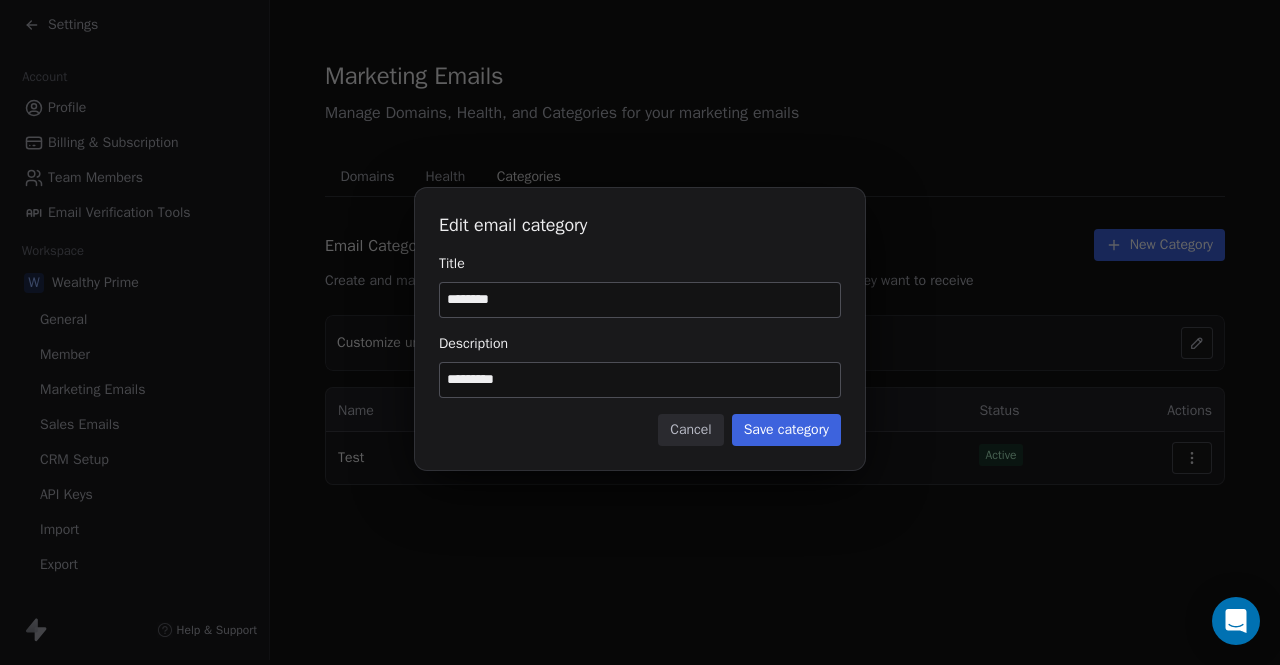 type on "********" 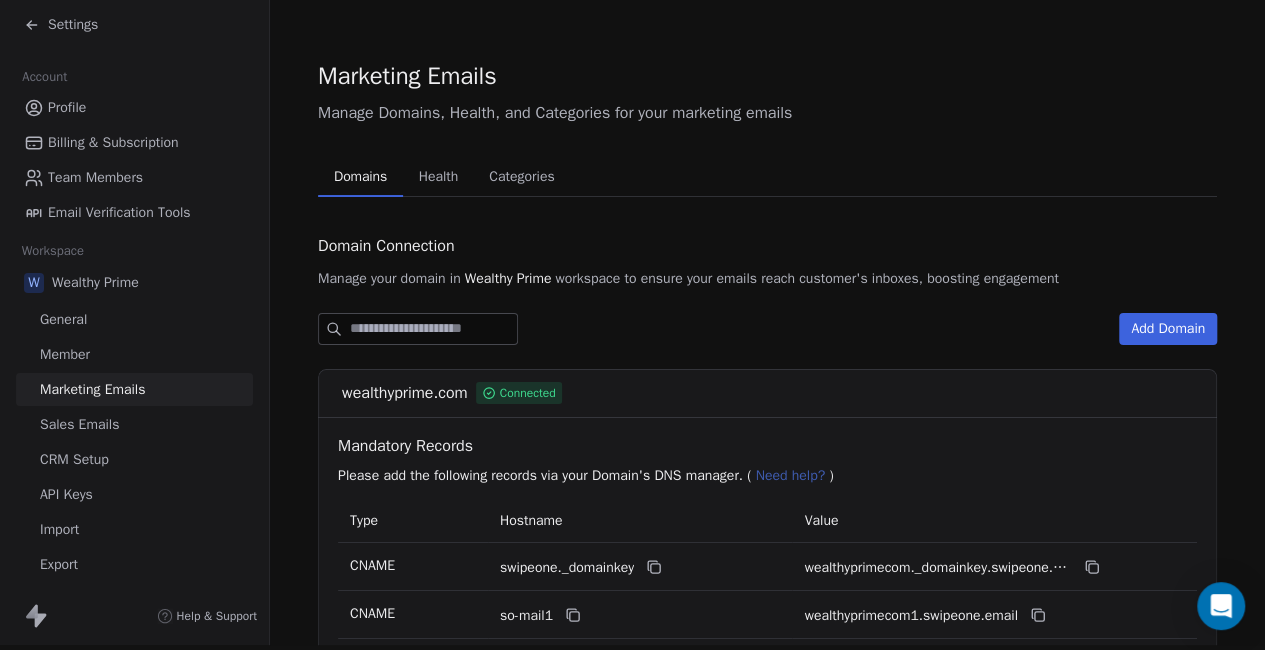 click on "Domains" at bounding box center [360, 177] 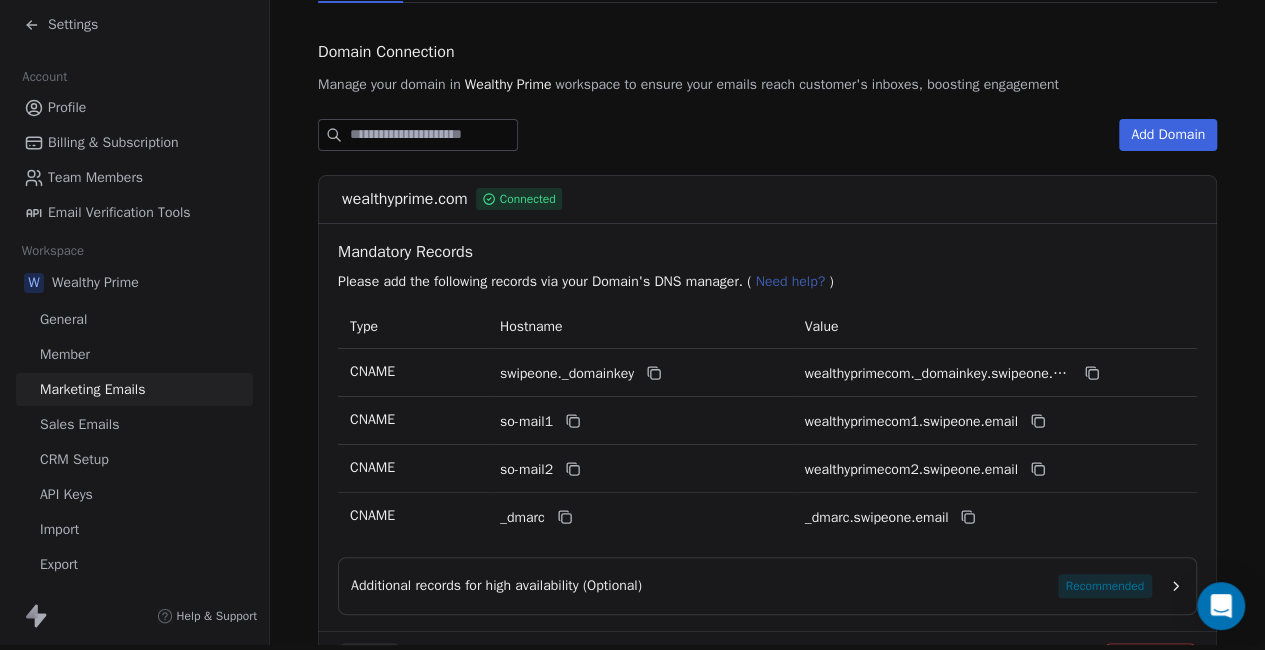 scroll, scrollTop: 314, scrollLeft: 0, axis: vertical 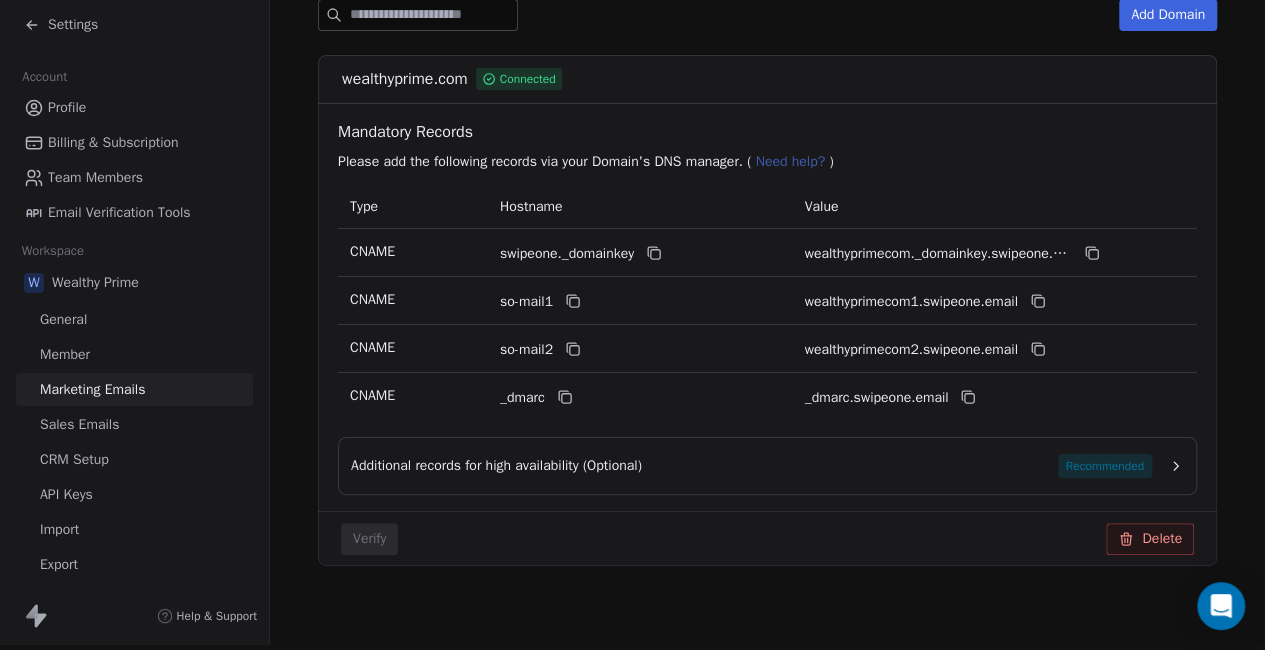 click on "Recommended" at bounding box center [1105, 466] 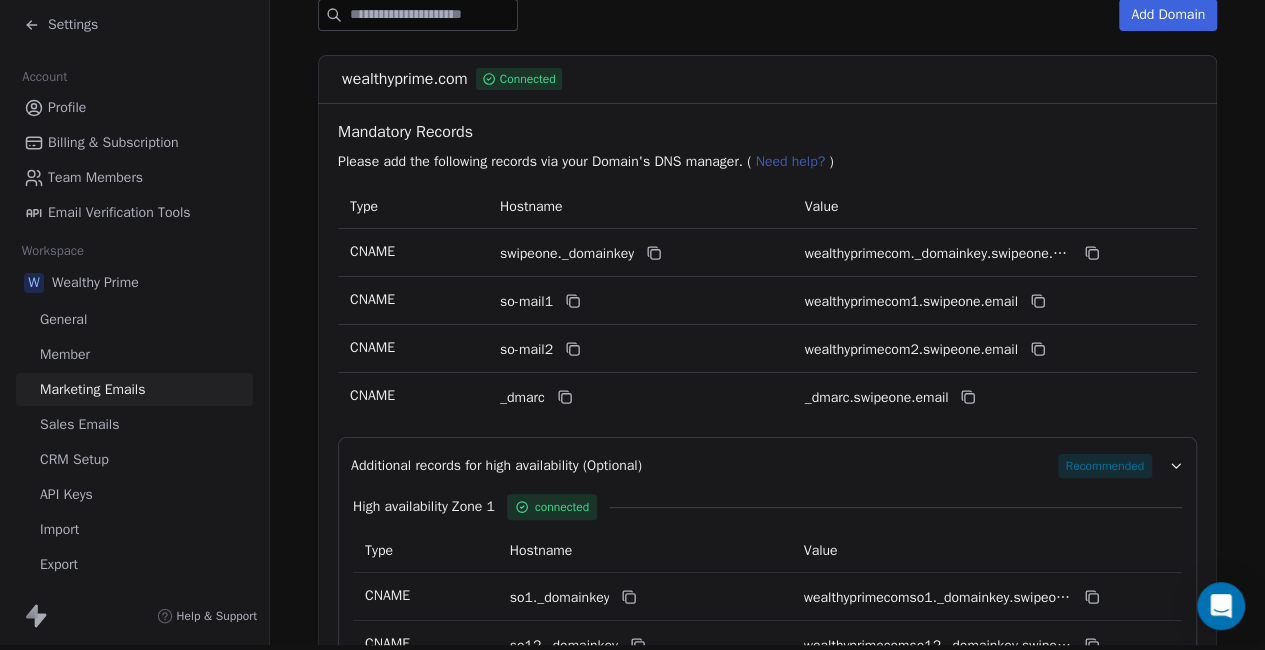 scroll, scrollTop: 508, scrollLeft: 0, axis: vertical 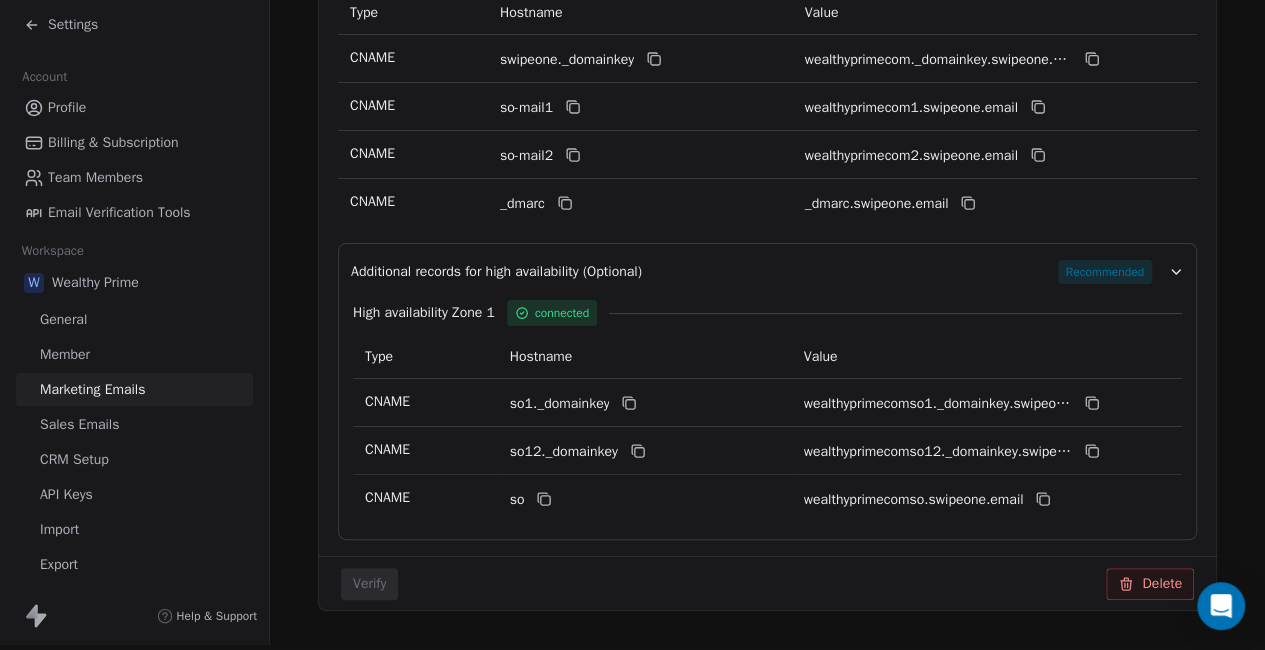 click 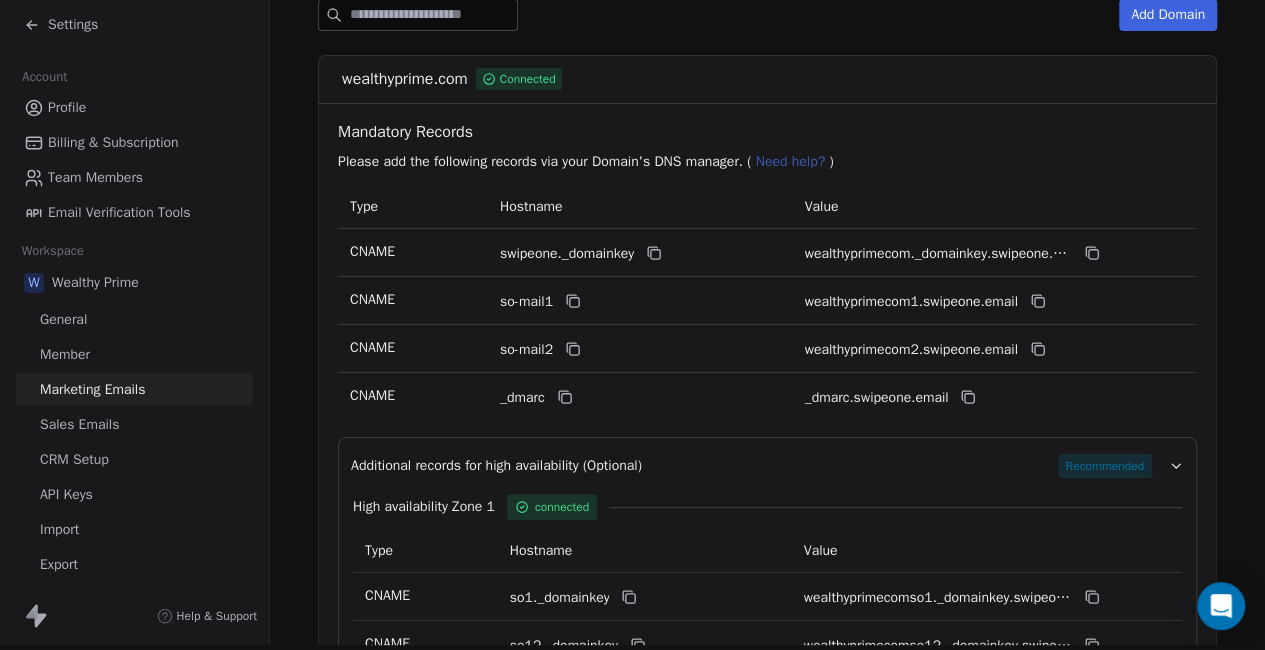 scroll, scrollTop: 20, scrollLeft: 0, axis: vertical 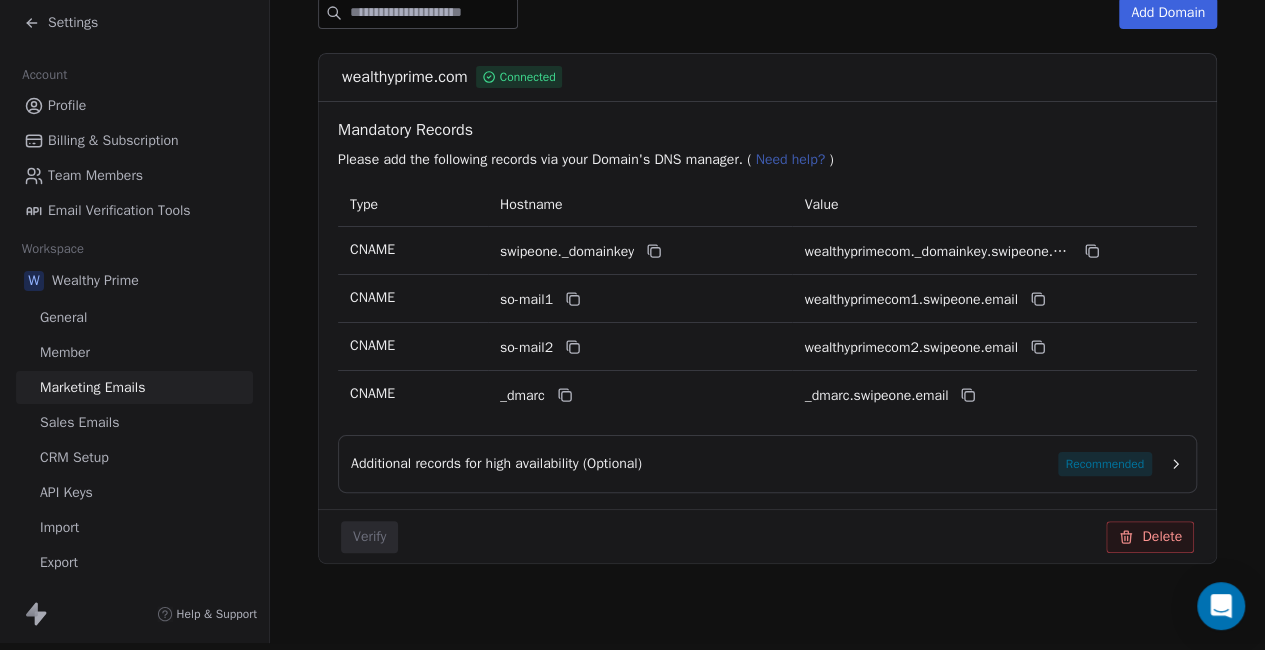 click on "Sales Emails" at bounding box center [134, 422] 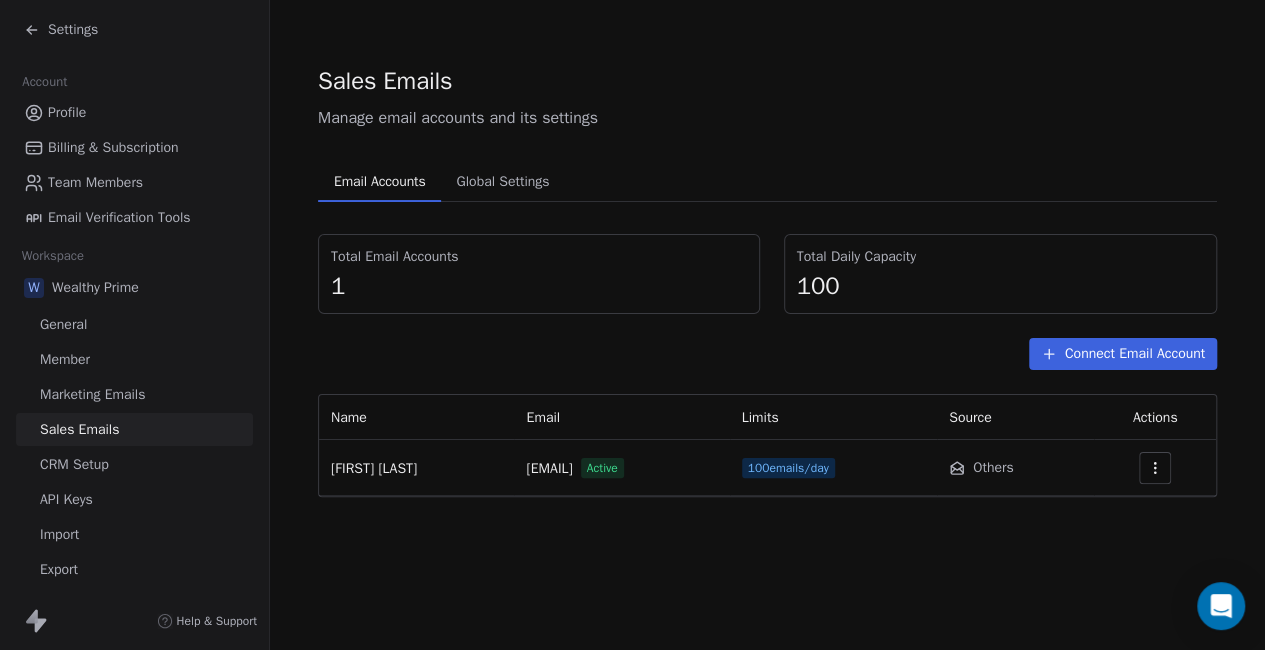 click on "Global Settings" at bounding box center (502, 182) 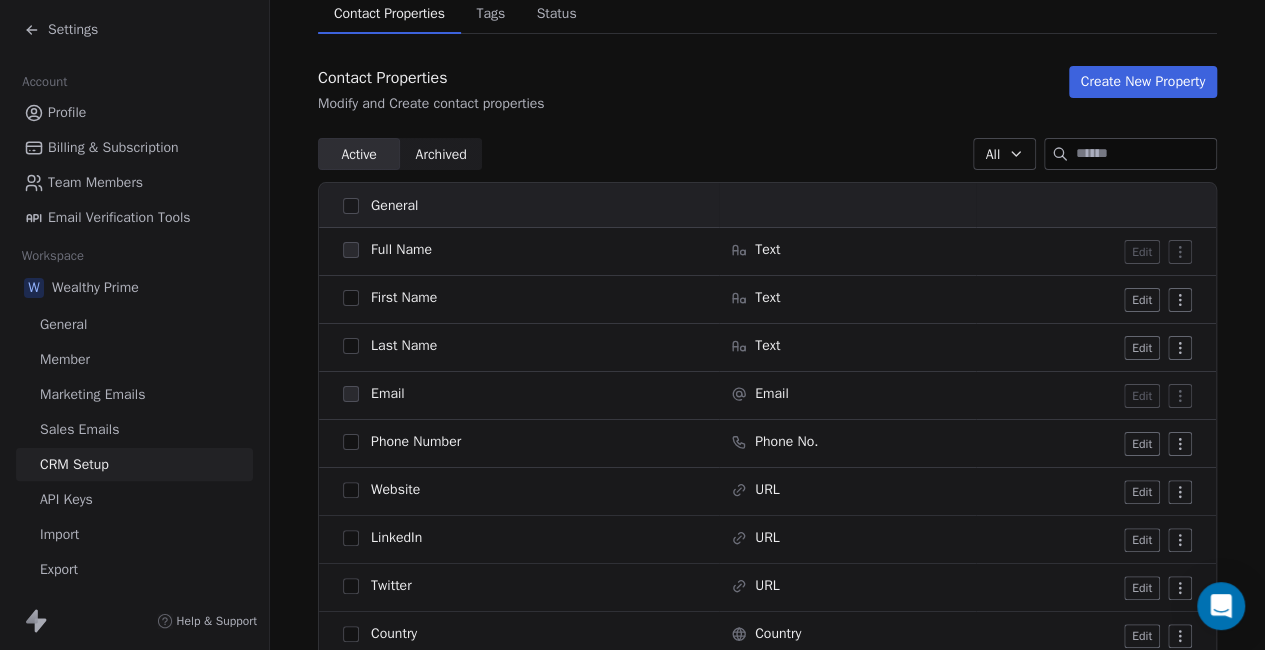 scroll, scrollTop: 163, scrollLeft: 0, axis: vertical 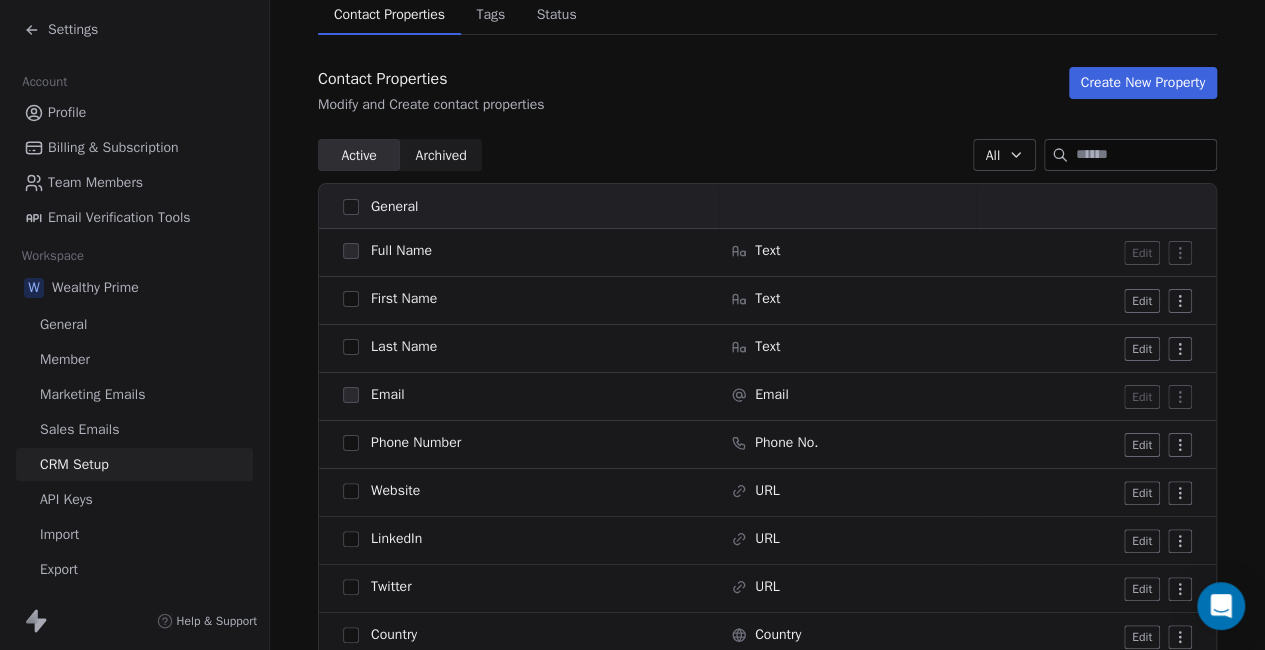 click on "API Keys" at bounding box center [66, 499] 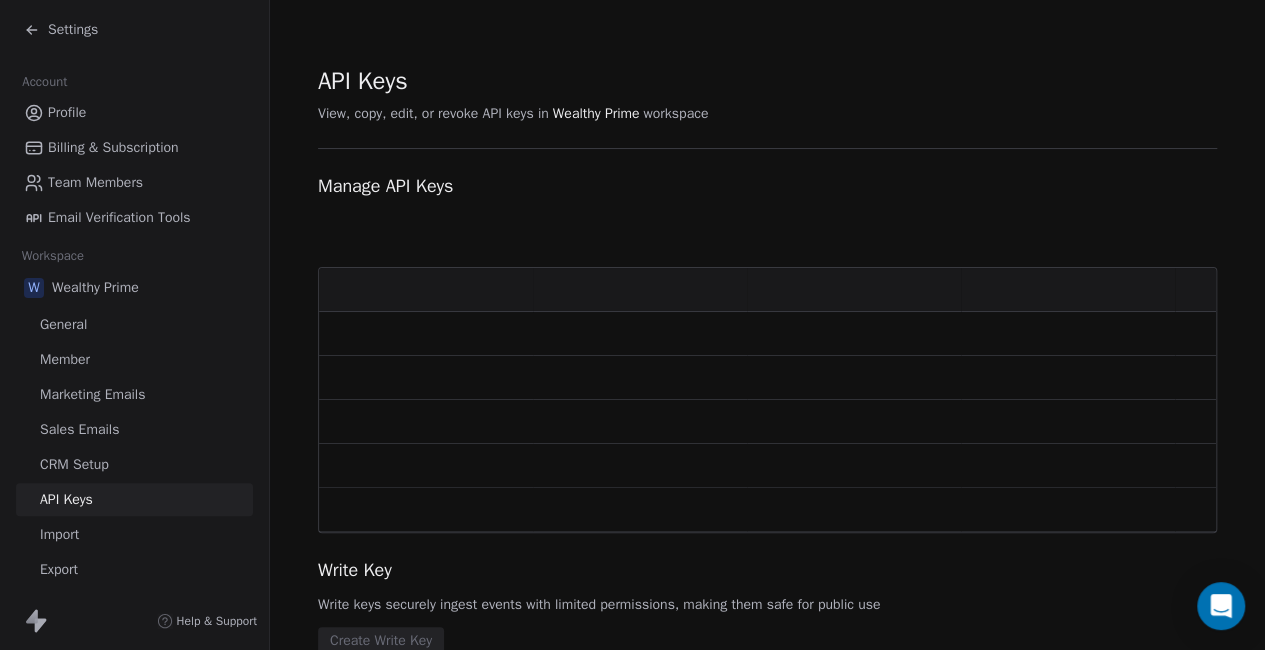 scroll, scrollTop: 63, scrollLeft: 0, axis: vertical 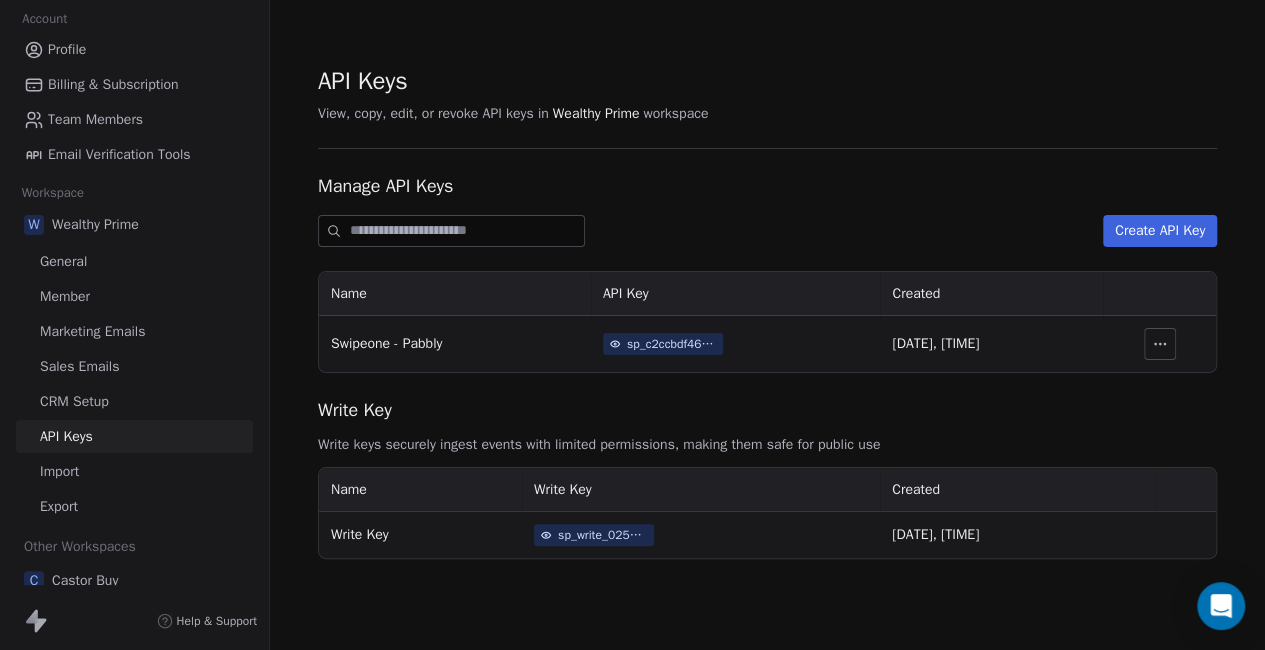 click on "sp_write_025084f811ea40cda20b8eda0e8a6153" at bounding box center [603, 535] 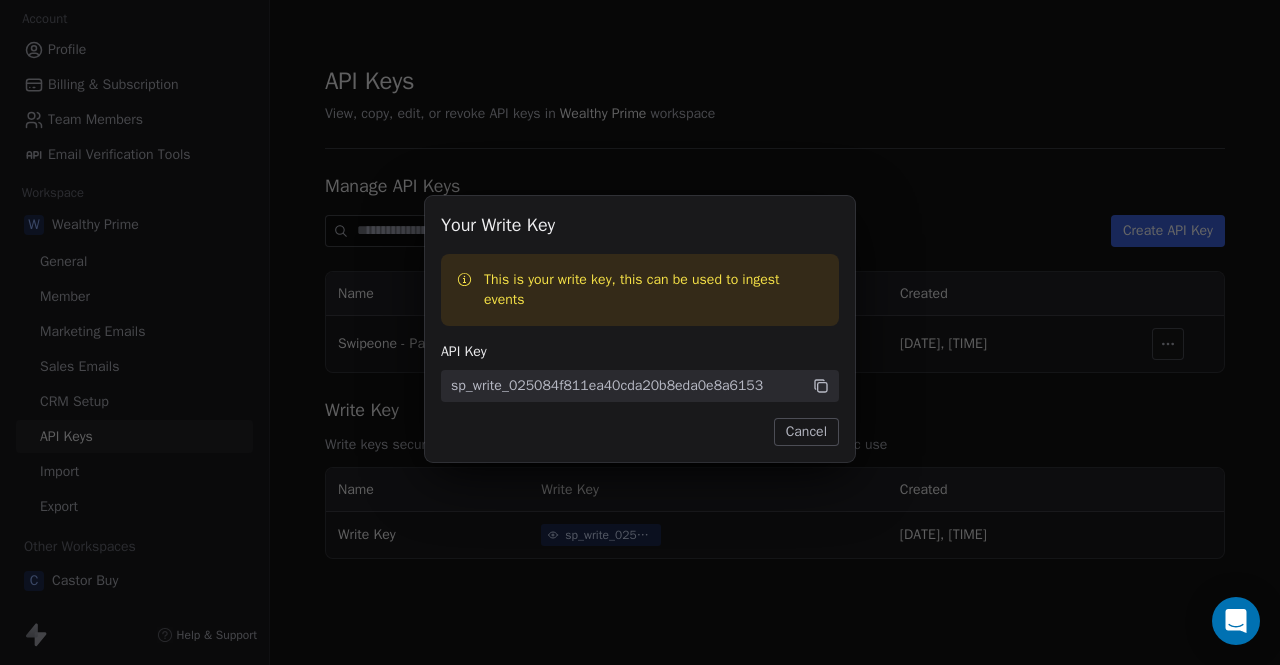 click on "Cancel" at bounding box center (806, 432) 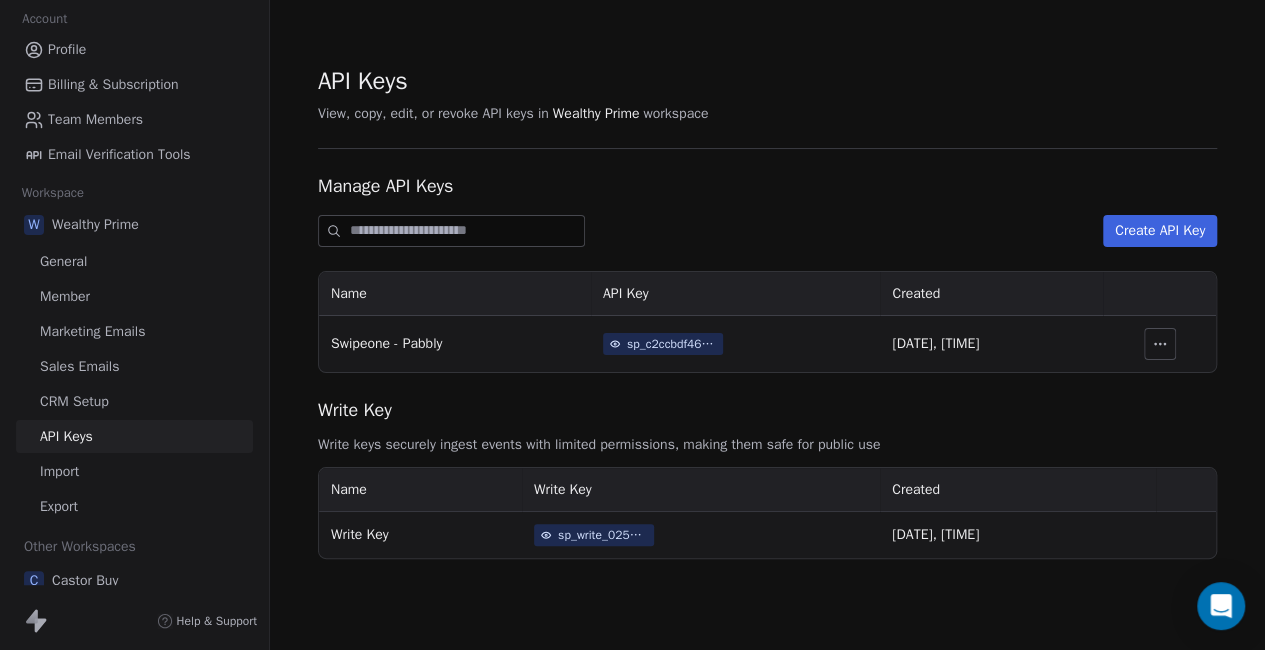 click on "Sales Emails" at bounding box center [79, 366] 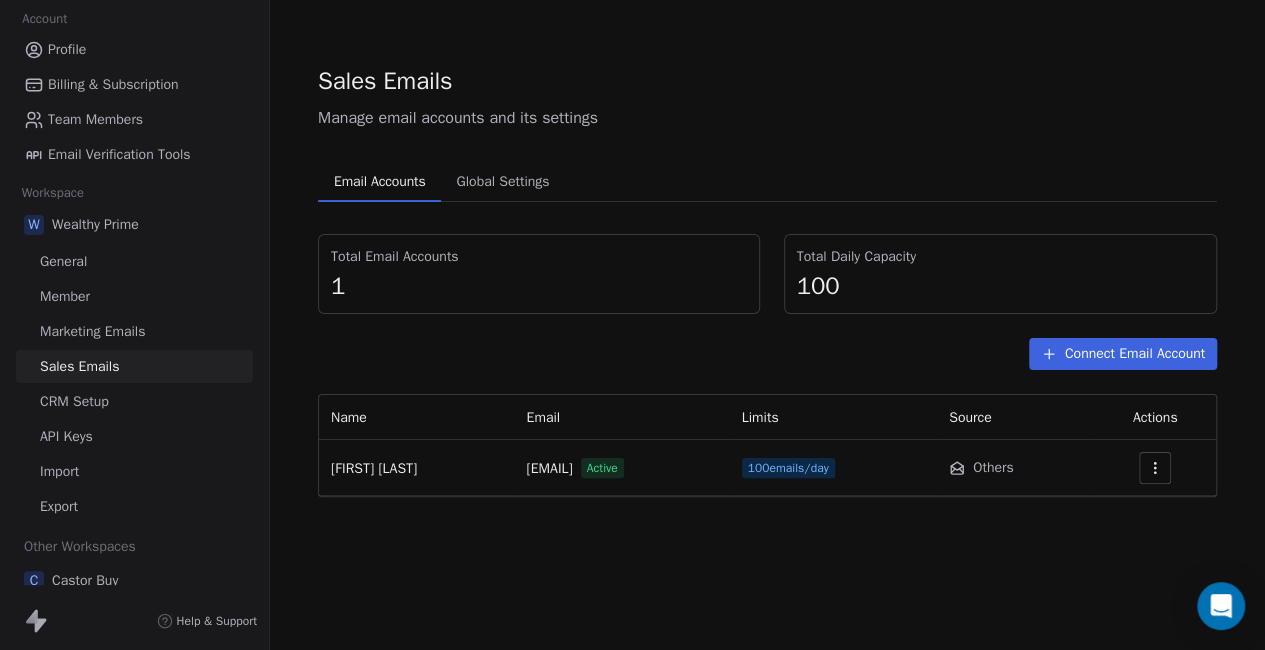 click on "Marketing Emails" at bounding box center [92, 331] 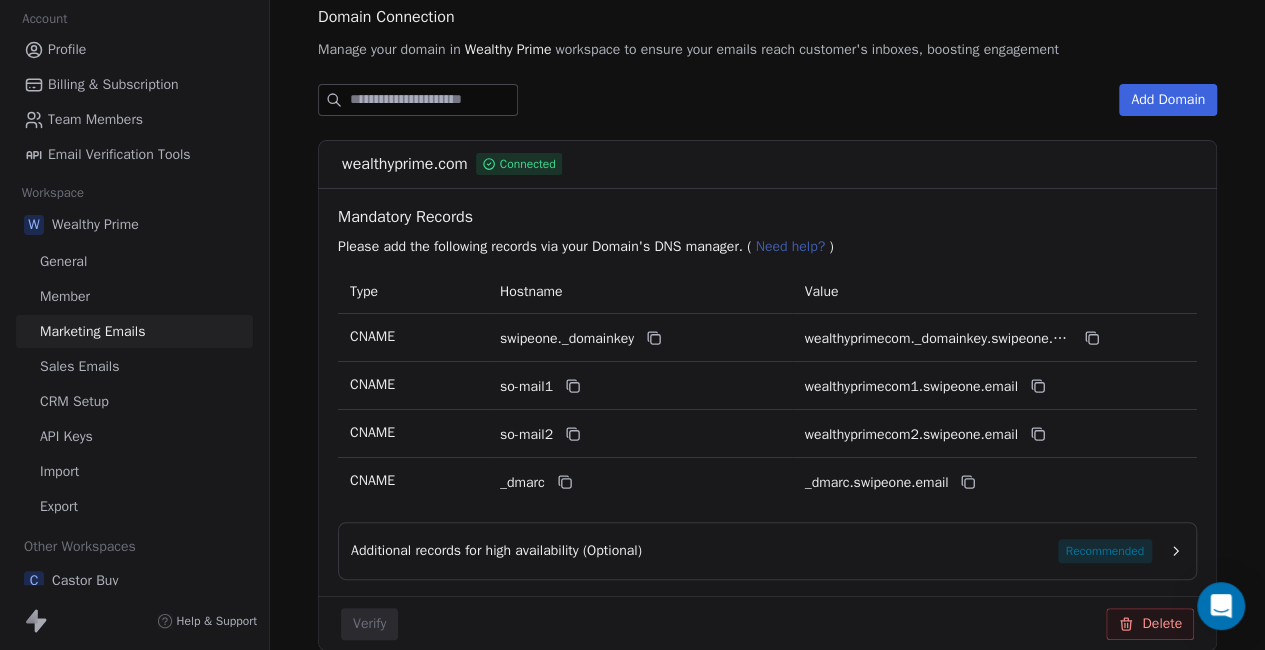 scroll, scrollTop: 314, scrollLeft: 0, axis: vertical 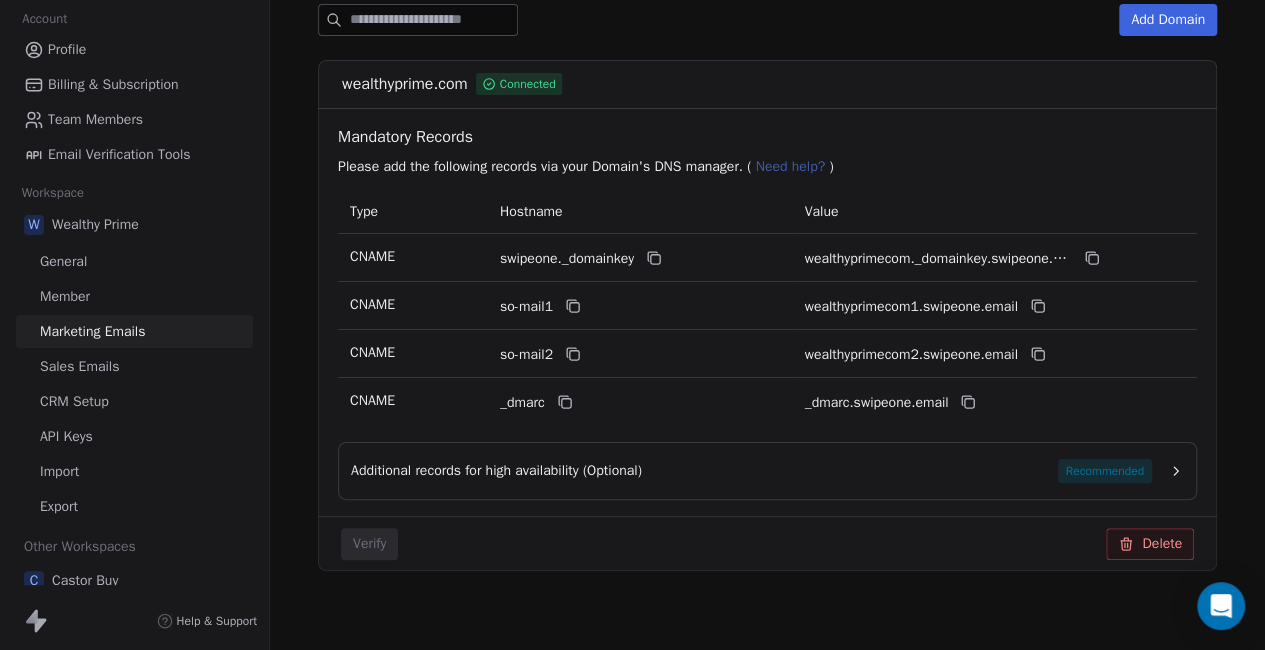 click on "Member" at bounding box center (65, 296) 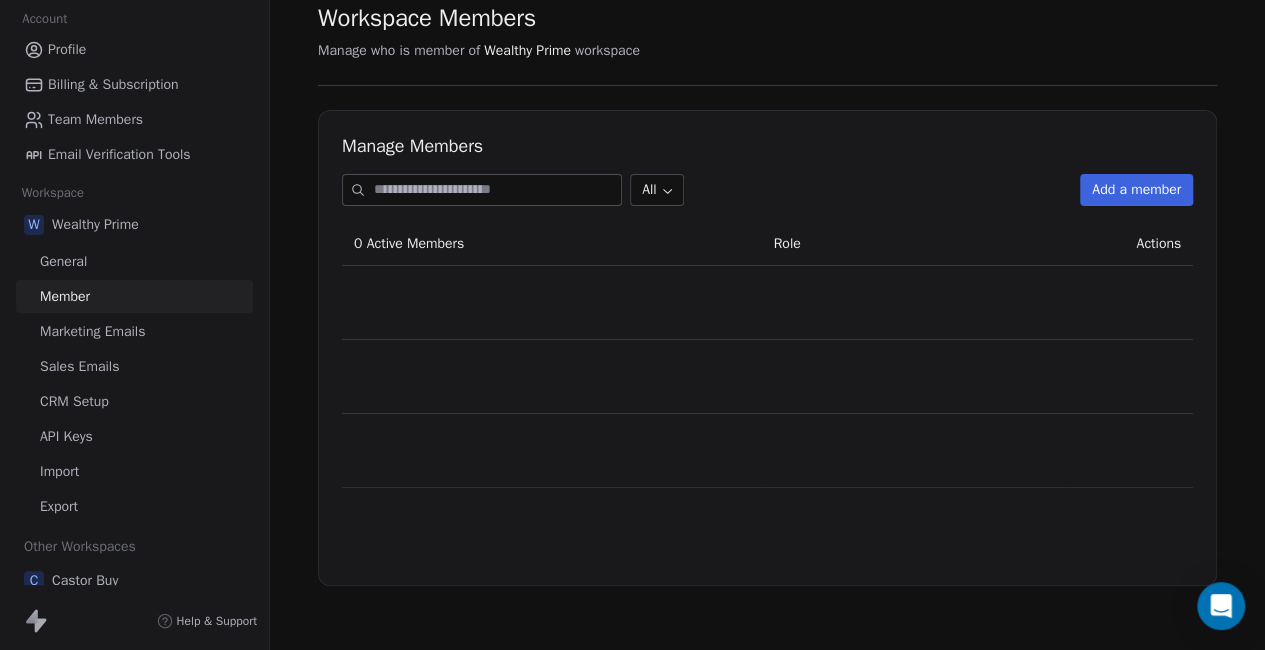 scroll, scrollTop: 0, scrollLeft: 0, axis: both 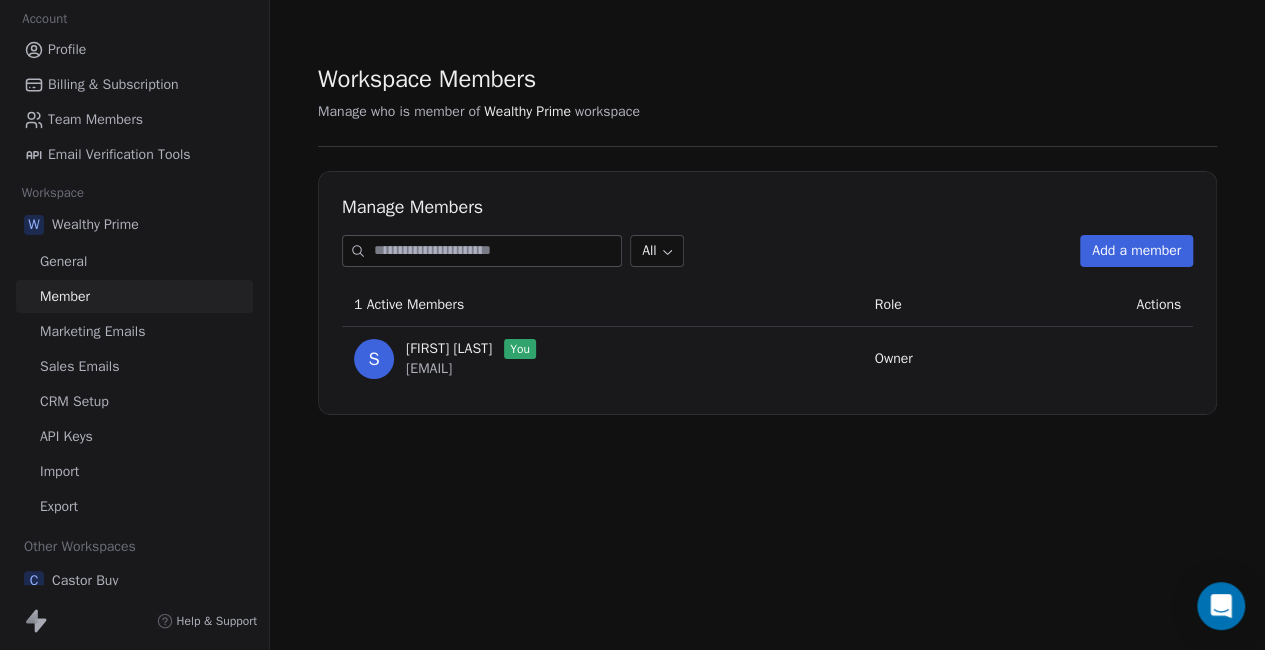 click on "General" at bounding box center [63, 261] 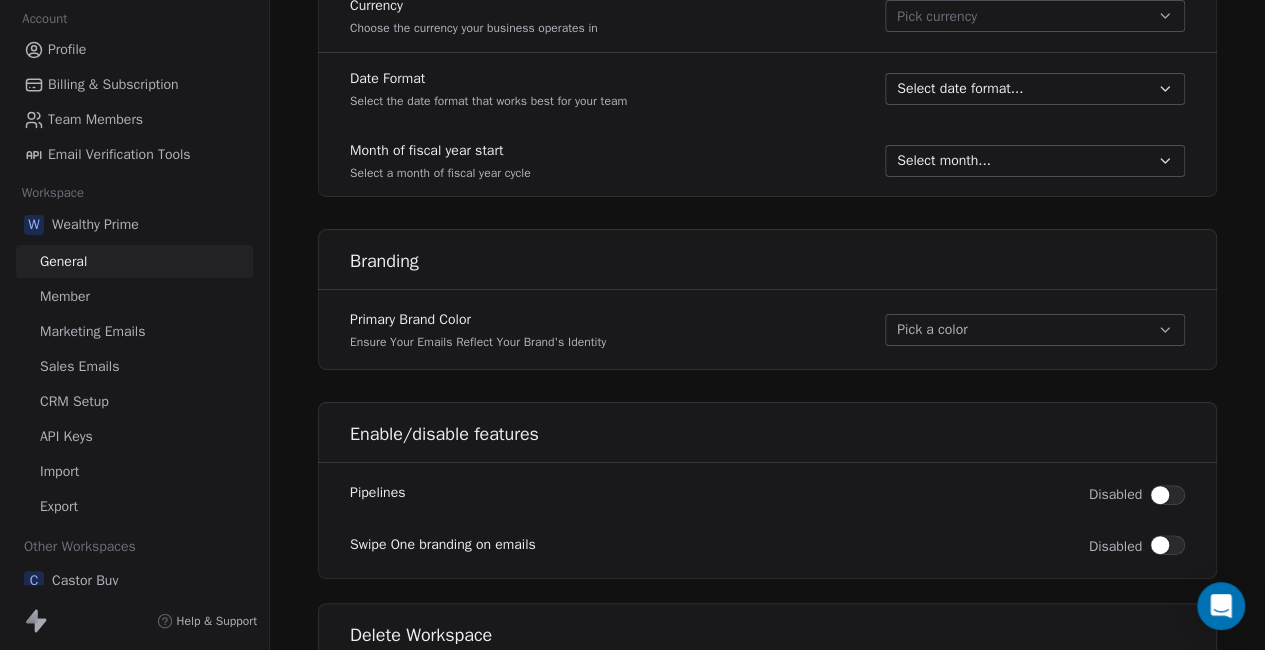 scroll, scrollTop: 1202, scrollLeft: 0, axis: vertical 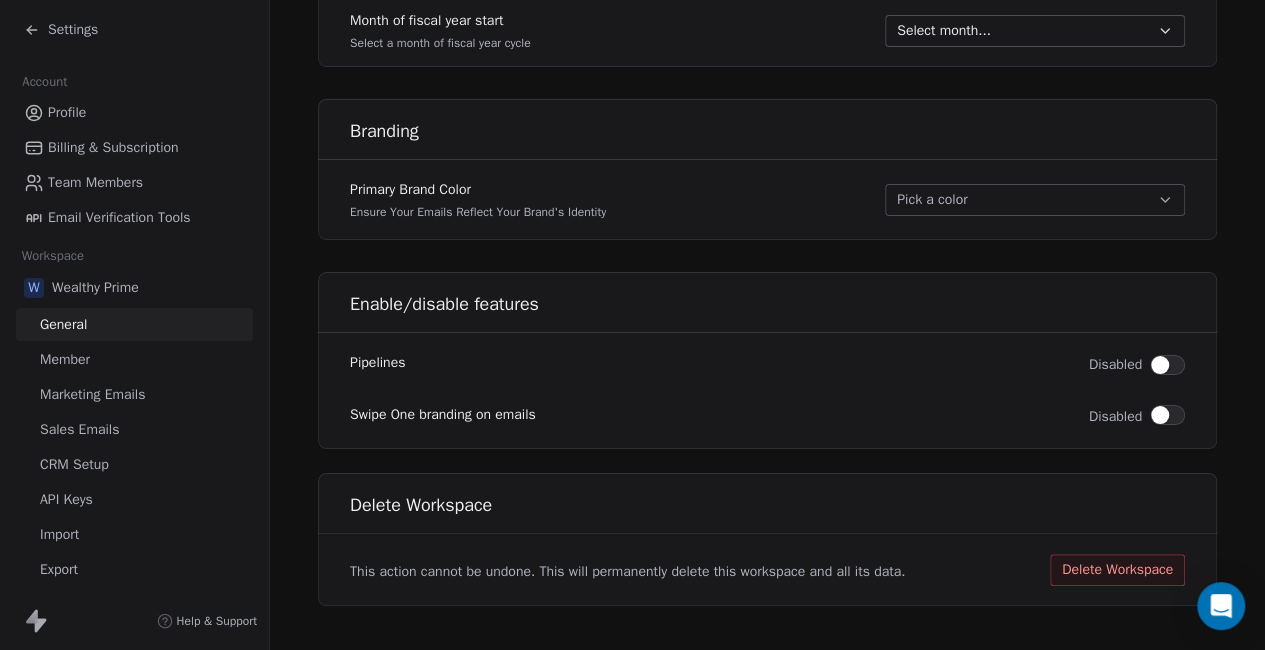 click on "Wealthy Prime" at bounding box center (95, 288) 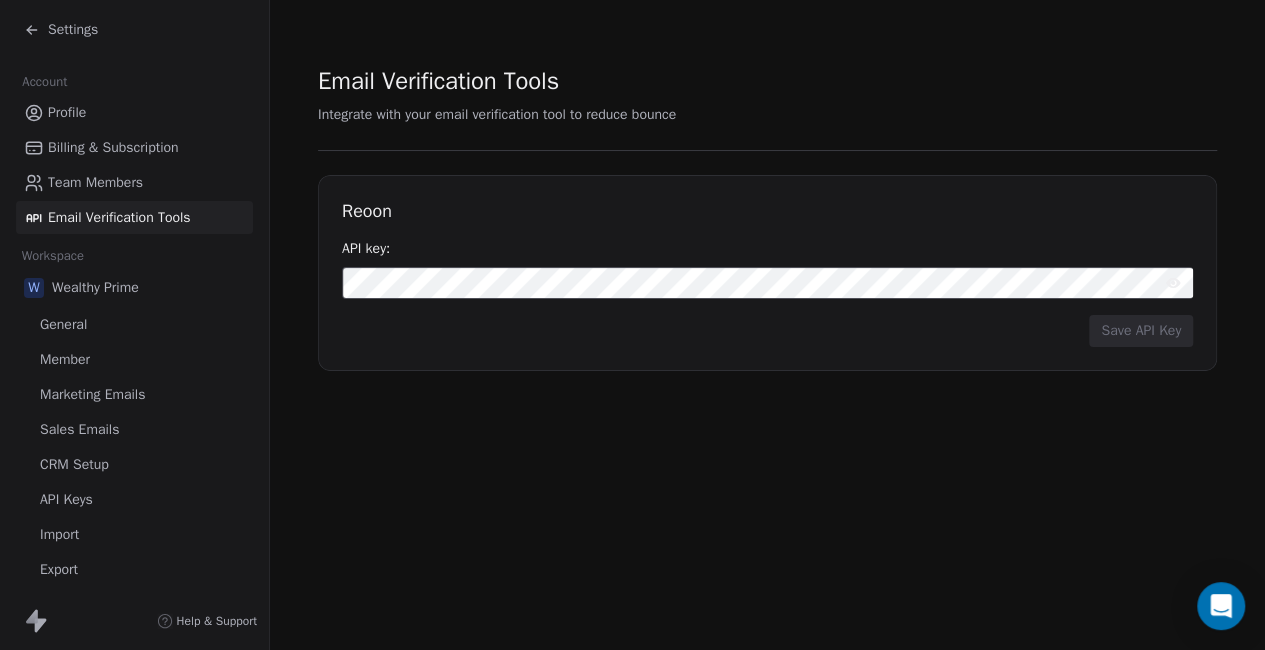 click on "Profile" at bounding box center [67, 112] 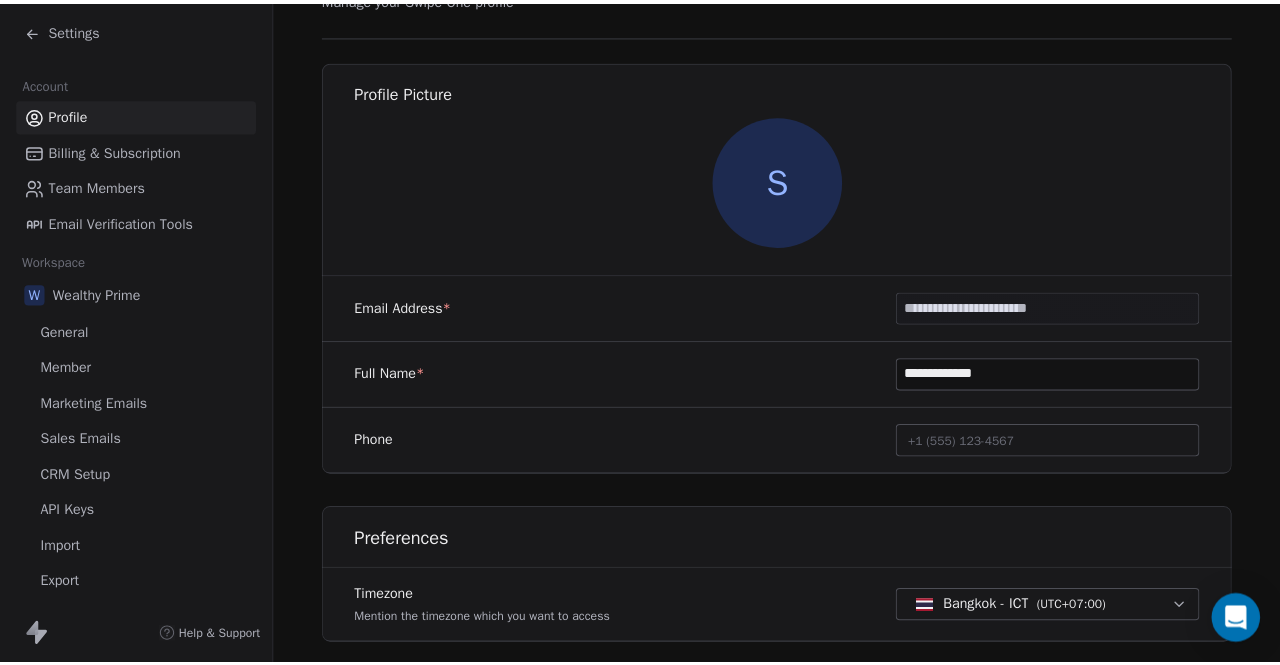 scroll, scrollTop: 174, scrollLeft: 0, axis: vertical 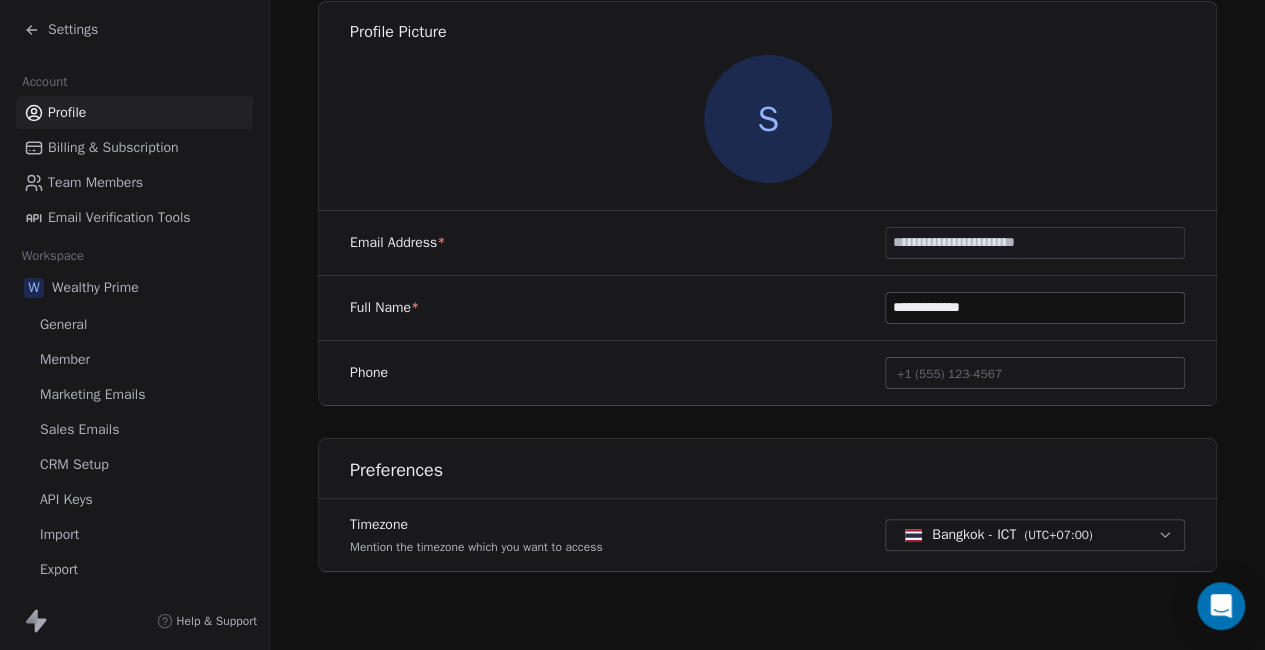click on "+1 (555) 123-4567" at bounding box center (949, 374) 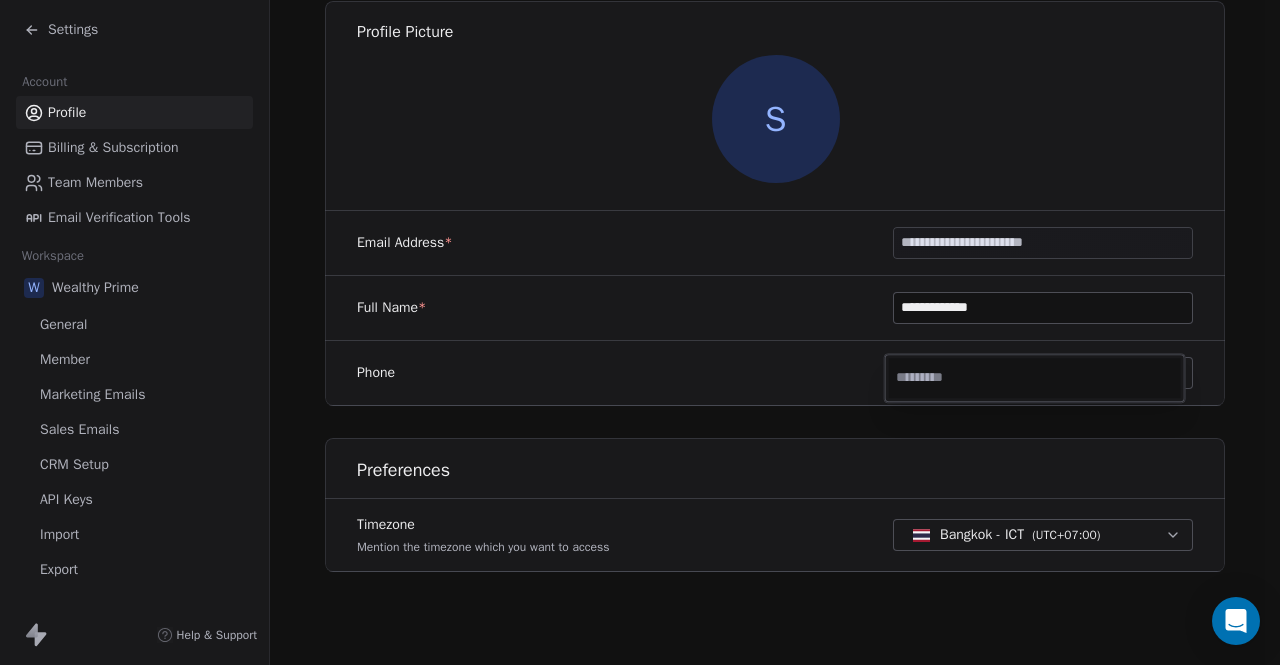 click on "**********" at bounding box center (640, 332) 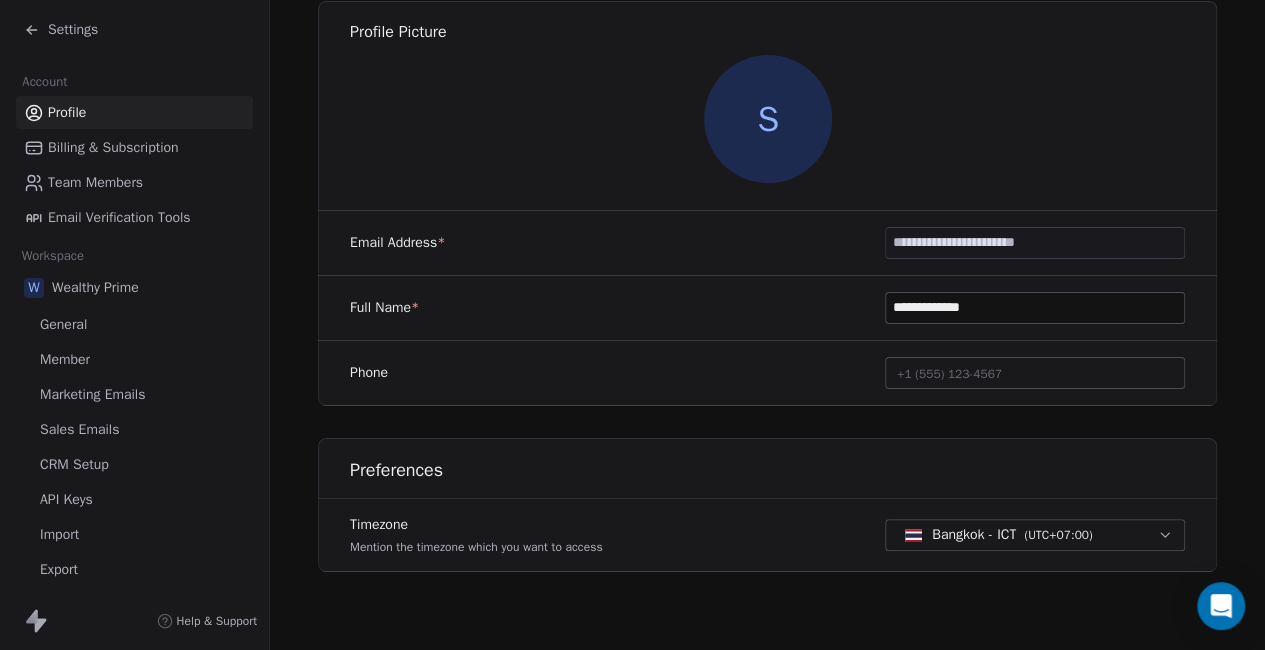 click 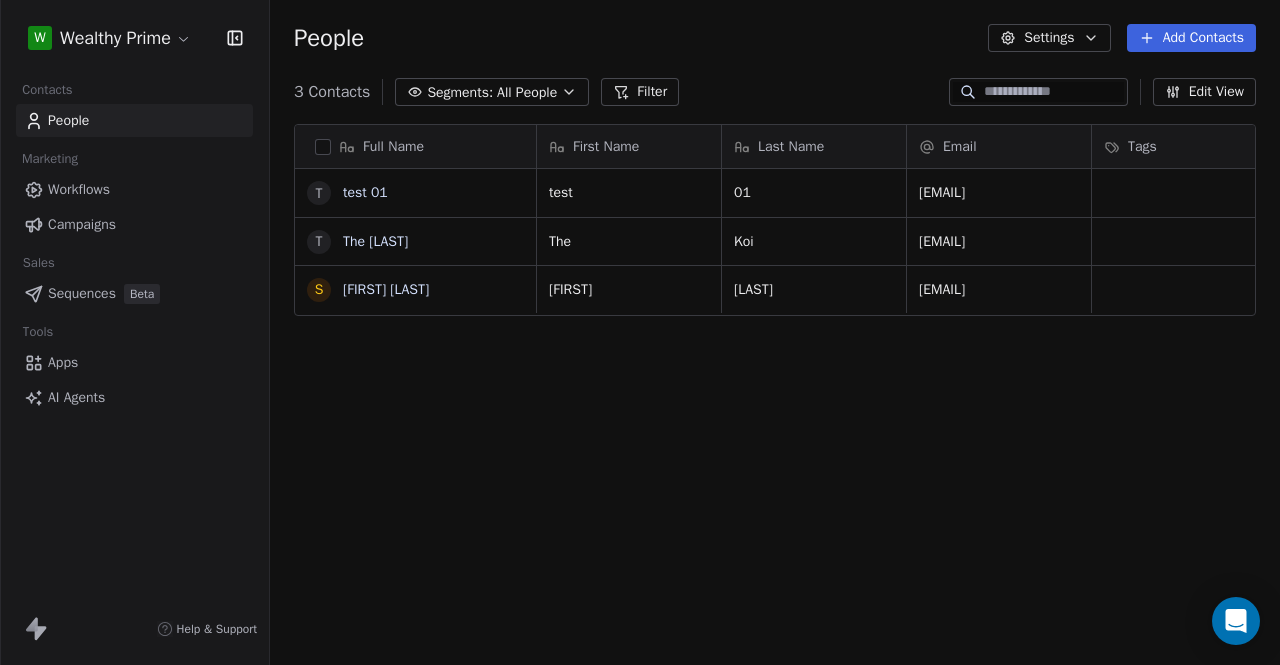 scroll, scrollTop: 16, scrollLeft: 16, axis: both 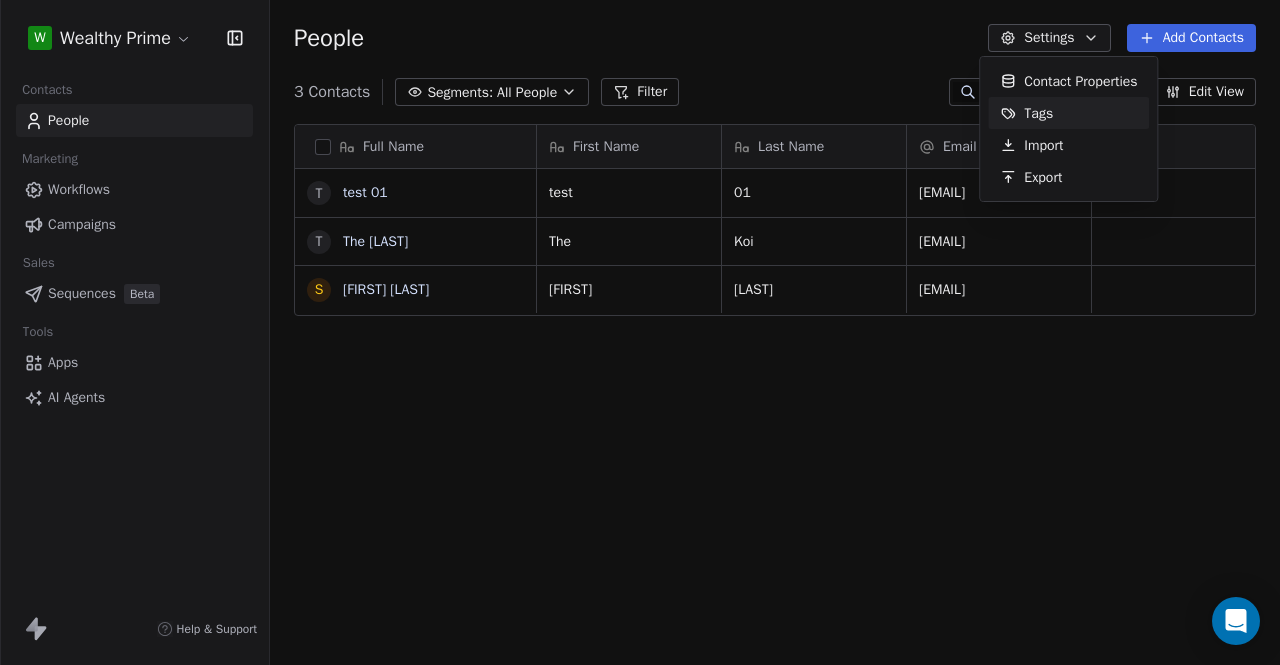 click on "Tags" at bounding box center (1068, 113) 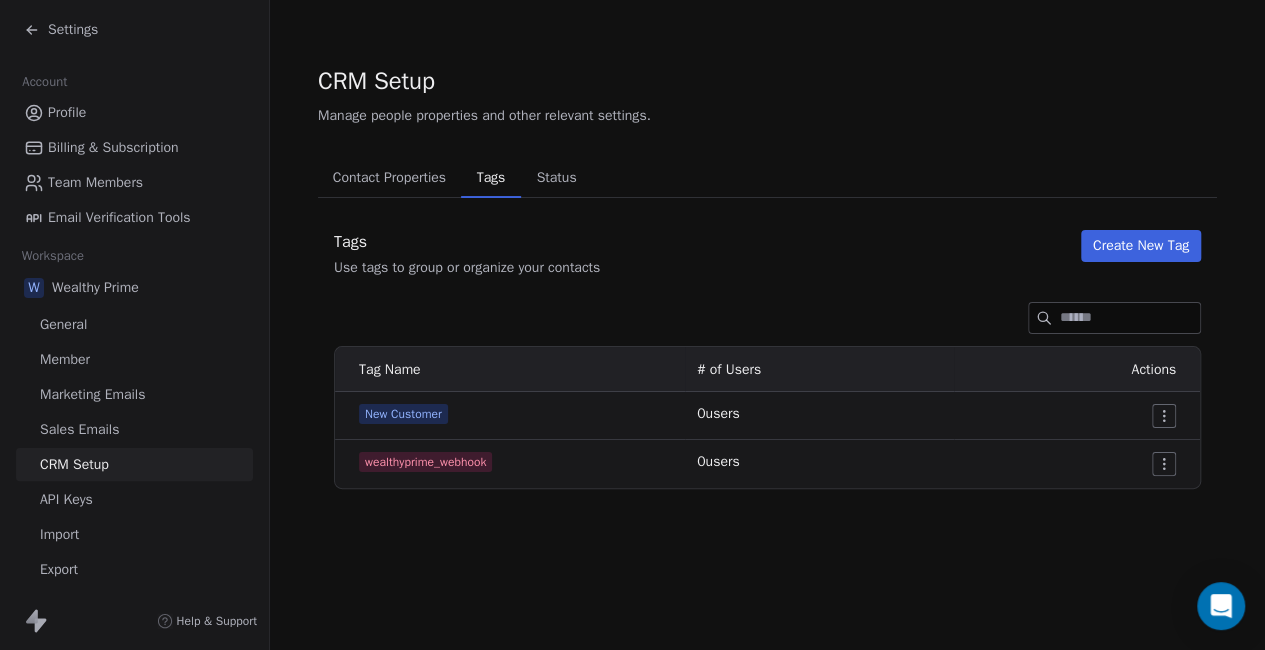 click on "Status" at bounding box center [557, 178] 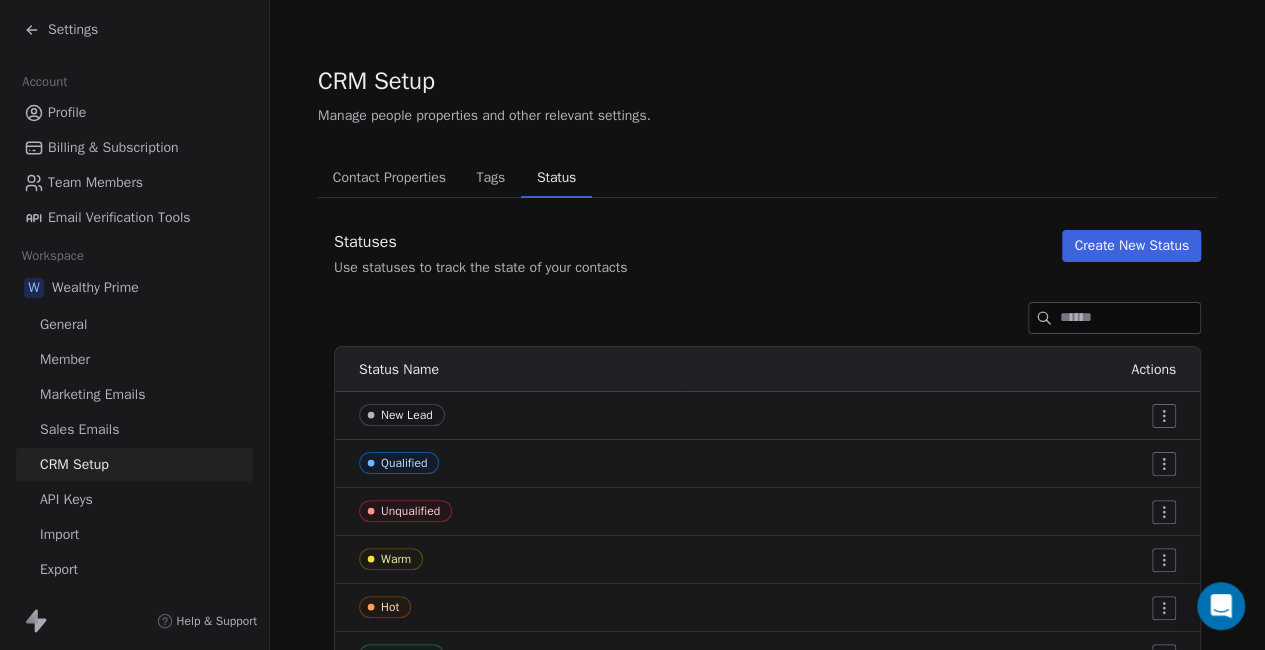scroll, scrollTop: 79, scrollLeft: 0, axis: vertical 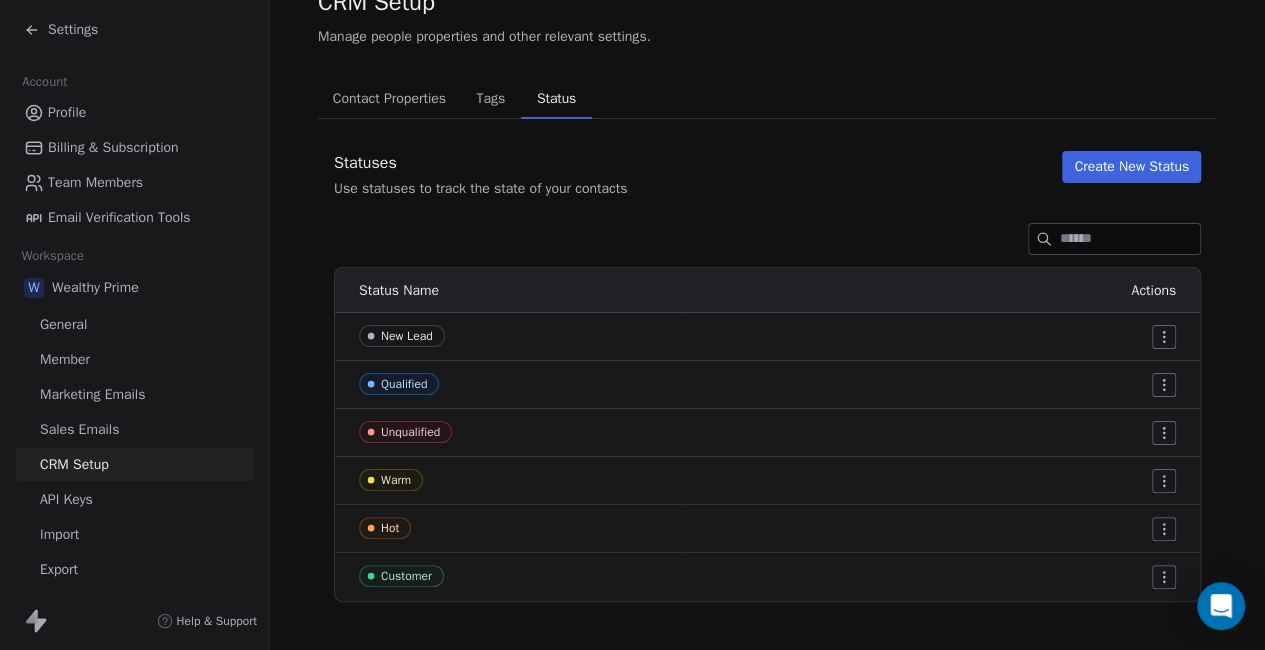 click on "Contact Properties" at bounding box center (389, 99) 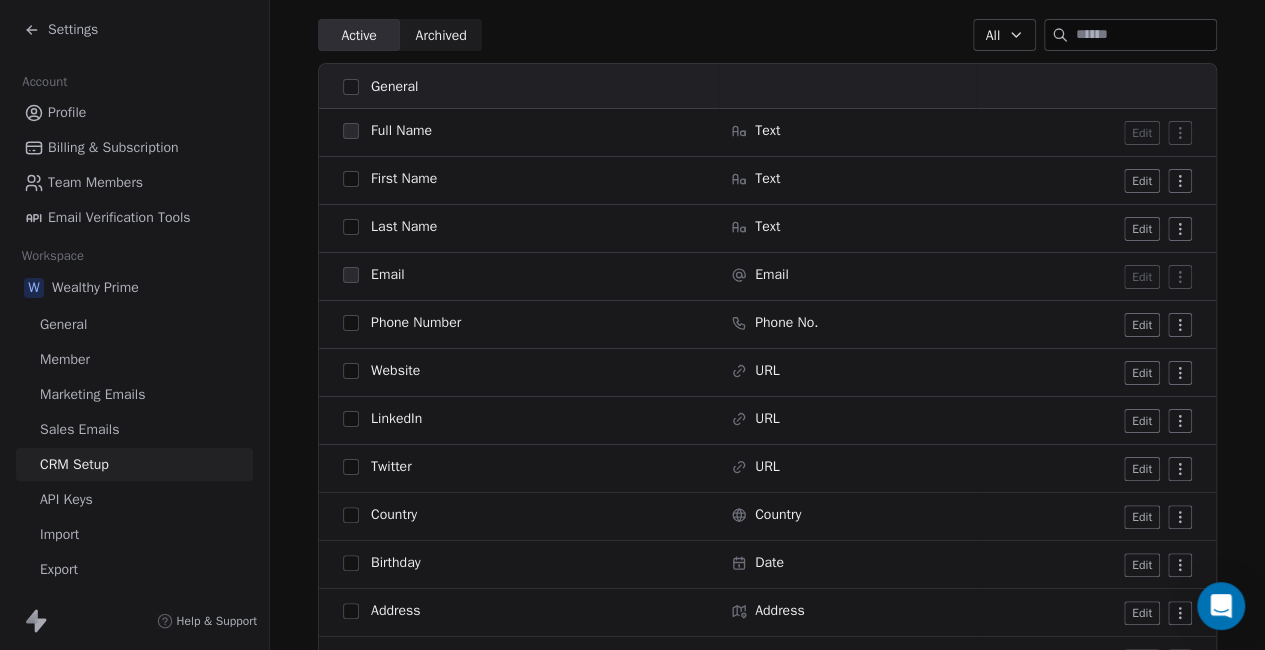 scroll, scrollTop: 0, scrollLeft: 0, axis: both 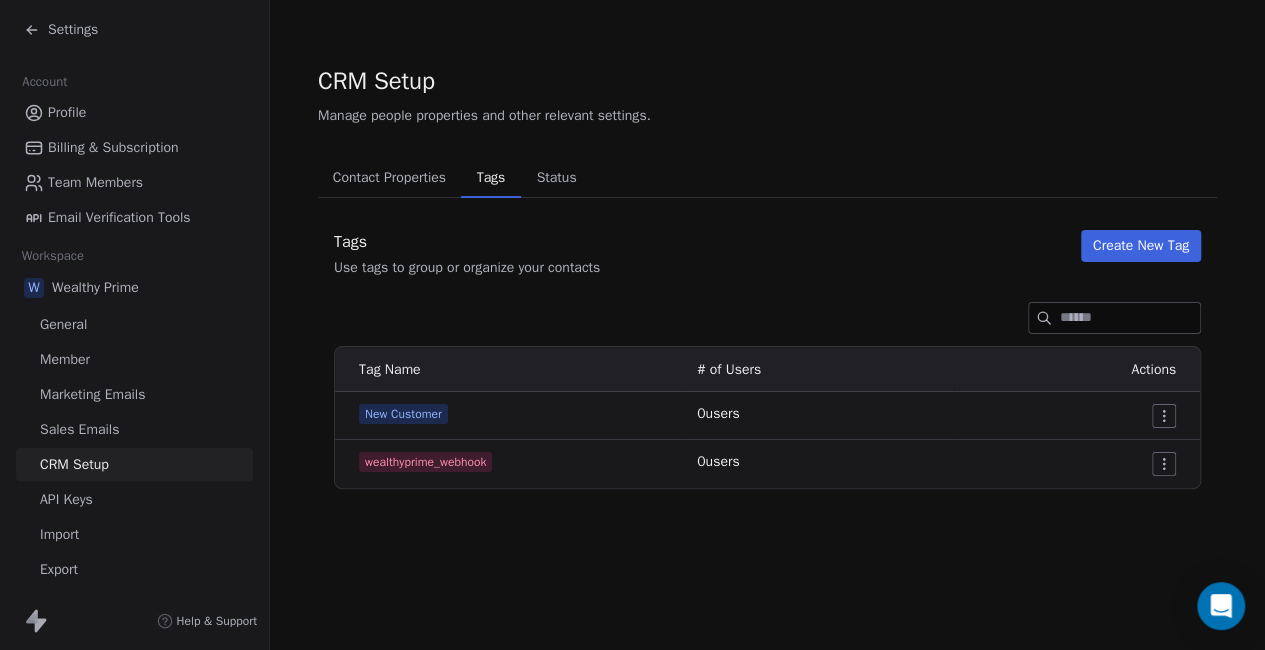 click on "Tags" at bounding box center (491, 178) 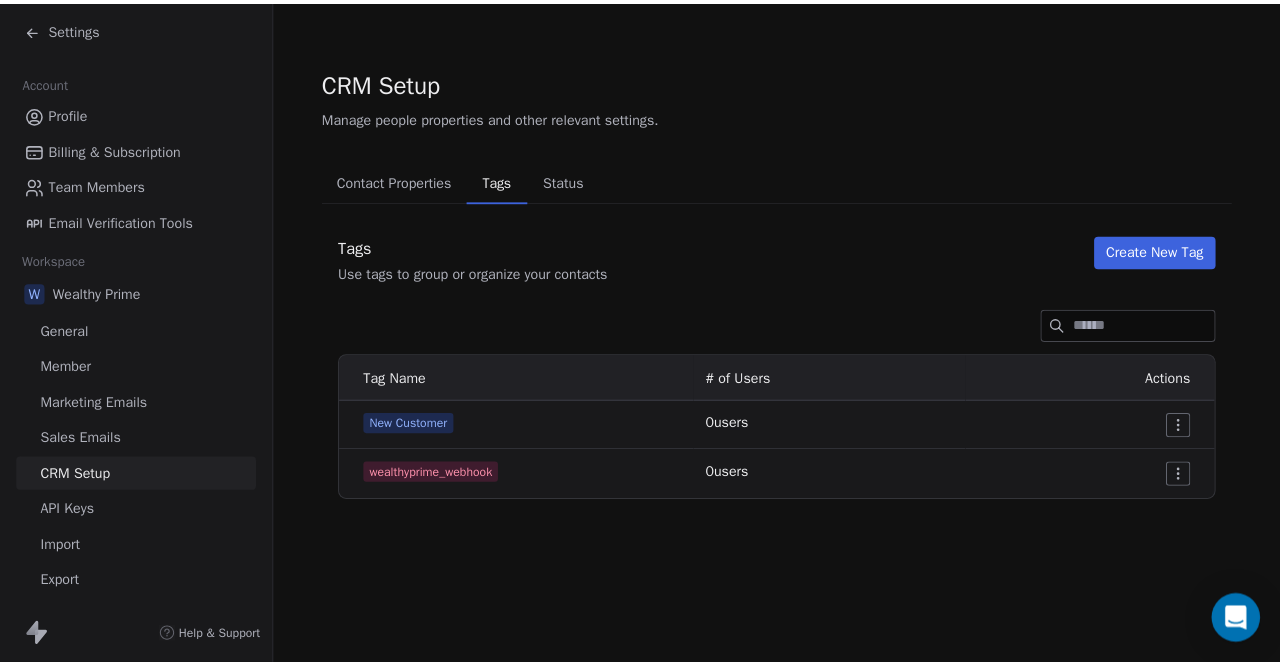 scroll, scrollTop: 0, scrollLeft: 0, axis: both 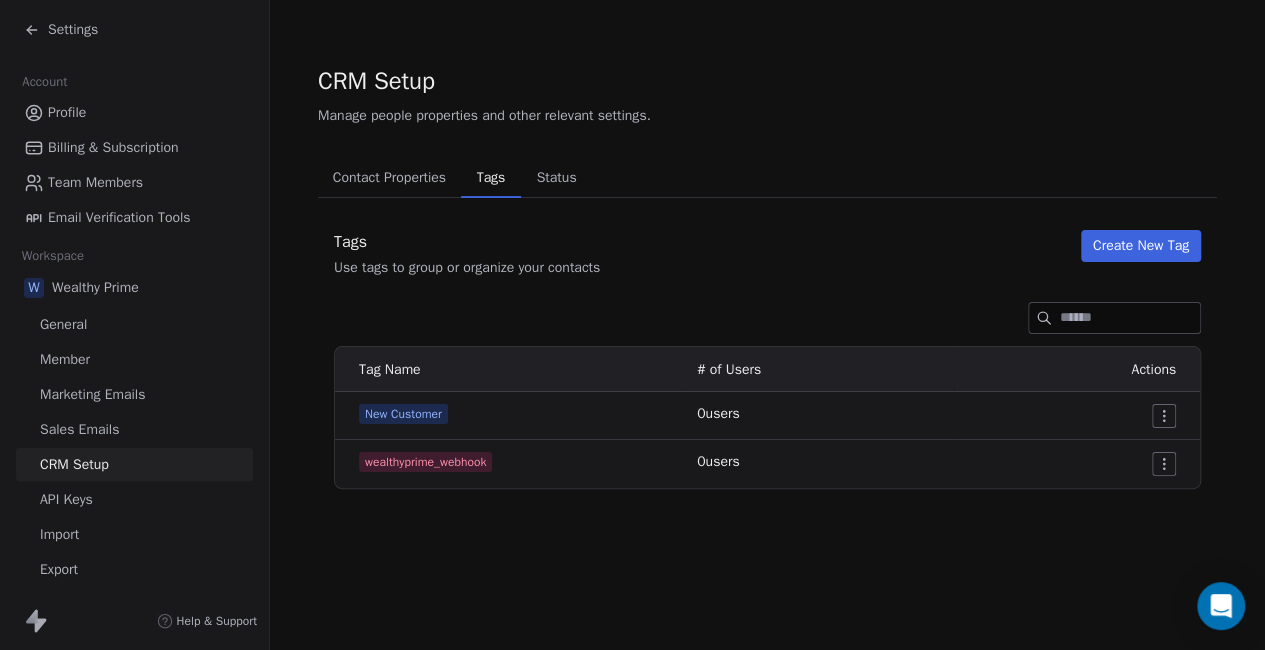 click 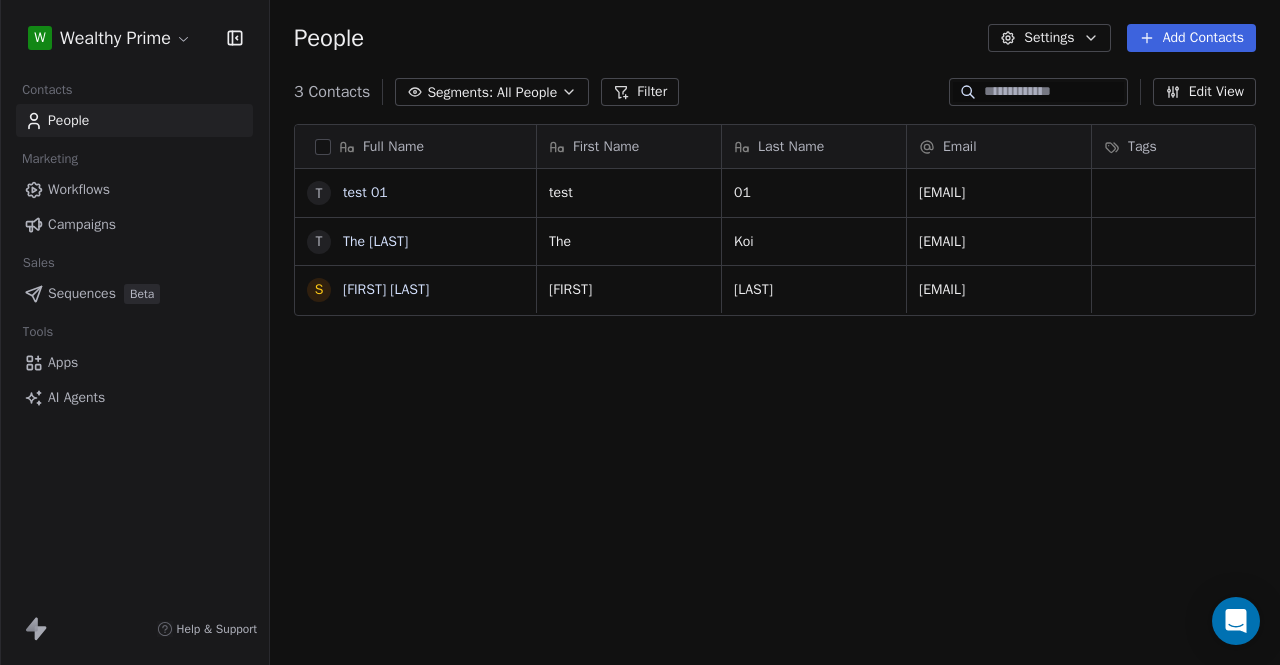 scroll, scrollTop: 16, scrollLeft: 16, axis: both 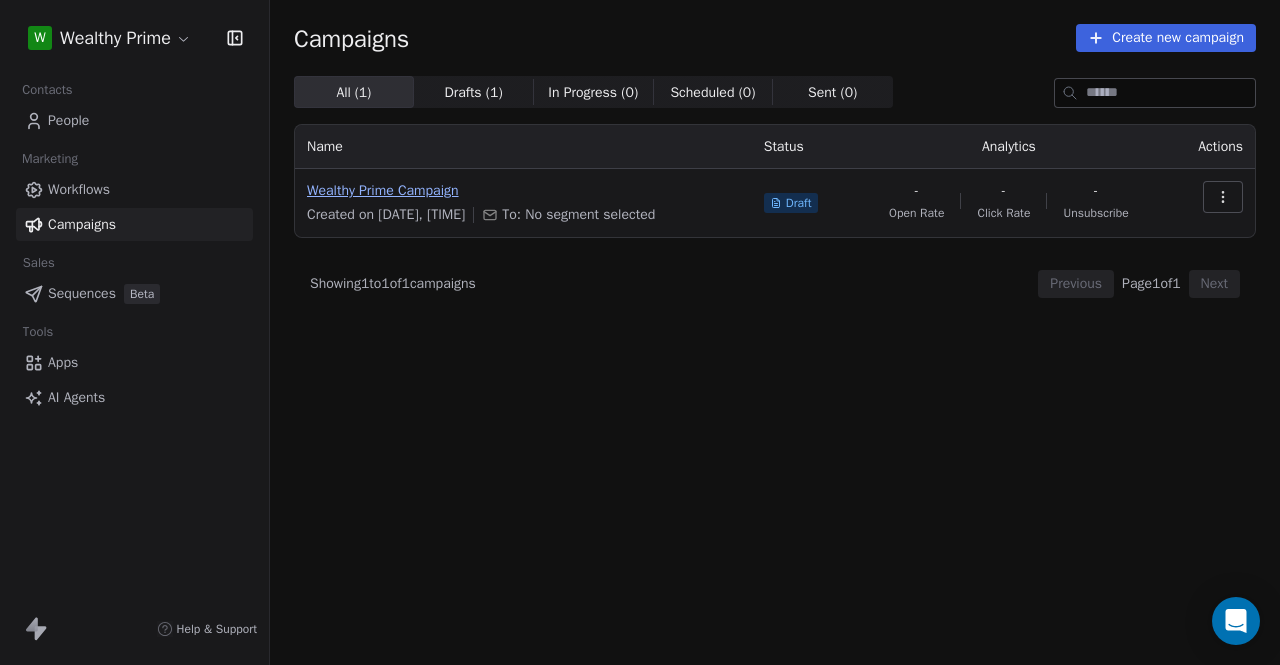 click on "Wealthy Prime Campaign" at bounding box center [523, 191] 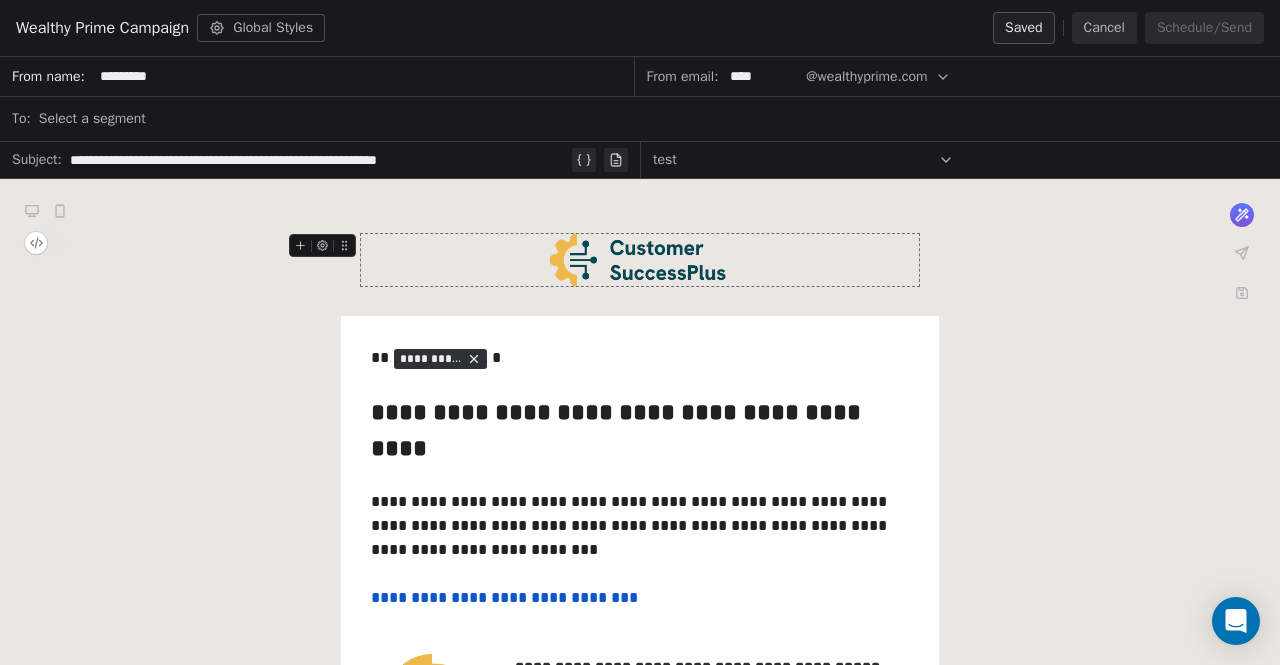 click on "Select a segment" at bounding box center [653, 119] 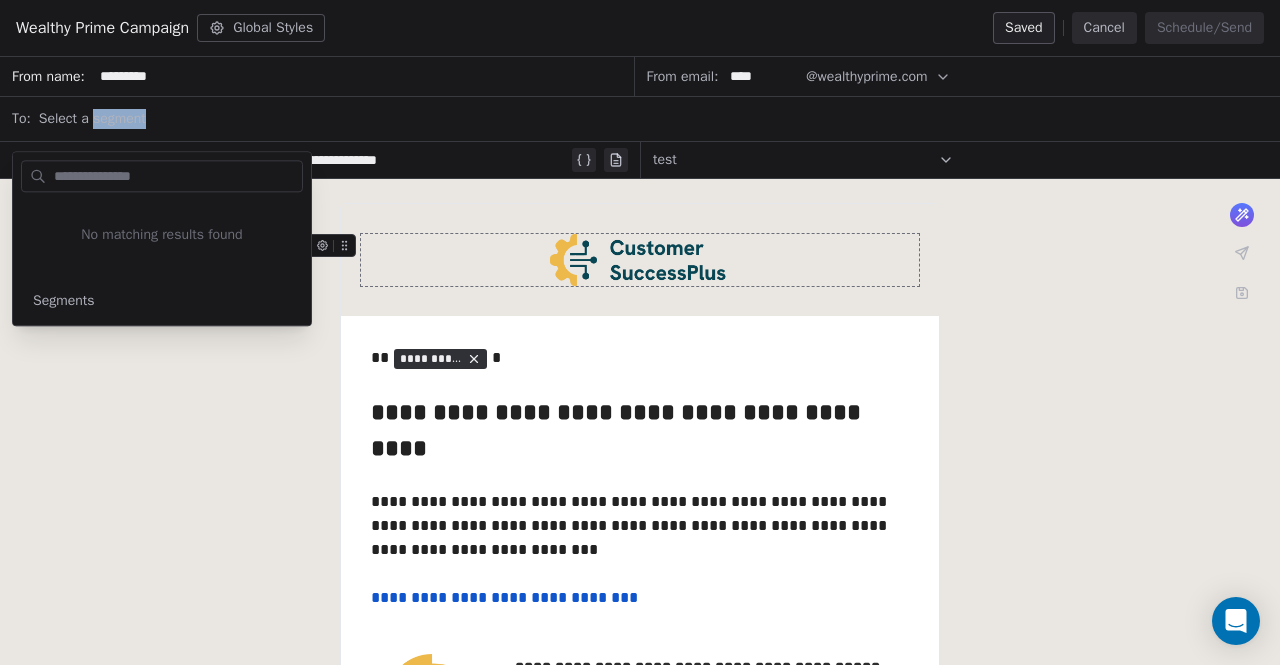 click on "Select a segment" at bounding box center (92, 119) 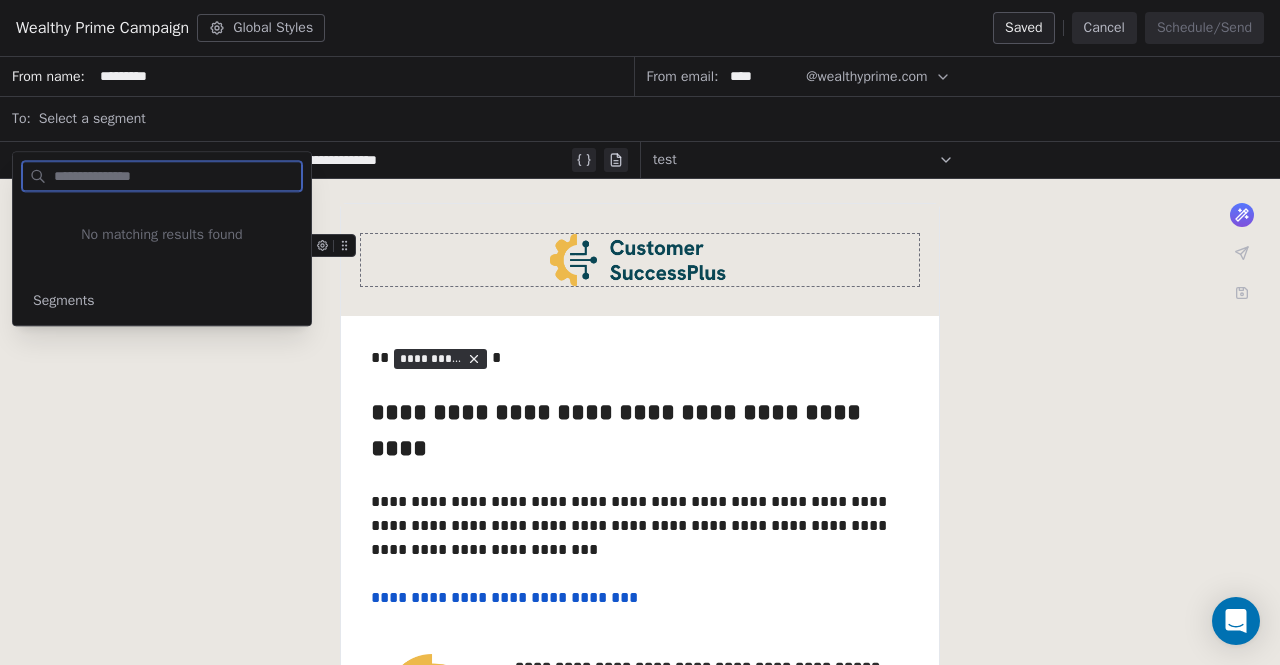 click on "Segments" at bounding box center [64, 301] 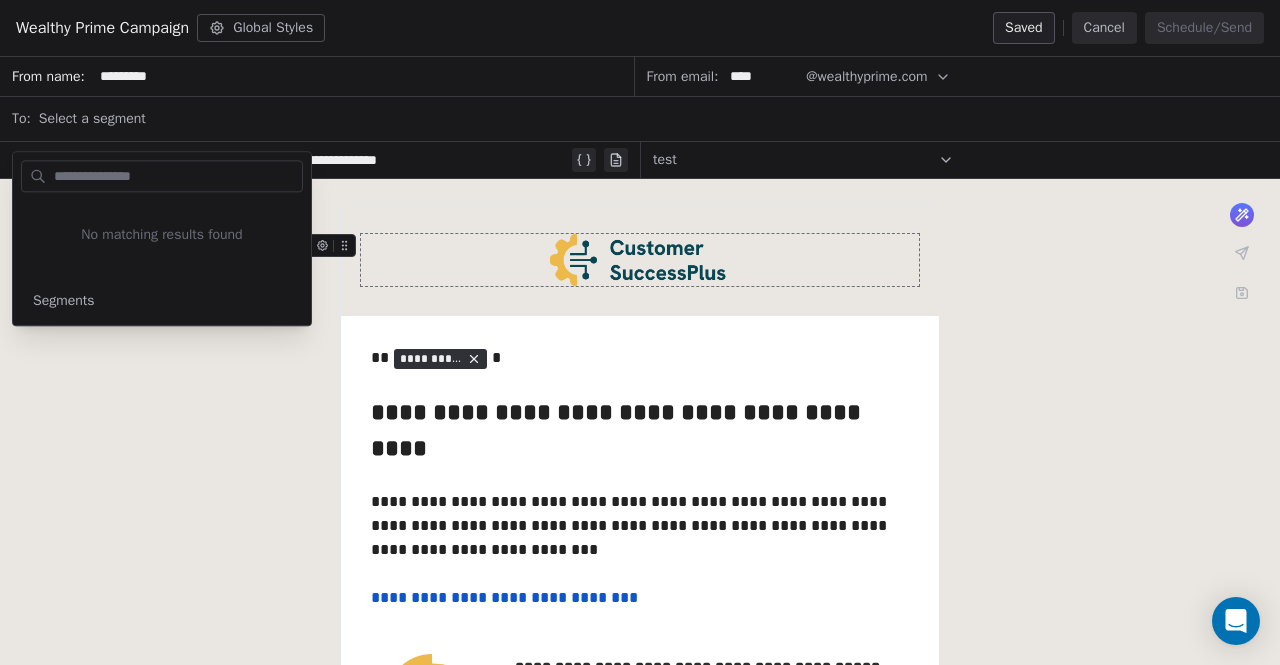 click on "Select a segment" at bounding box center (653, 119) 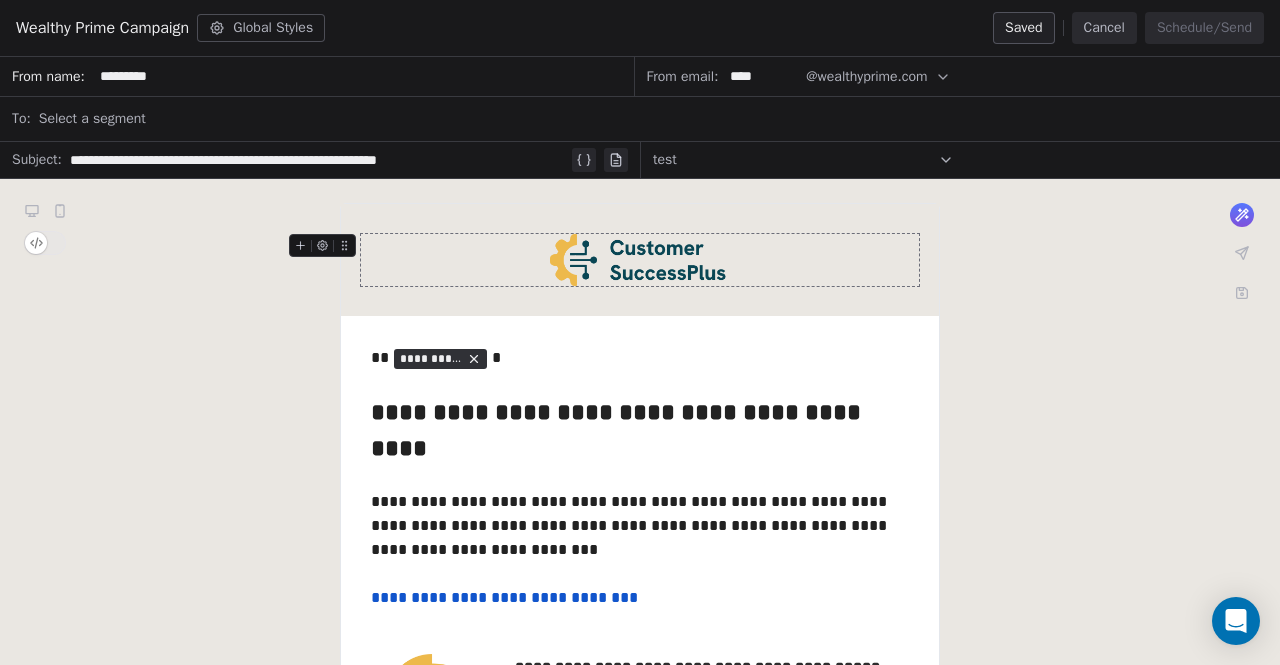 click on "Select a segment" at bounding box center [653, 119] 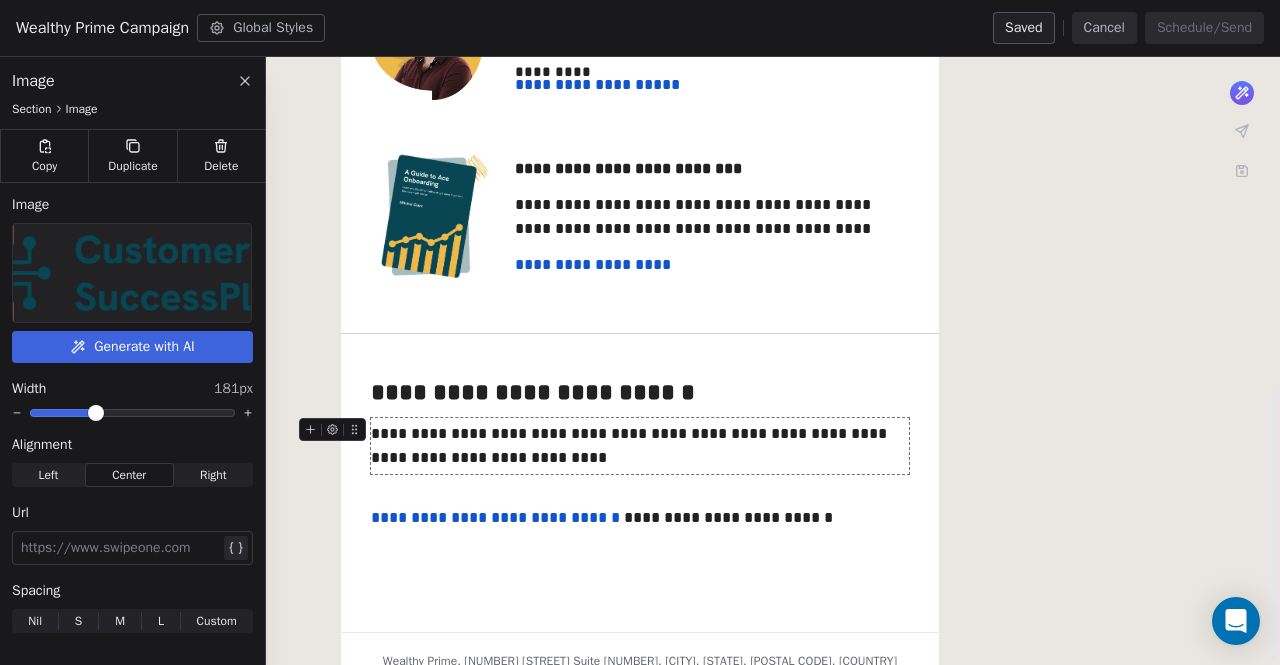 scroll, scrollTop: 725, scrollLeft: 0, axis: vertical 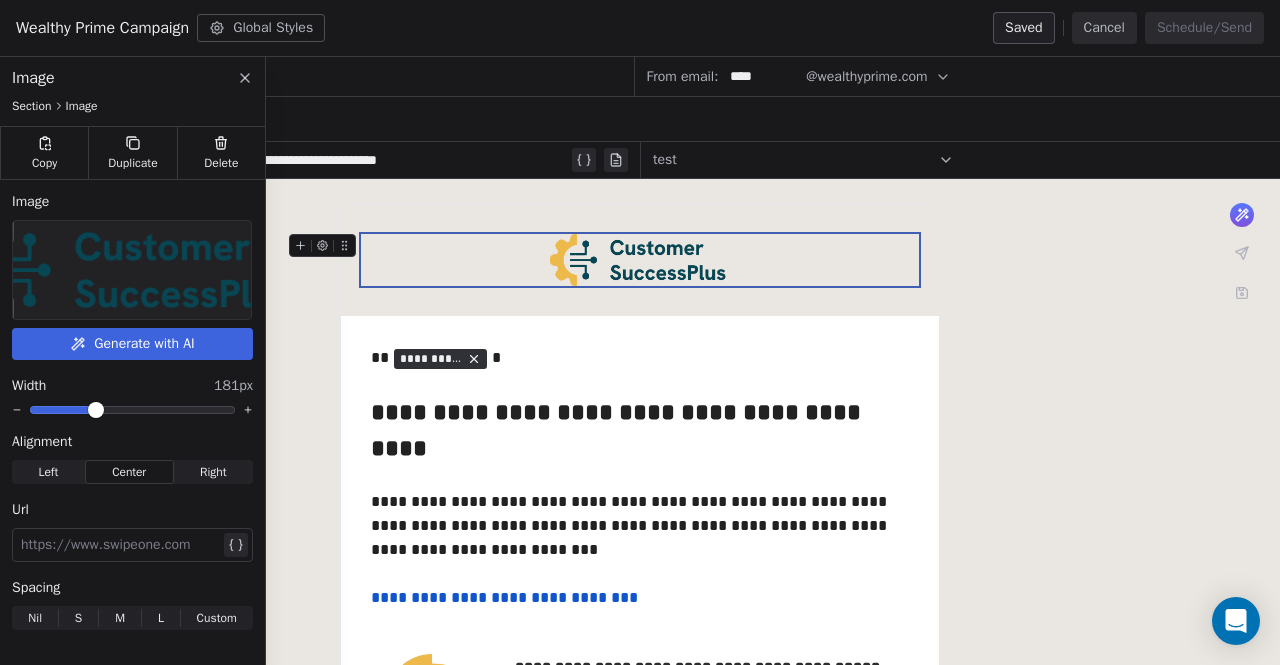 click 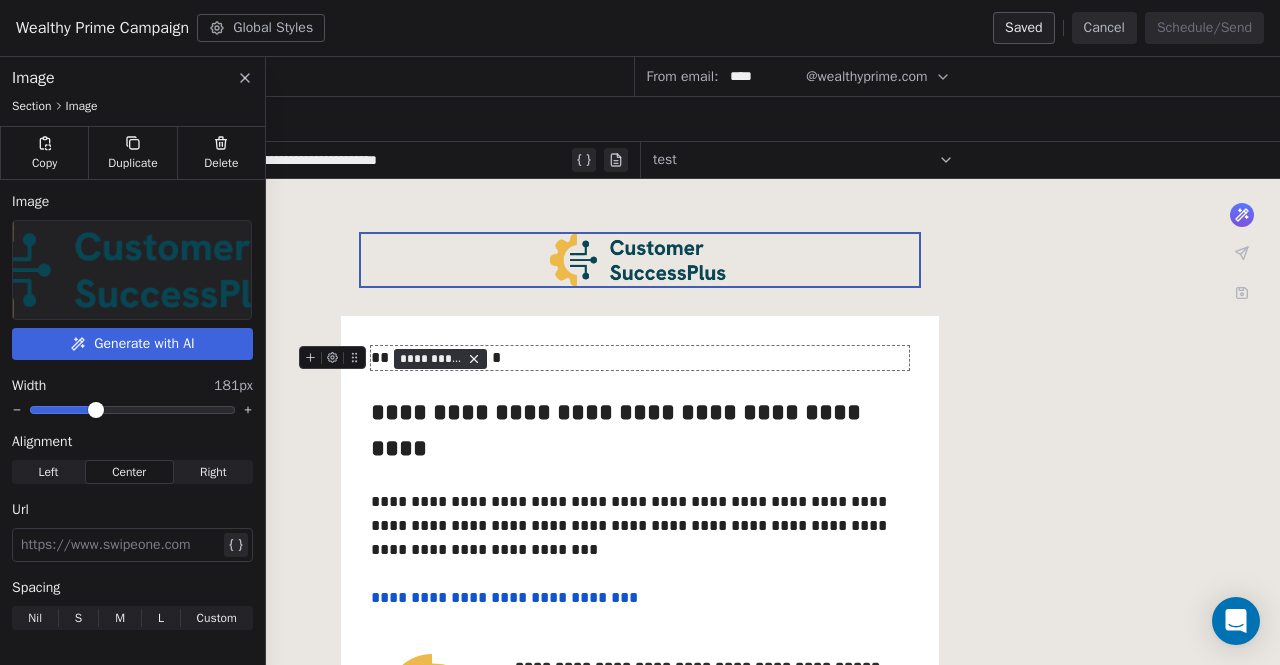 click 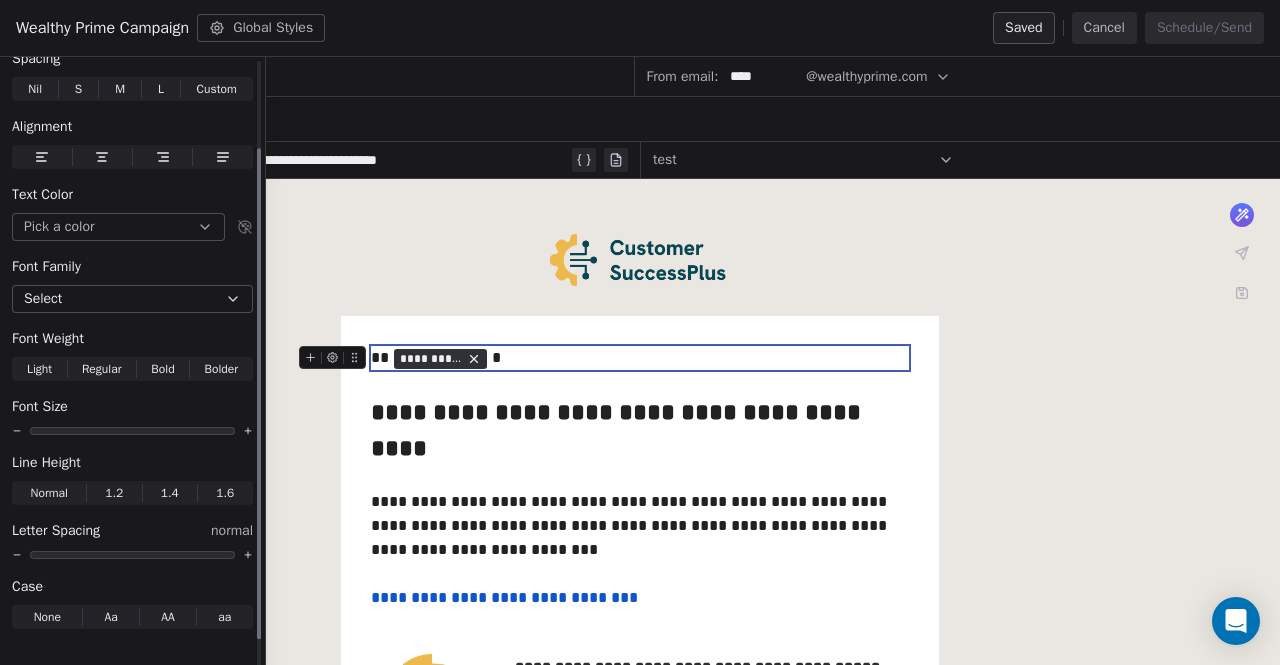 scroll, scrollTop: 106, scrollLeft: 0, axis: vertical 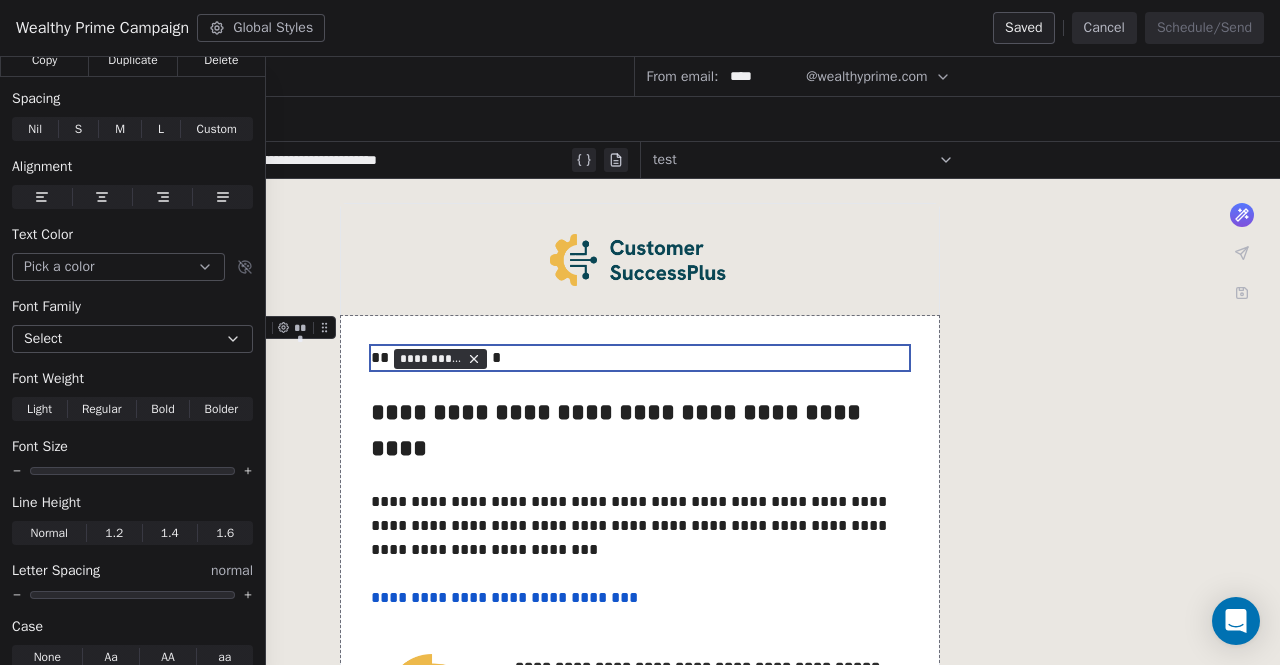 click on "**********" at bounding box center [640, 785] 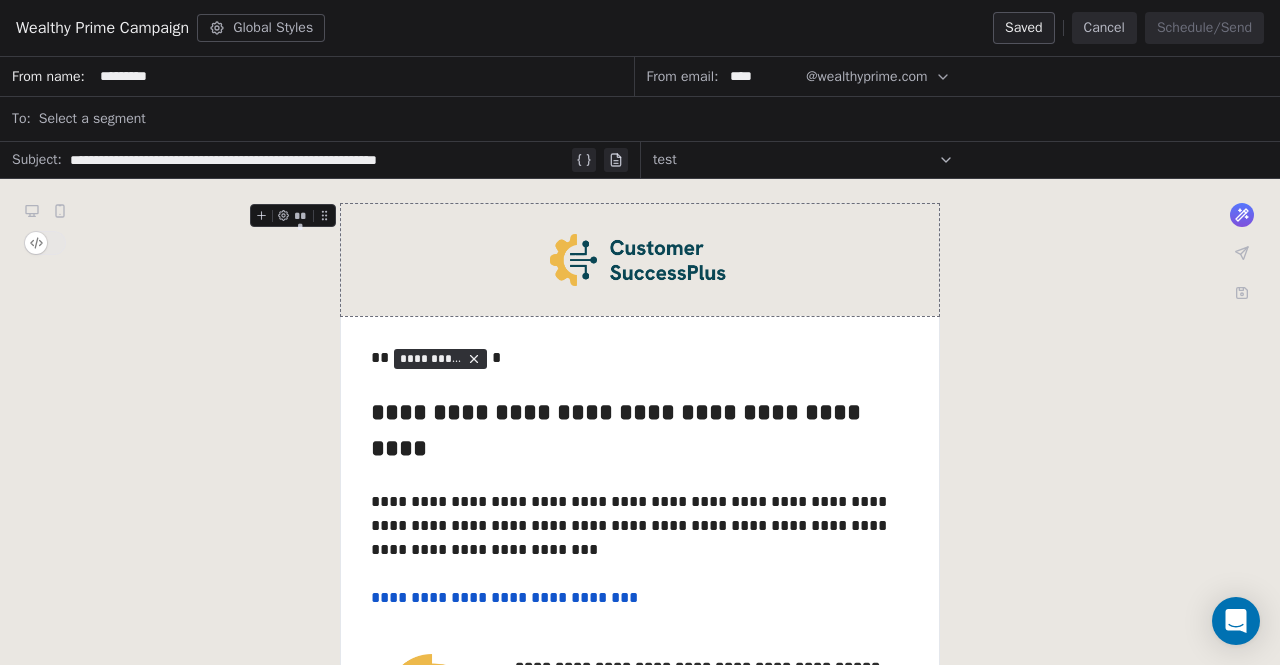 click on "Select a segment" at bounding box center [92, 119] 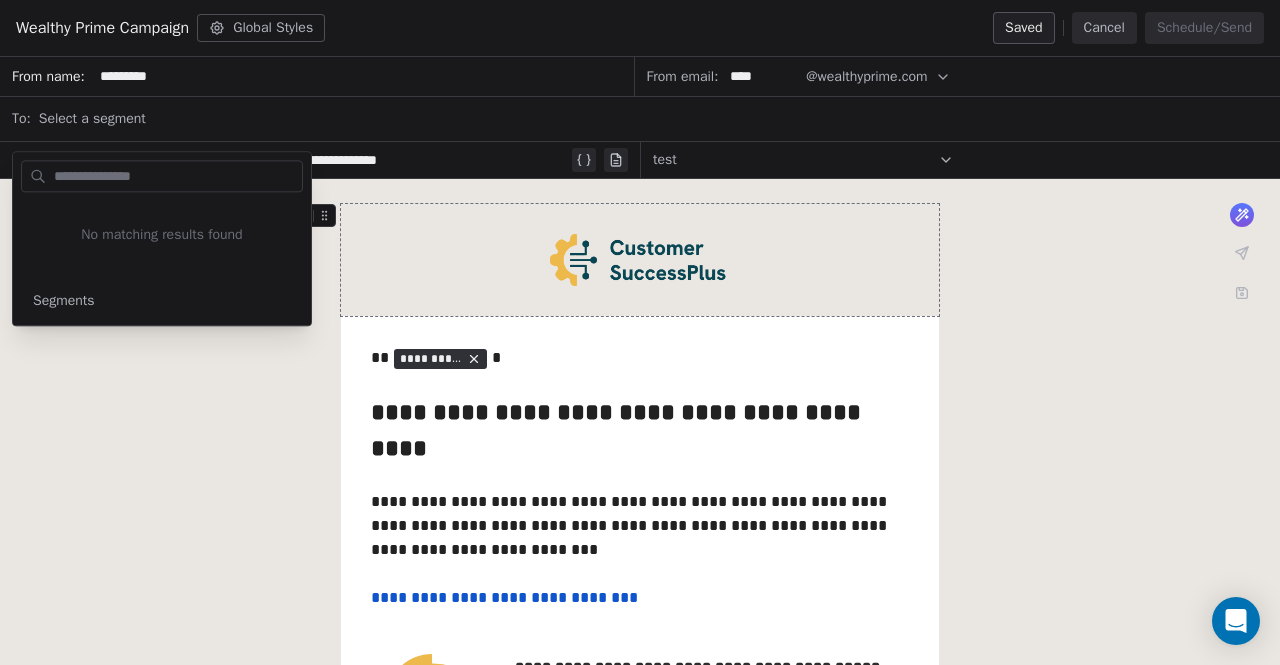 click on "Cancel" at bounding box center (1104, 28) 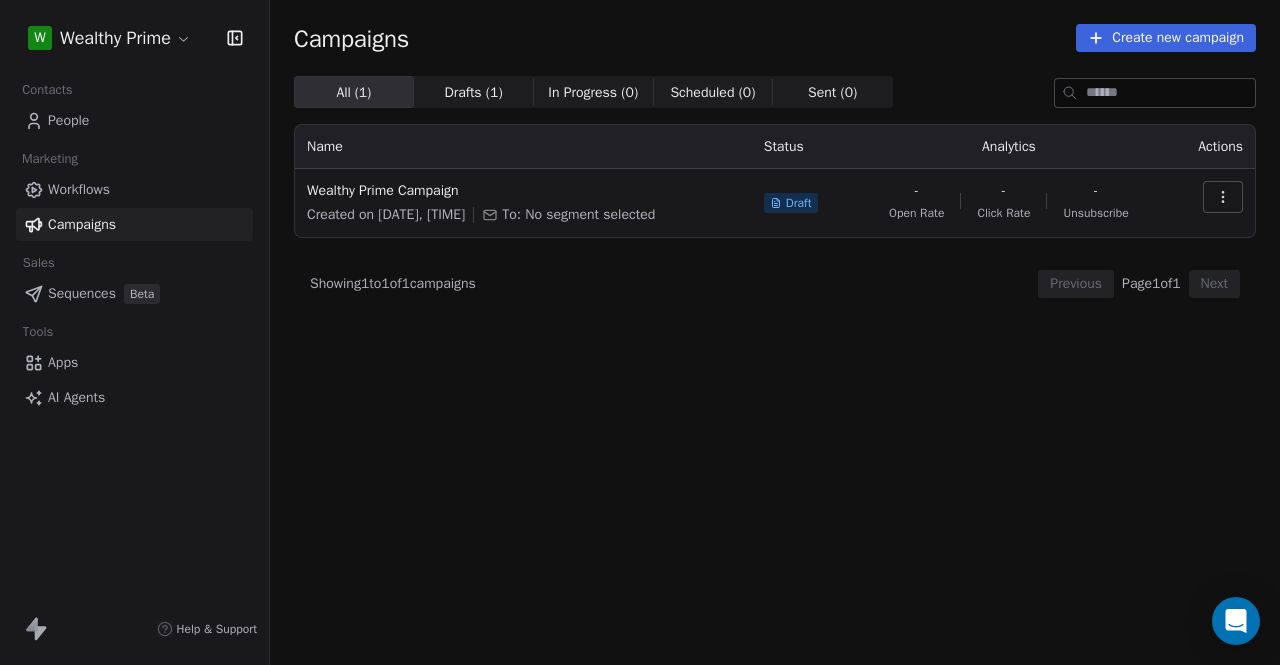 click on "People" at bounding box center (68, 120) 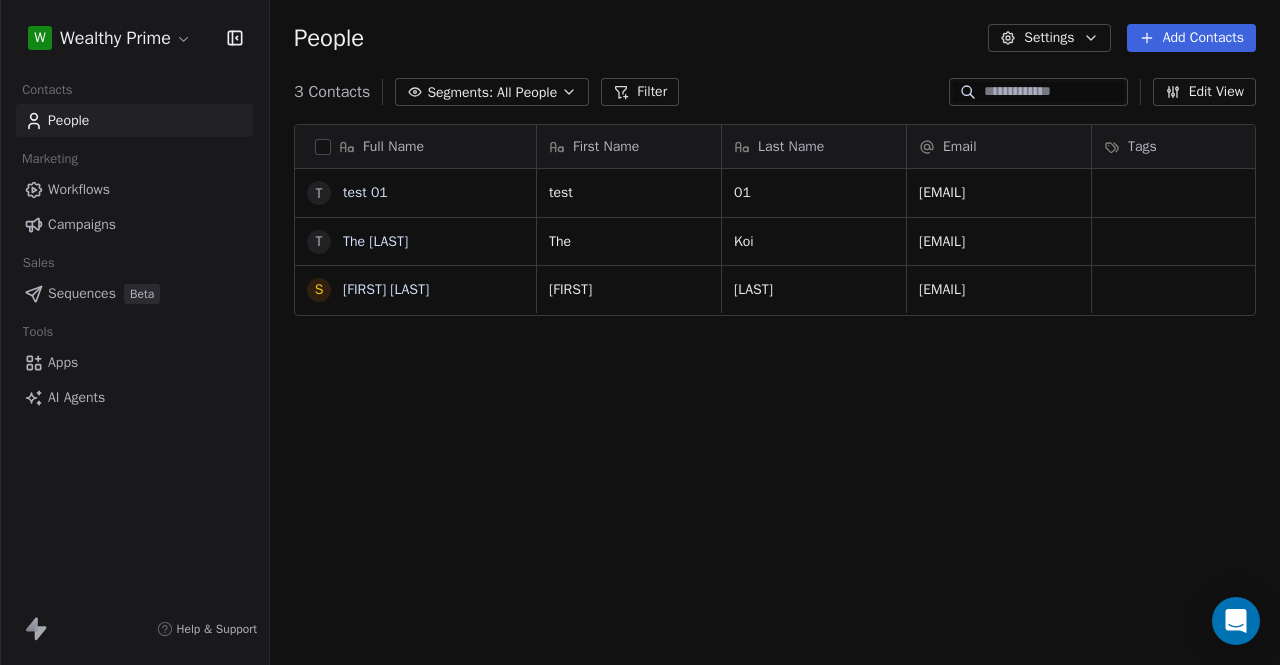 scroll, scrollTop: 16, scrollLeft: 16, axis: both 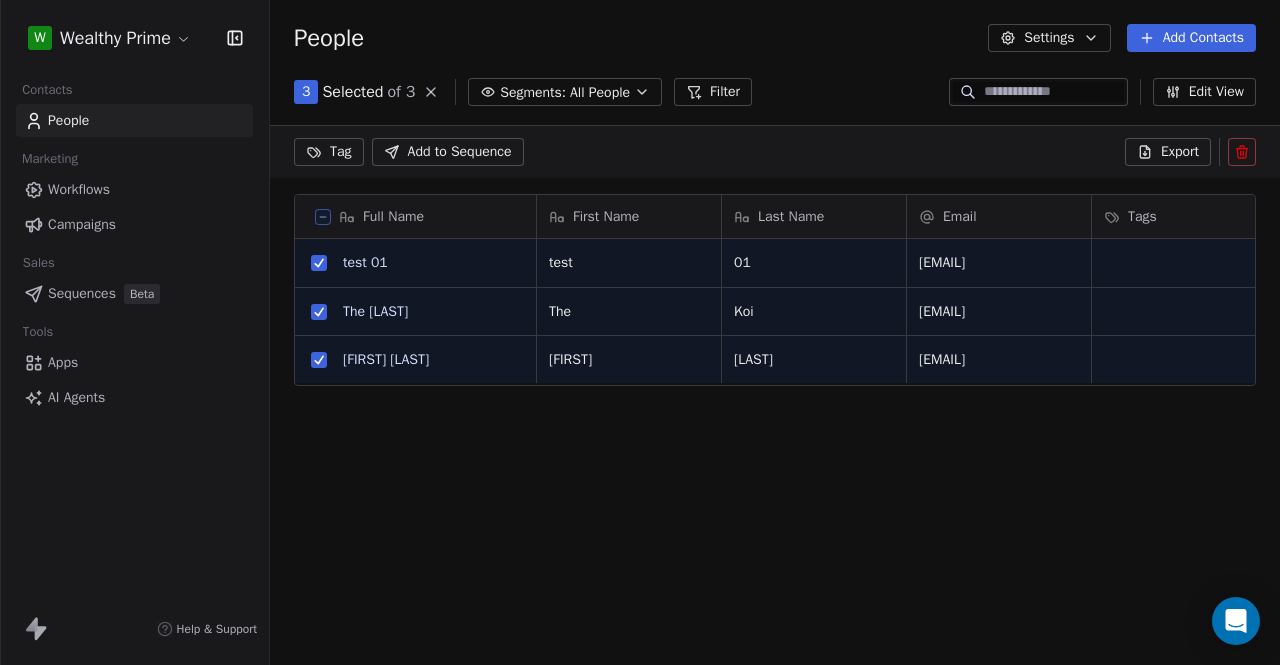 click on "Add to Sequence" at bounding box center [460, 152] 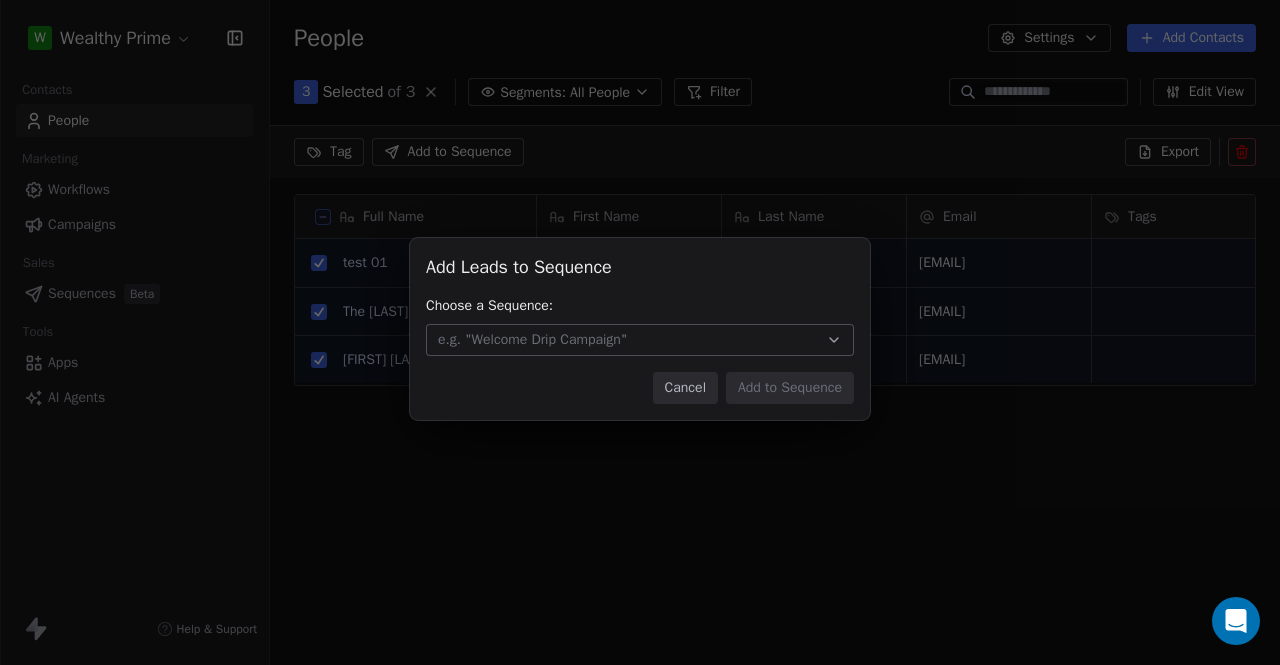 click on "e.g. "Welcome Drip Campaign"" at bounding box center [532, 340] 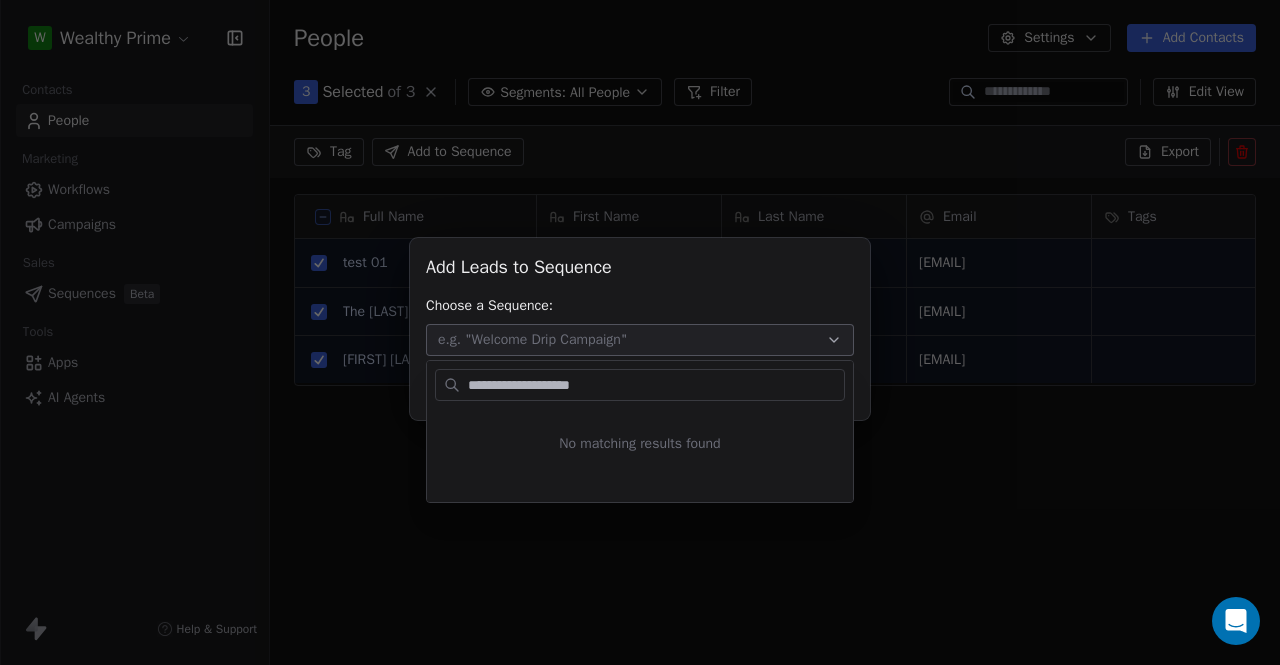type on "**********" 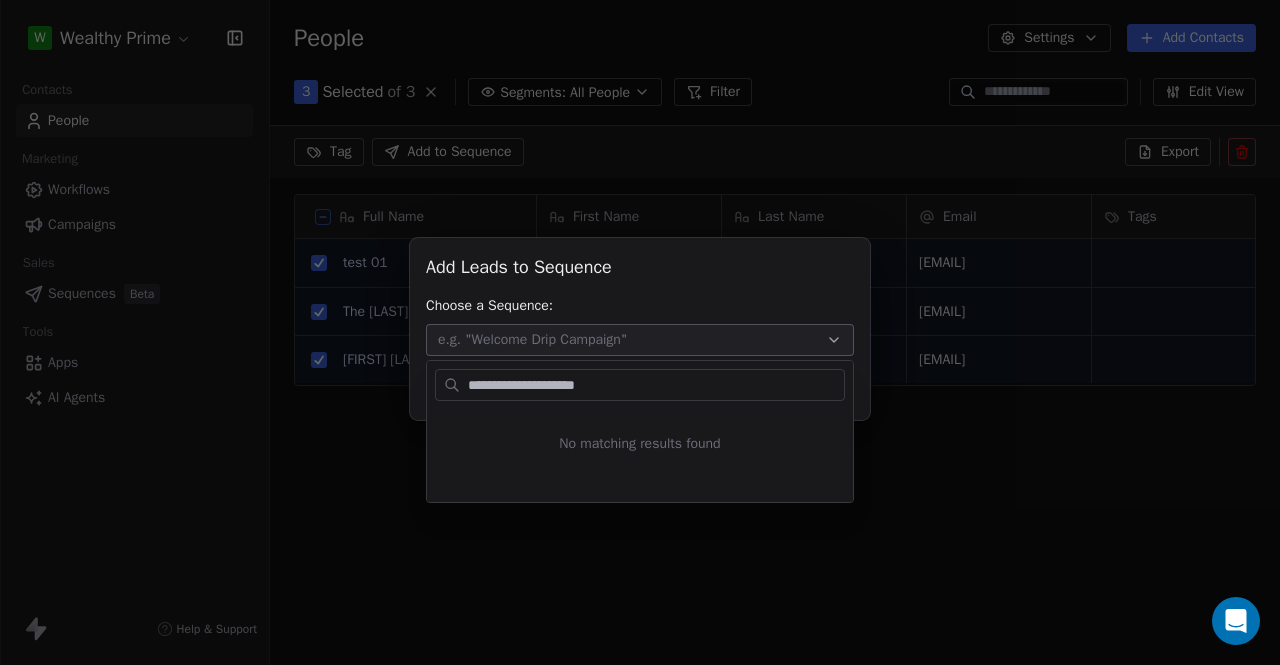 type 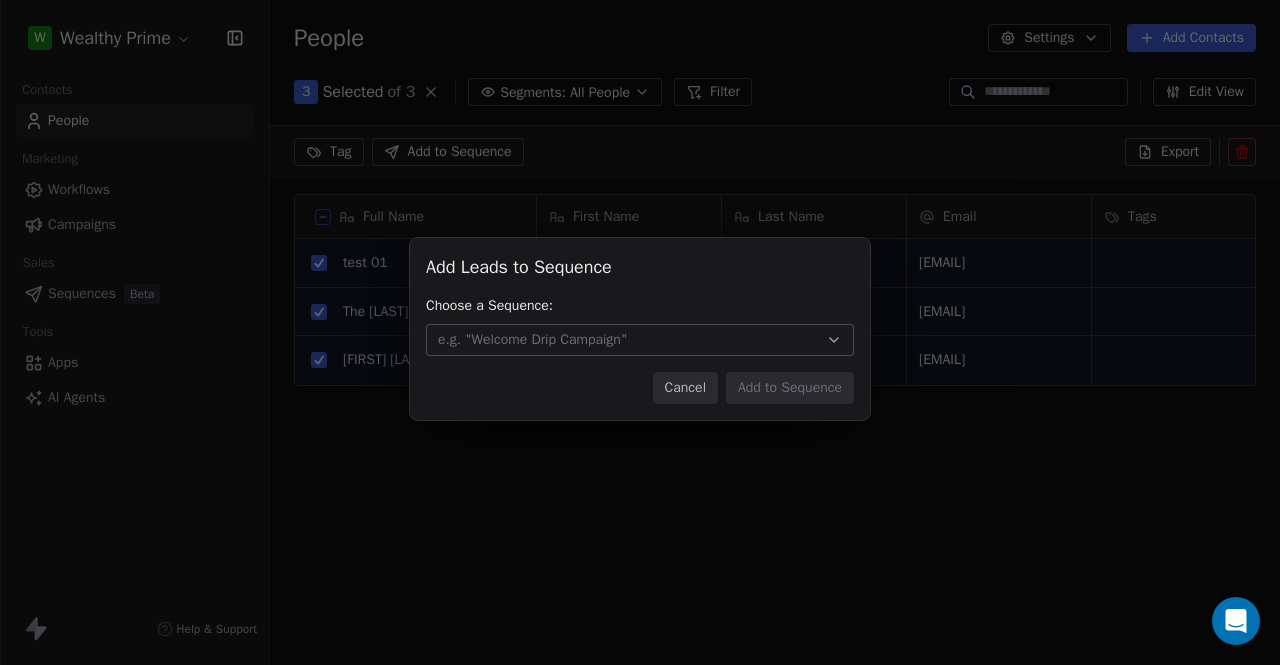 click on "Add Leads to Sequence Add Leads to Sequence Choose a Sequence: e.g. "Welcome Drip Campaign" Cancel Add to Sequence" at bounding box center (640, 333) 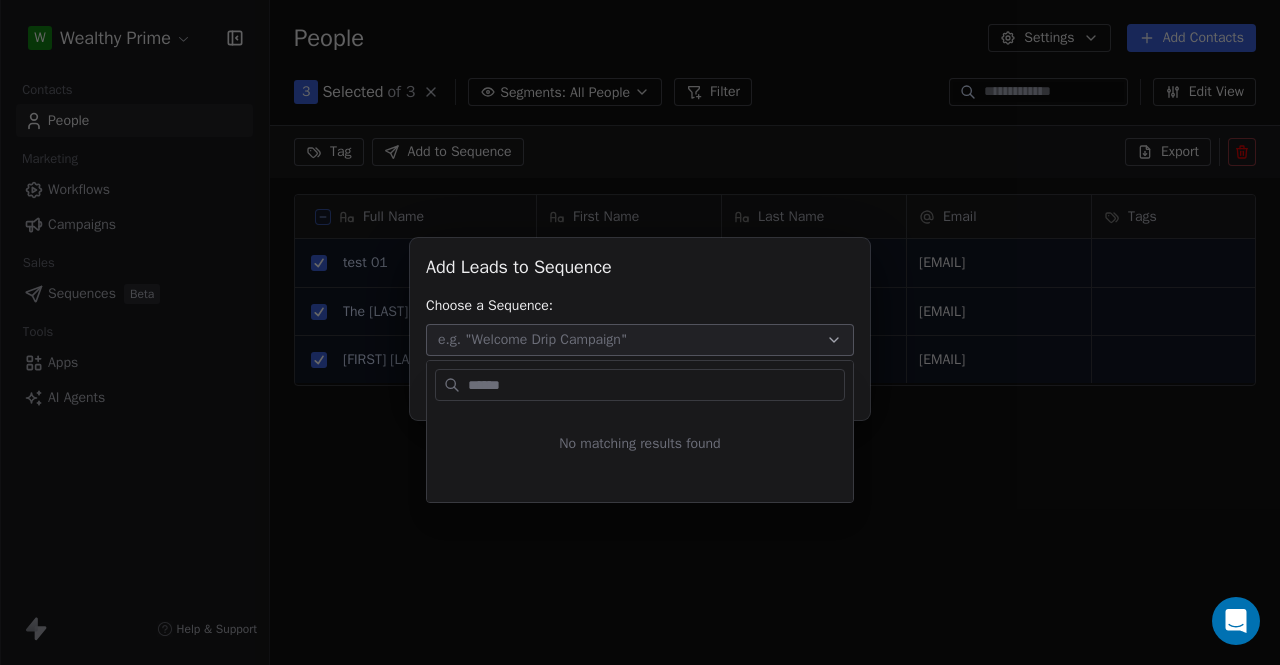 click on "Add Leads to Sequence Add Leads to Sequence Choose a Sequence: e.g. "Welcome Drip Campaign" Cancel Add to Sequence" at bounding box center [640, 333] 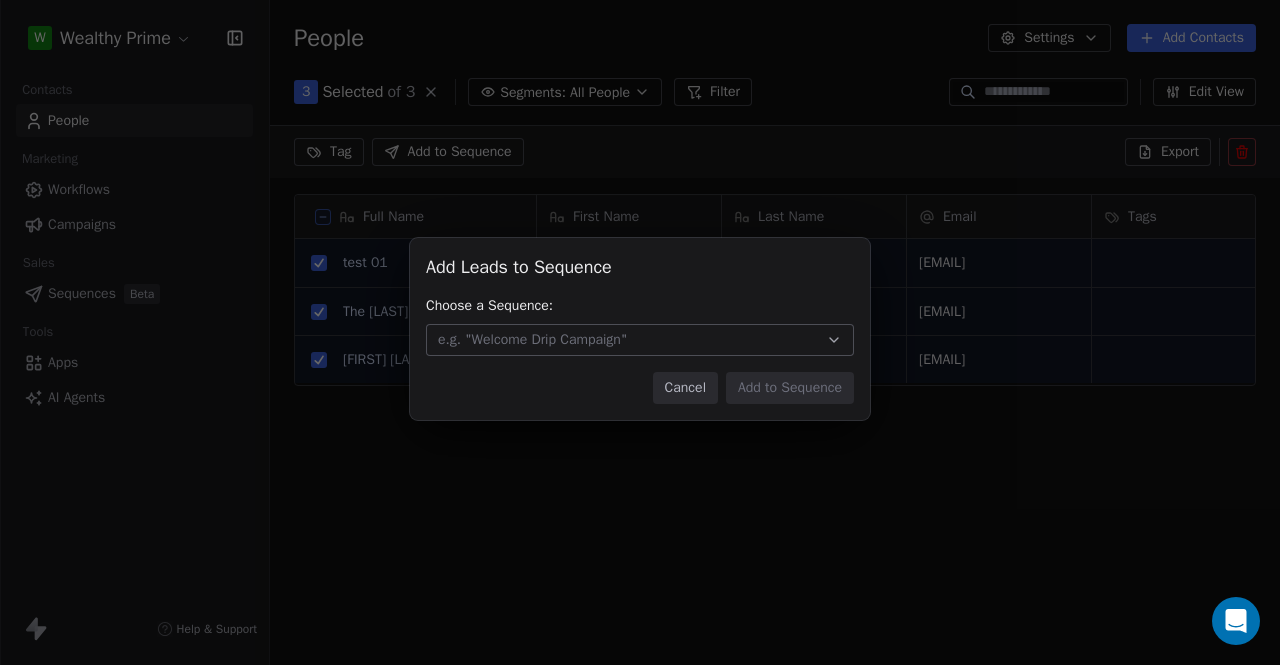 click on "Cancel" at bounding box center [685, 388] 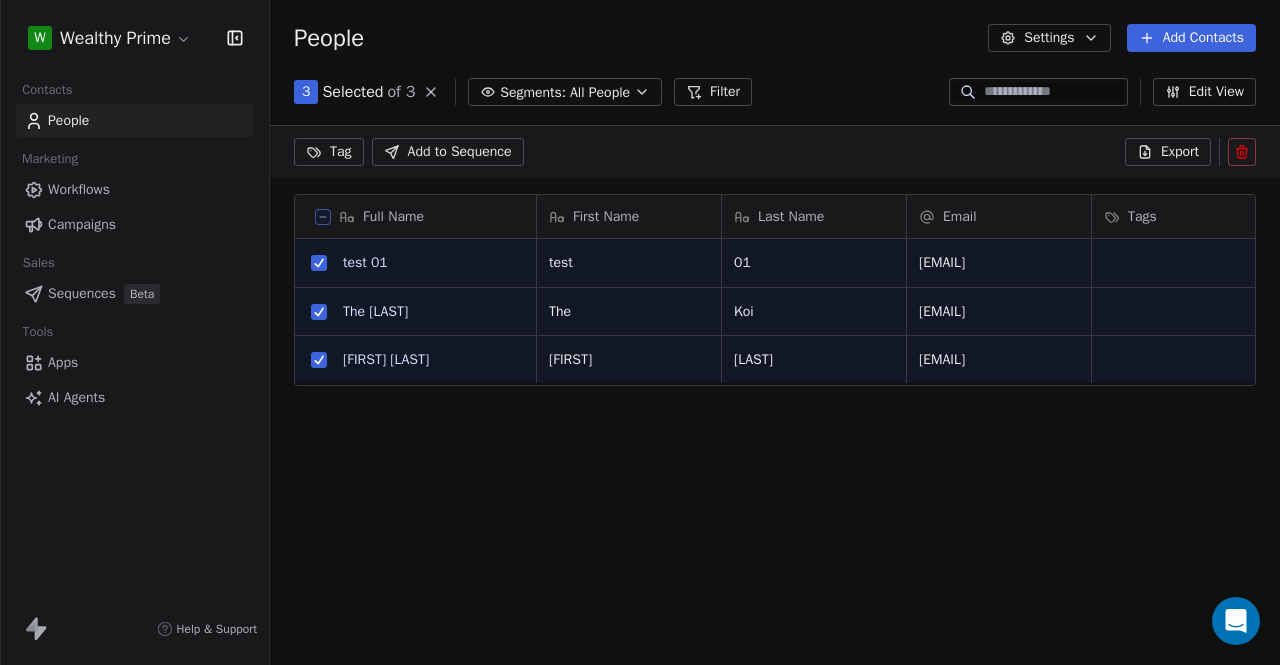 click on "Segments:" at bounding box center [533, 92] 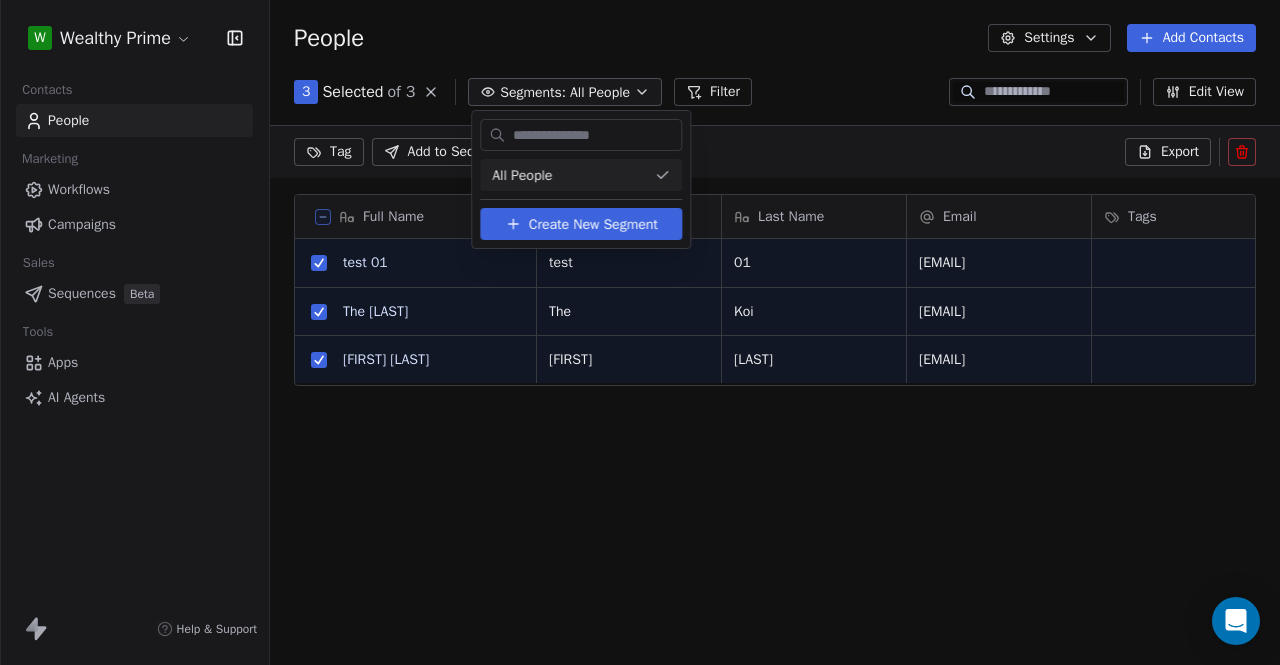 click on "Create New Segment" at bounding box center (593, 224) 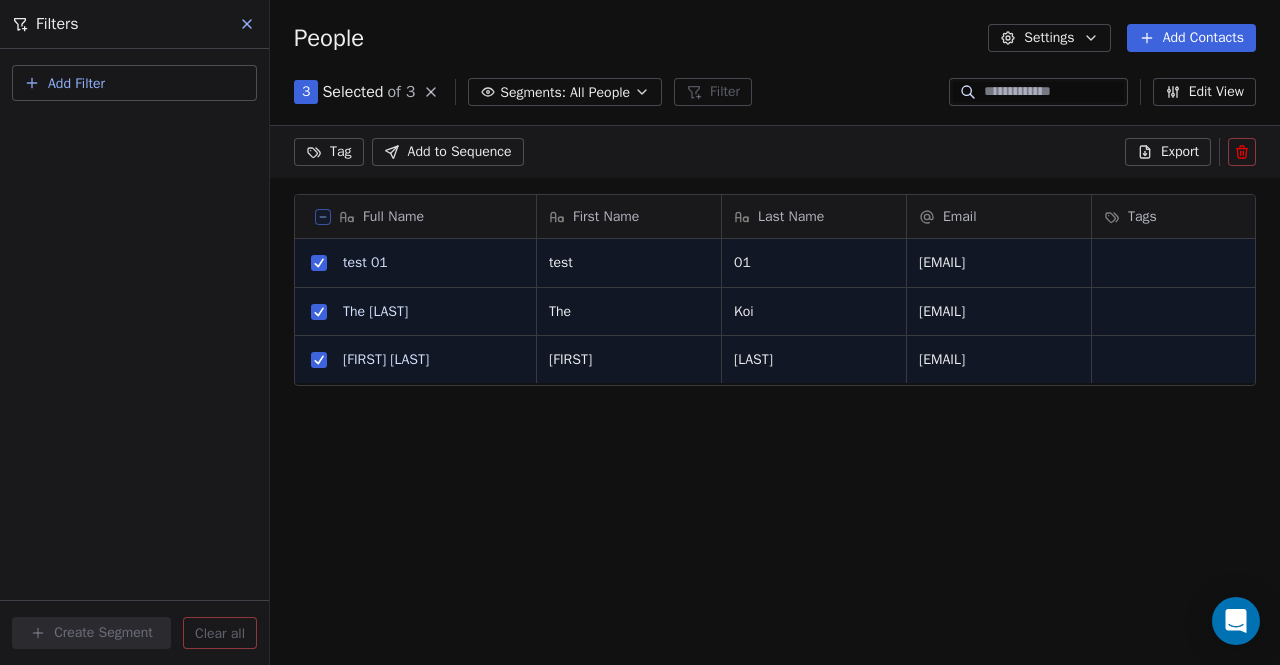 click on "Add Filter" at bounding box center [134, 83] 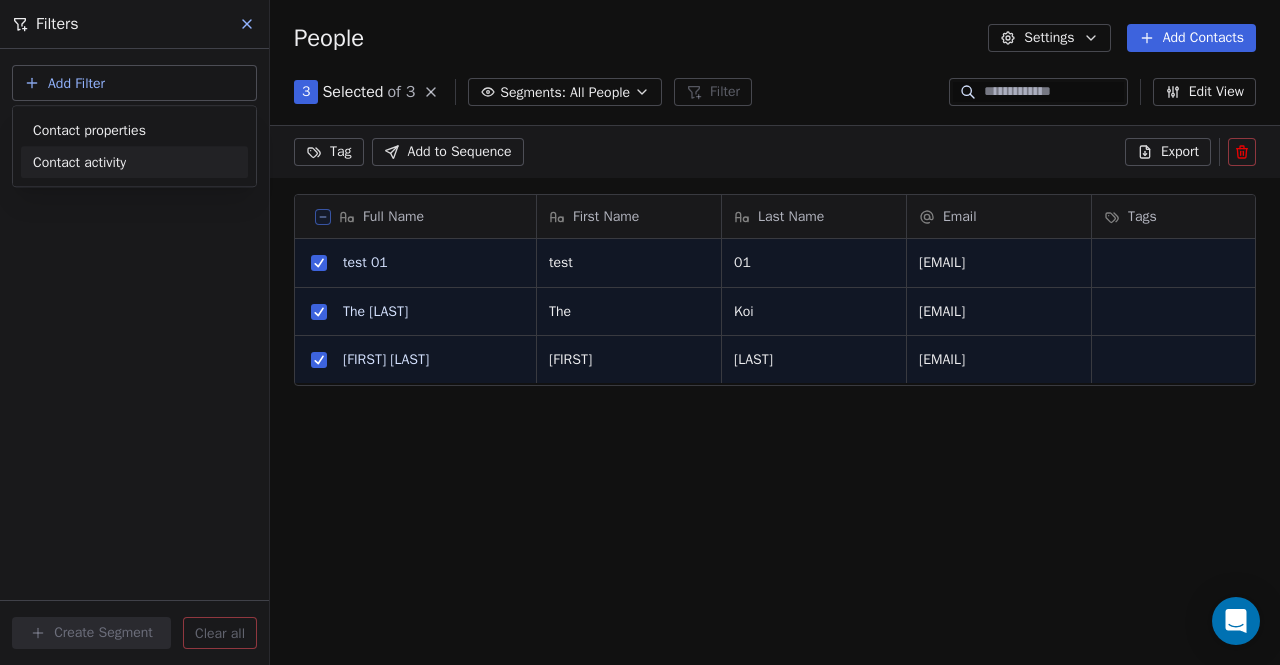 click on "Full Name t test 01 T The Koi S [FIRST] [LAST] First Name Last Name Email Tags Status test 01 [EMAIL] The Koi [EMAIL] [FIRST] [LAST] [EMAIL]
To pick up a draggable item, press the space bar.
While dragging, use the arrow keys to move the item.
Press space again to drop the item in its new position, or press escape to cancel.
Contact properties Contact activity" at bounding box center (640, 332) 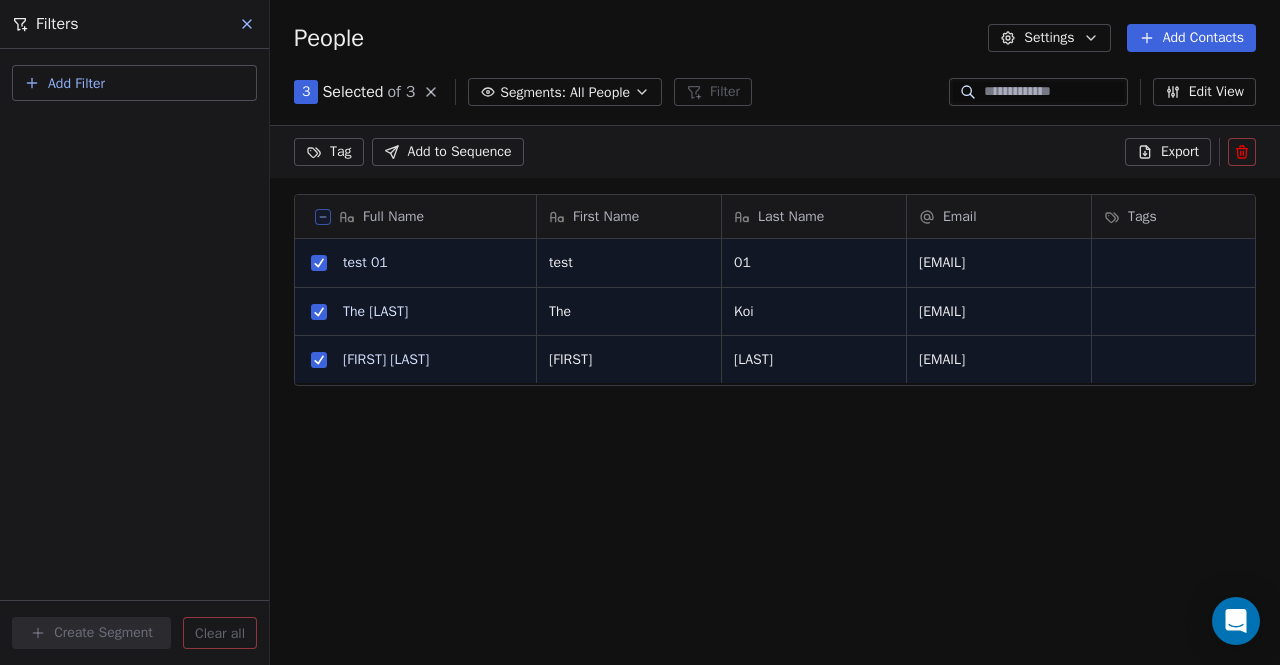 click on "Add Filter" at bounding box center (134, 83) 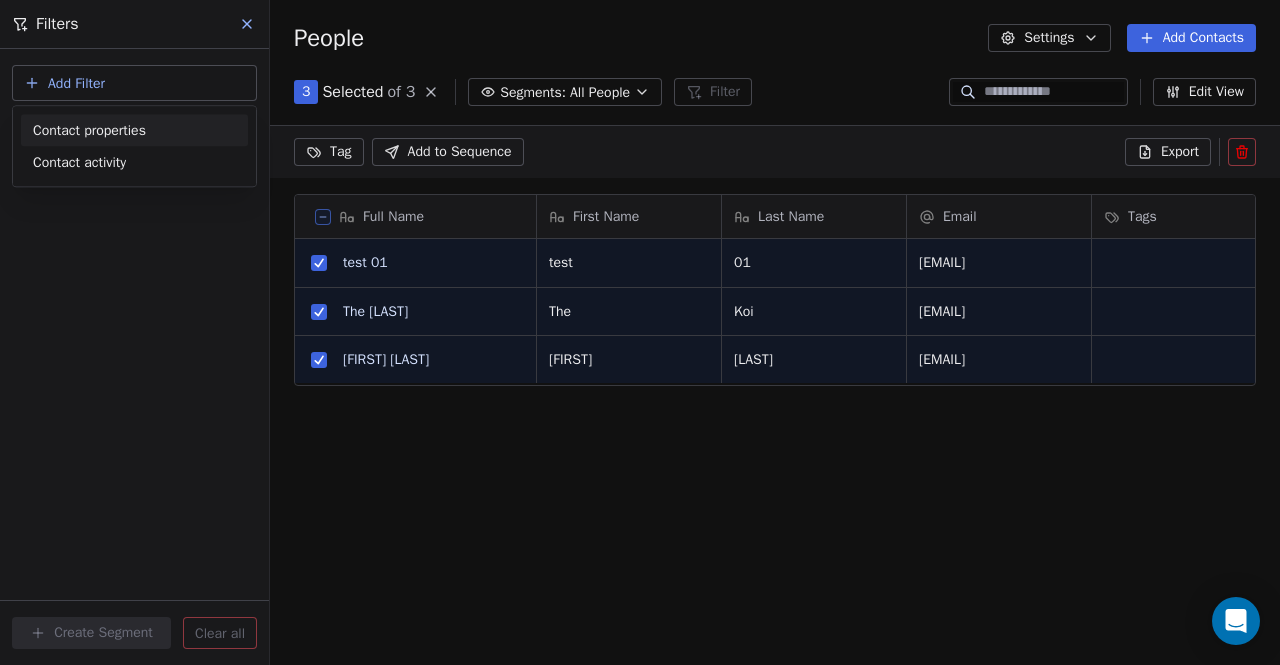 click on "Contact properties" at bounding box center [89, 130] 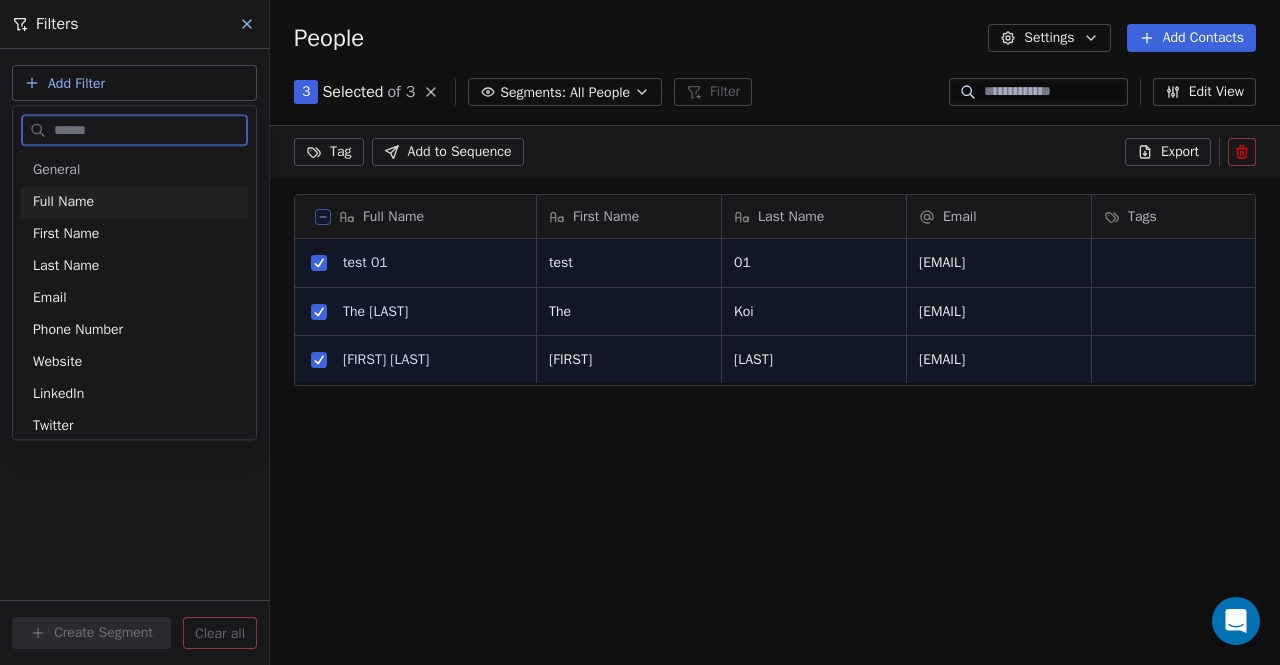 click on "Full Name" at bounding box center [63, 202] 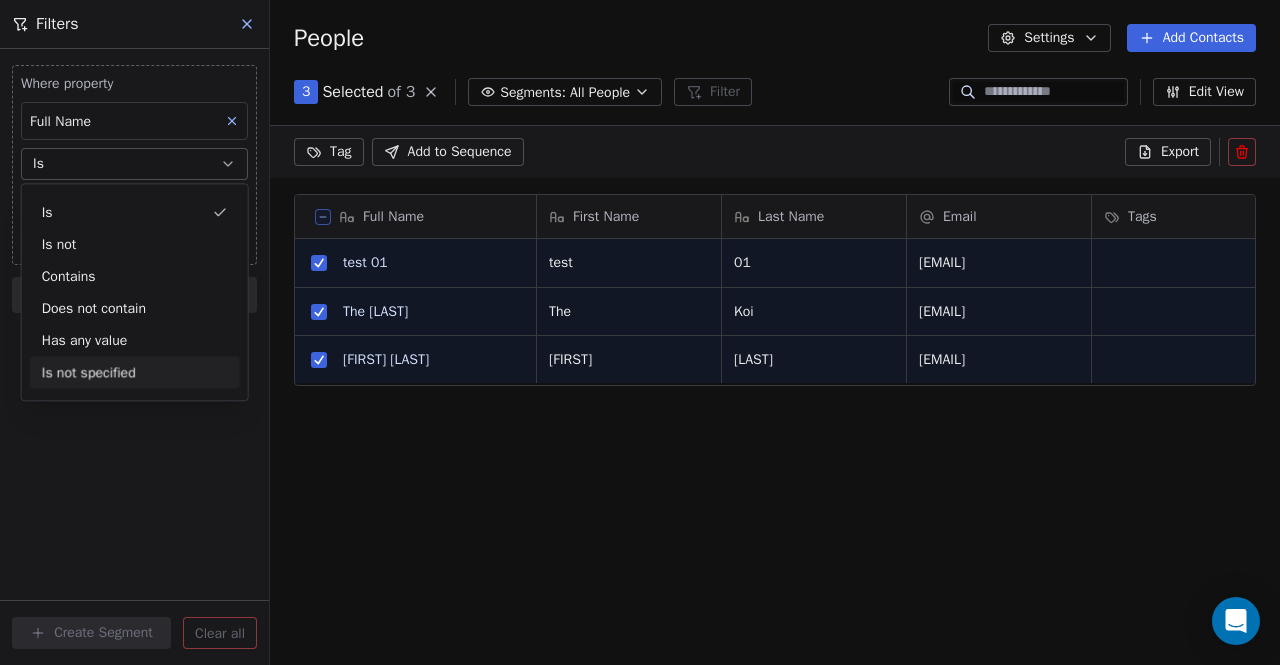 click on "Where property   Full Name   Is Add filter to this group Add another filter  Create Segment Clear all" at bounding box center [134, 357] 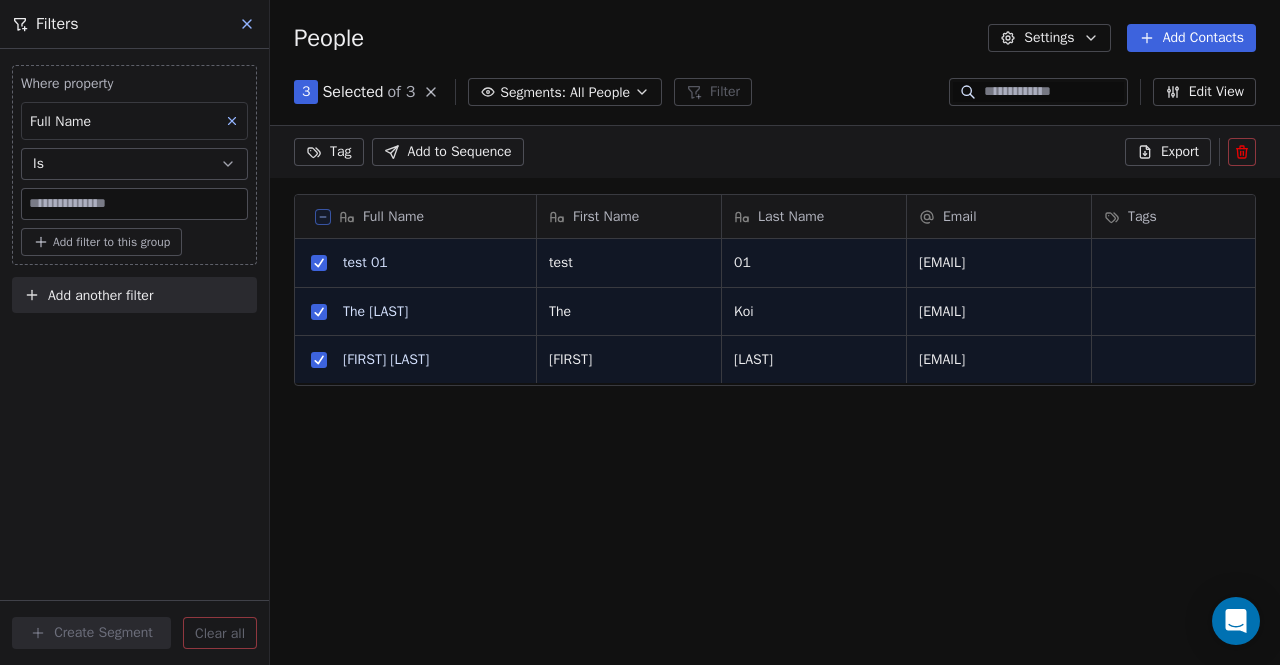 click at bounding box center [134, 204] 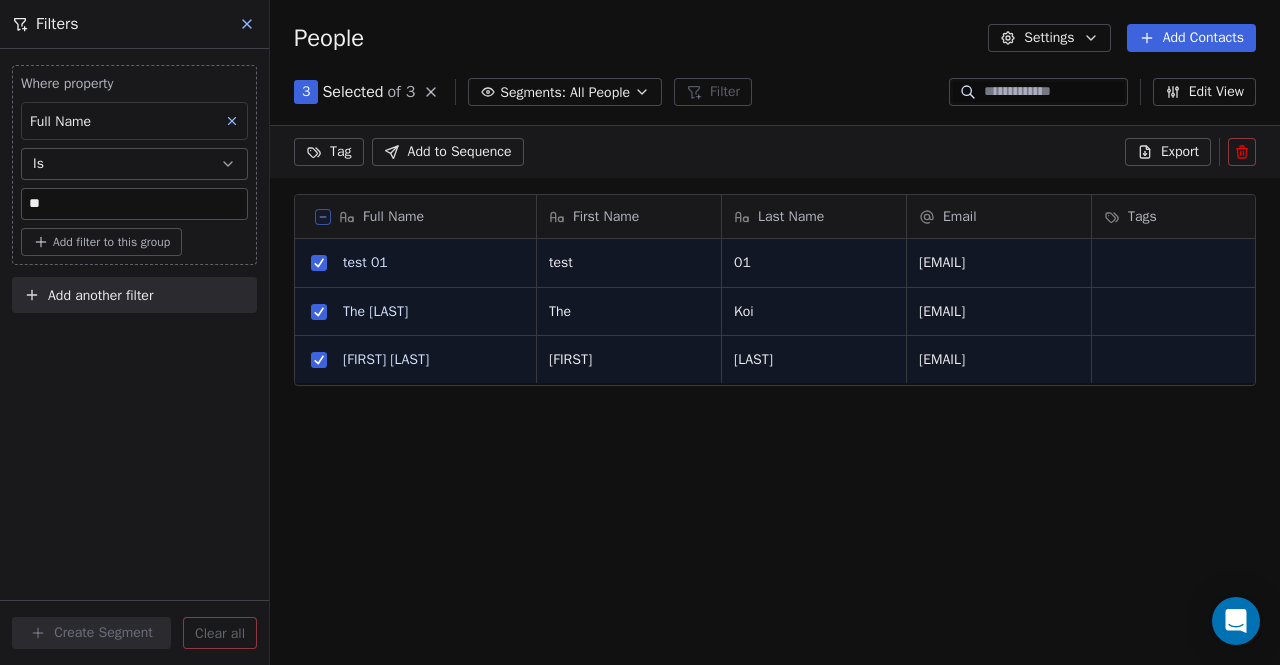 type on "*" 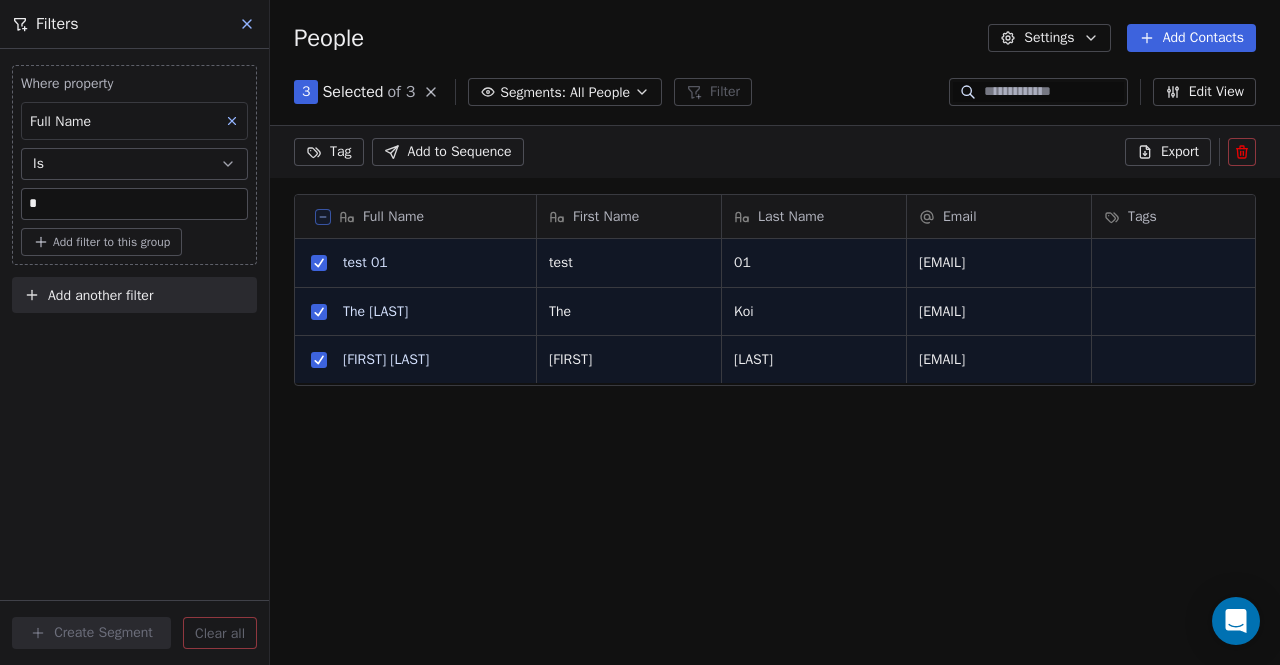 type 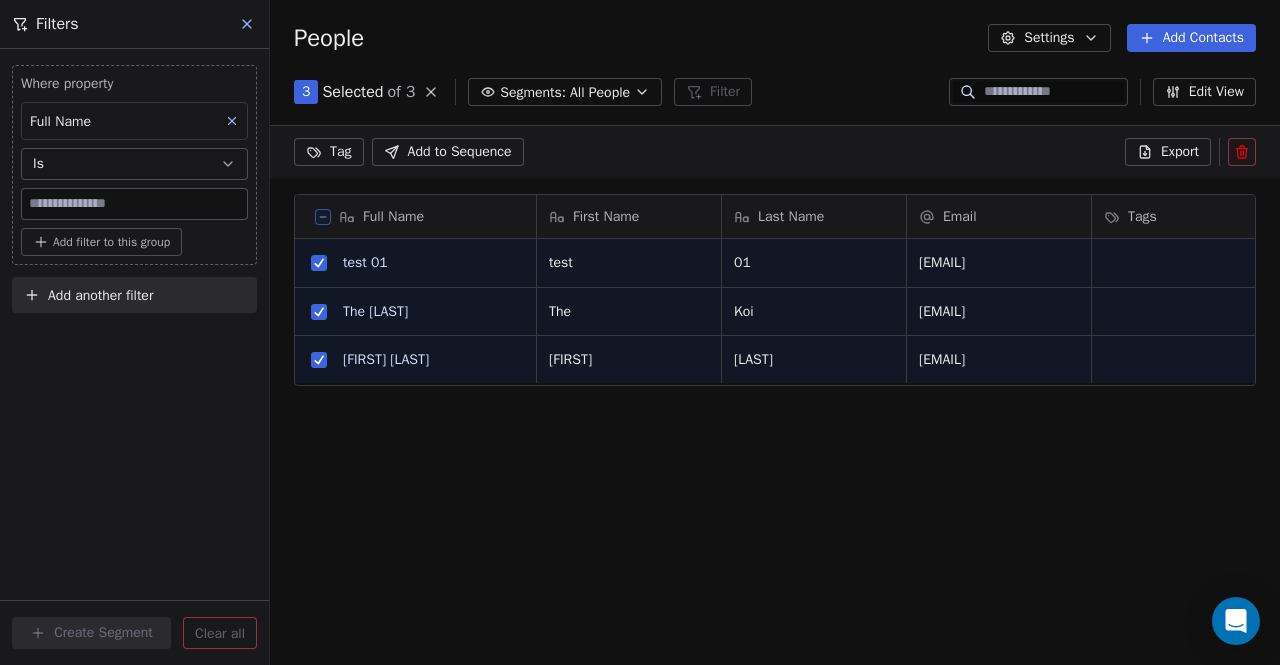 click 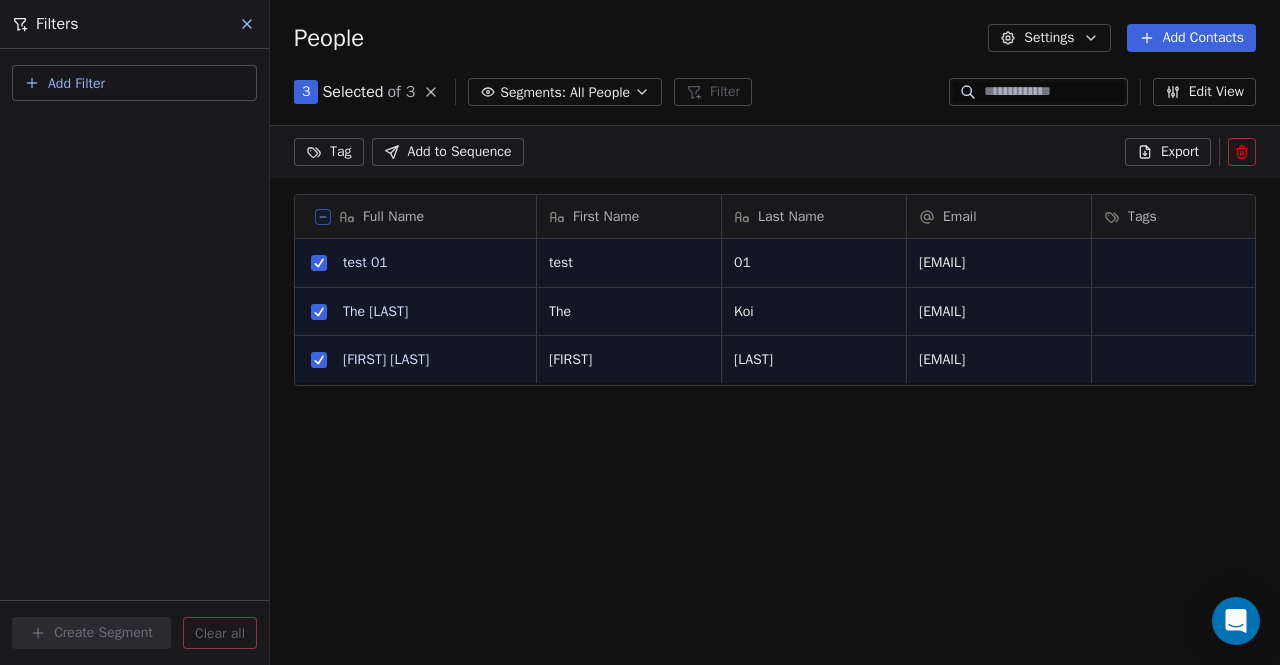 click 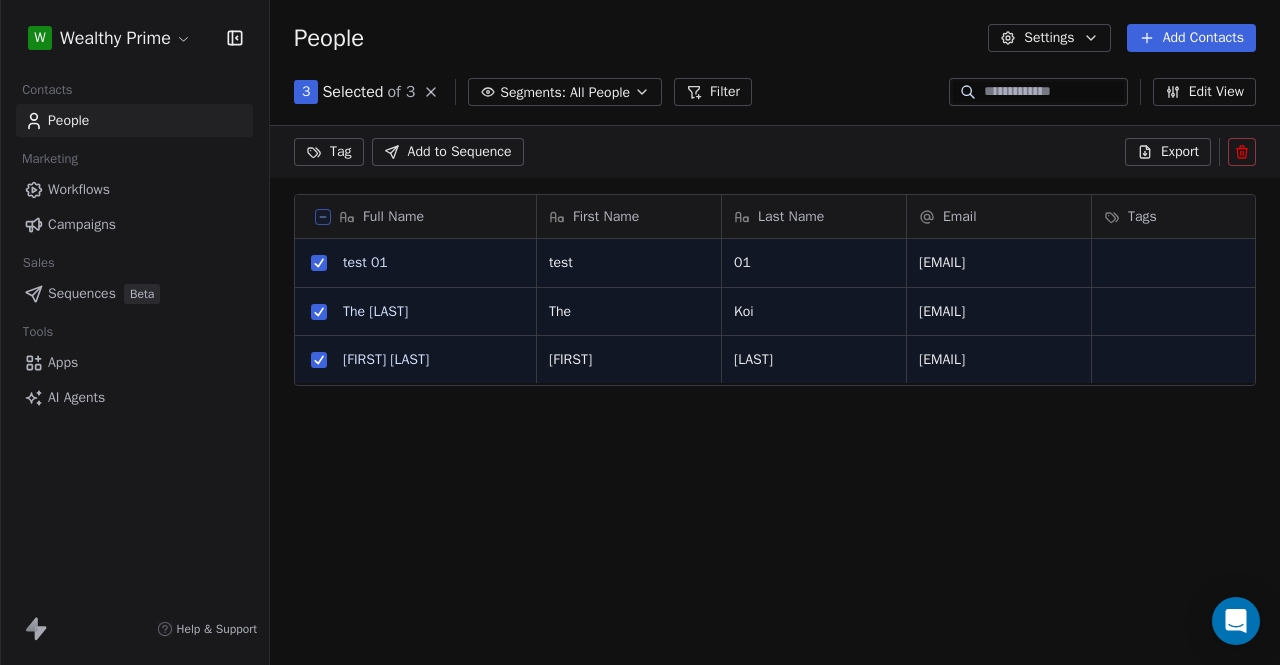 click on "All People" at bounding box center (600, 92) 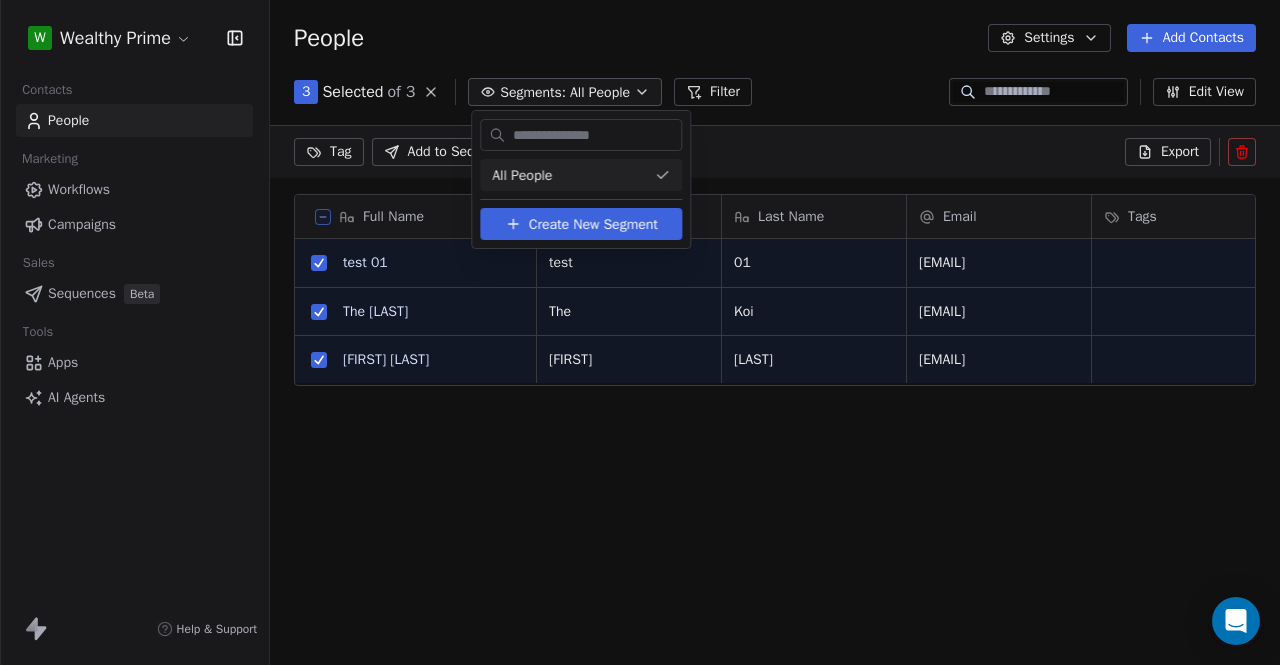 click on "Create New Segment" at bounding box center [593, 224] 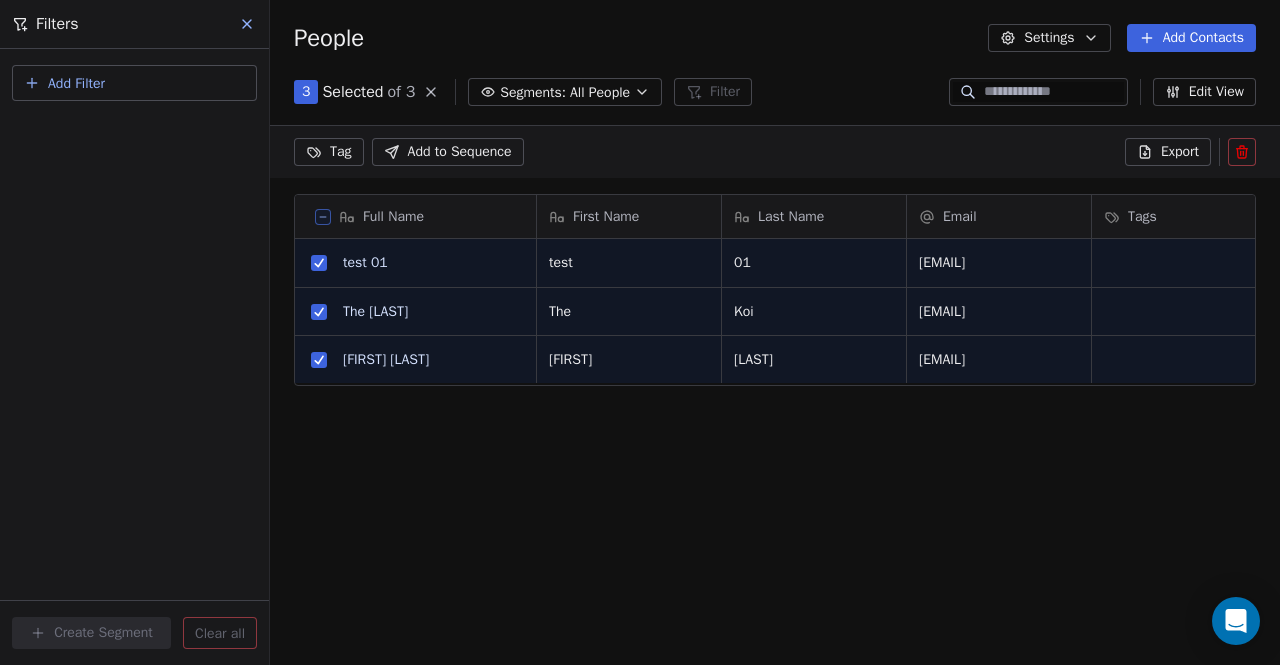 click on "Add Filter  Create Segment Clear all" at bounding box center (134, 357) 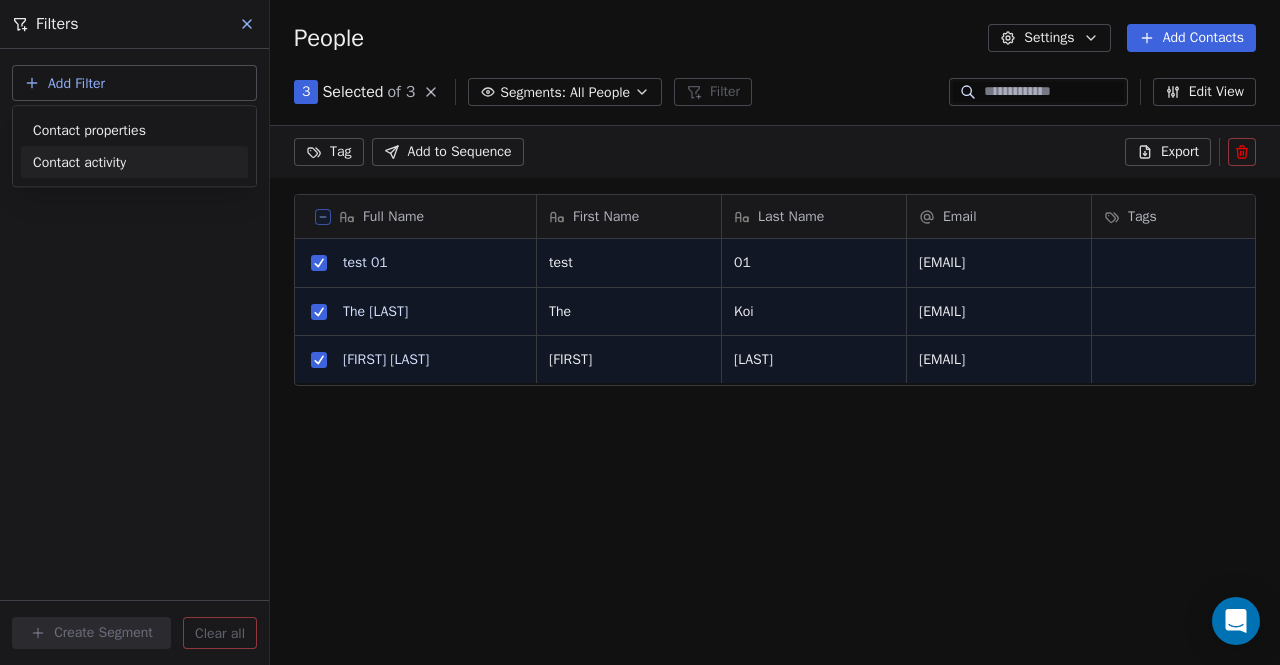 click on "Contact activity" at bounding box center [79, 162] 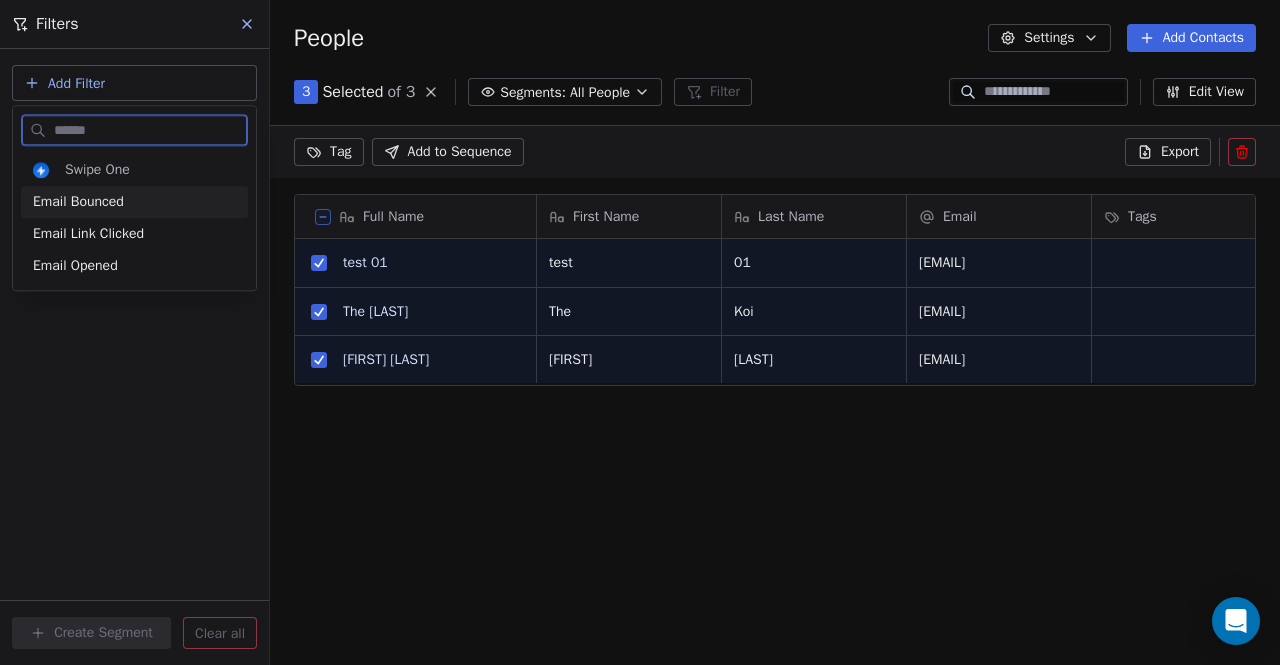 click on "Email Bounced" at bounding box center [134, 202] 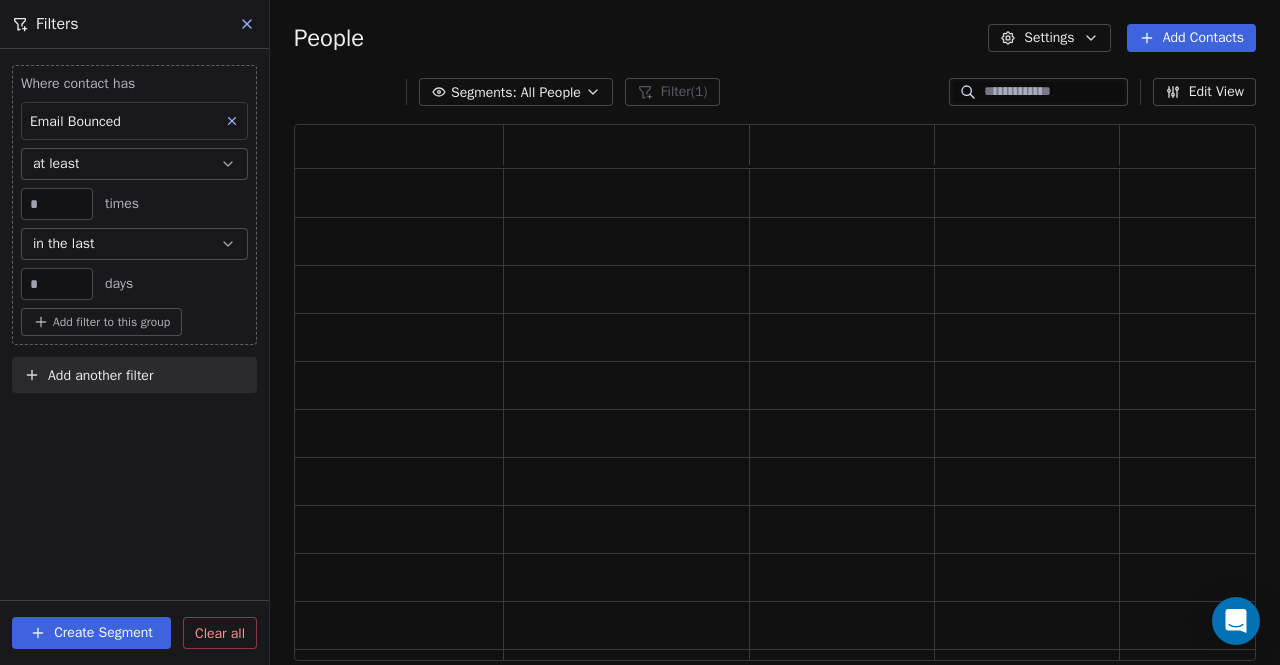 scroll, scrollTop: 16, scrollLeft: 16, axis: both 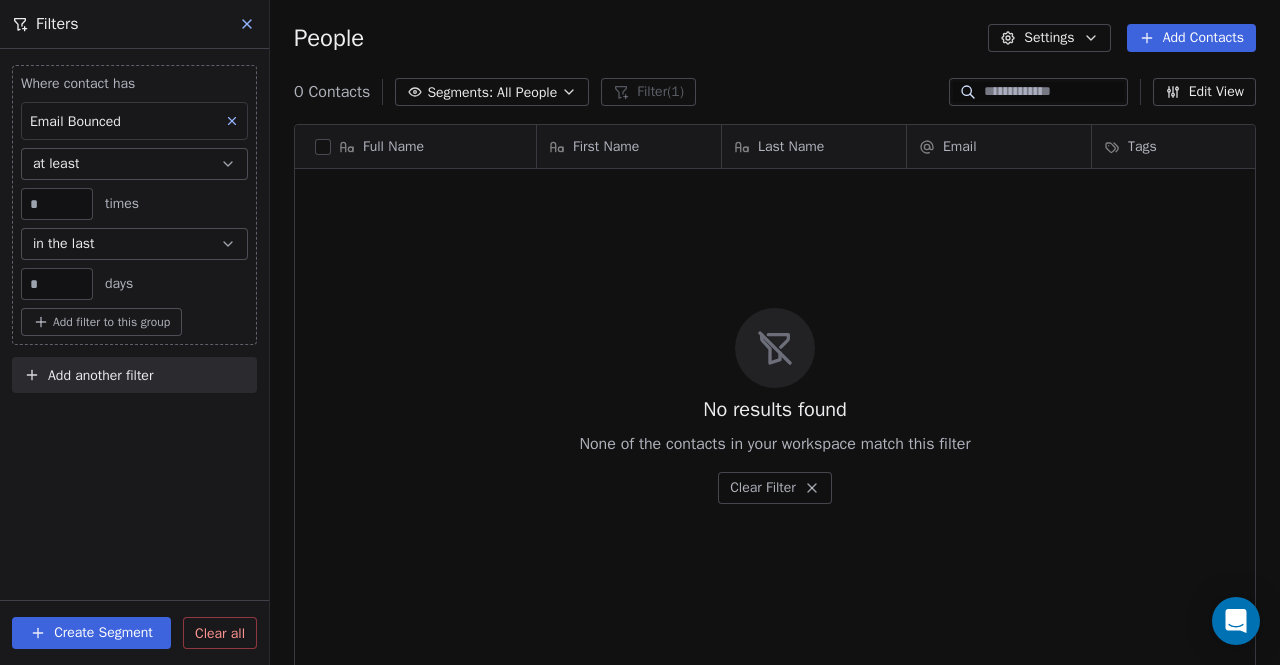 click on "at least" at bounding box center (134, 164) 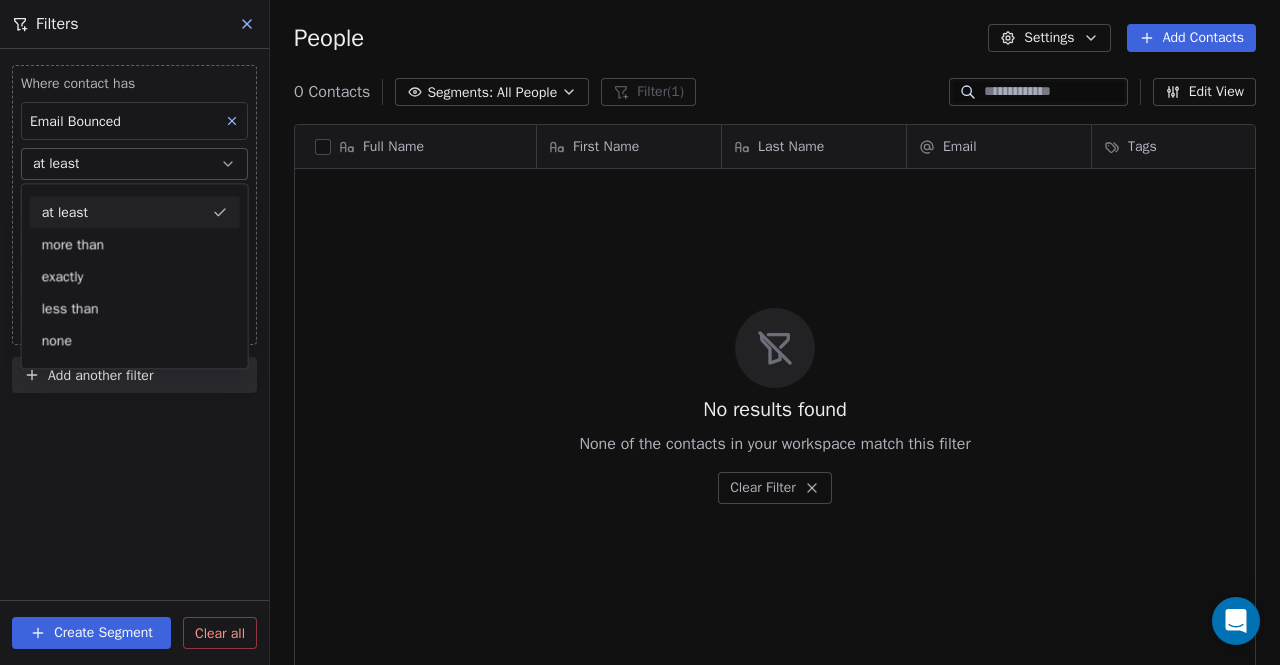 click on "at least" at bounding box center (134, 164) 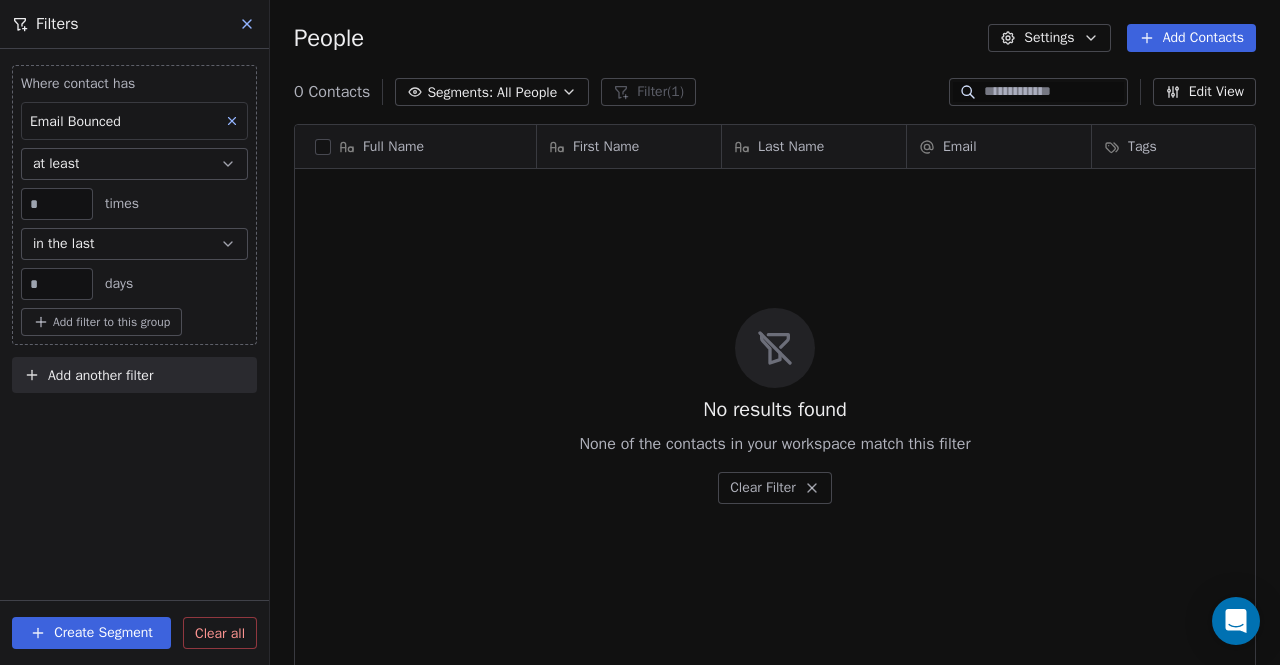 click at bounding box center [232, 121] 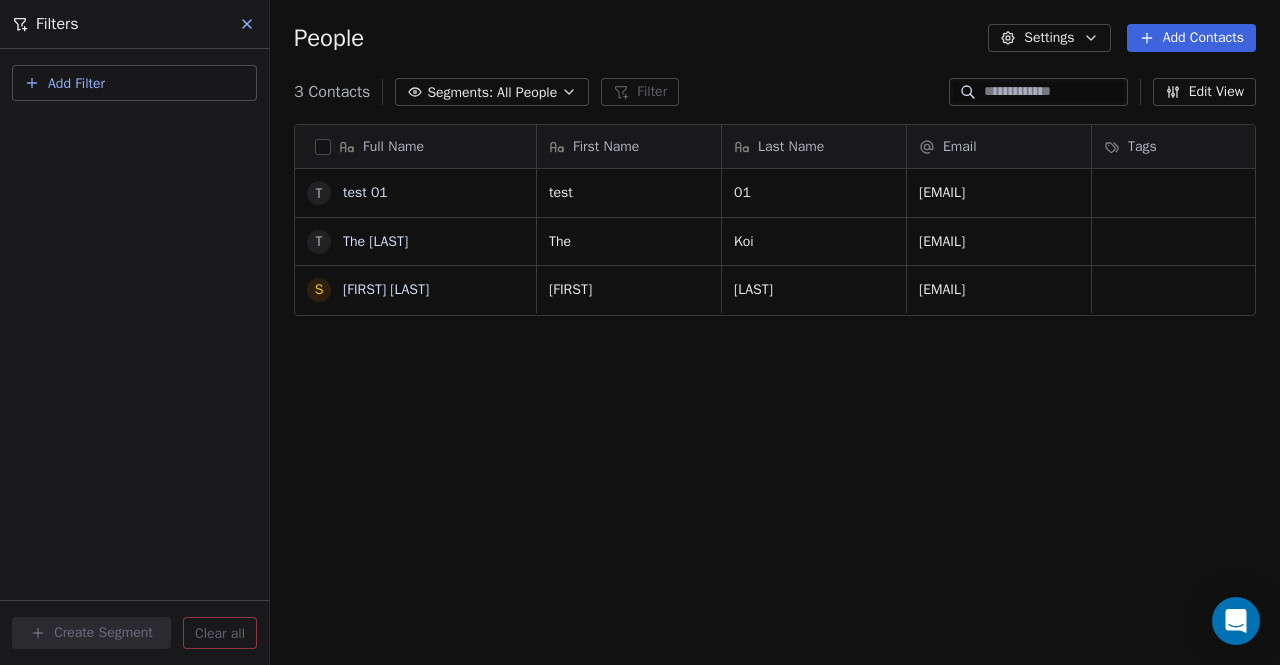 click on "Add Filter" at bounding box center [134, 83] 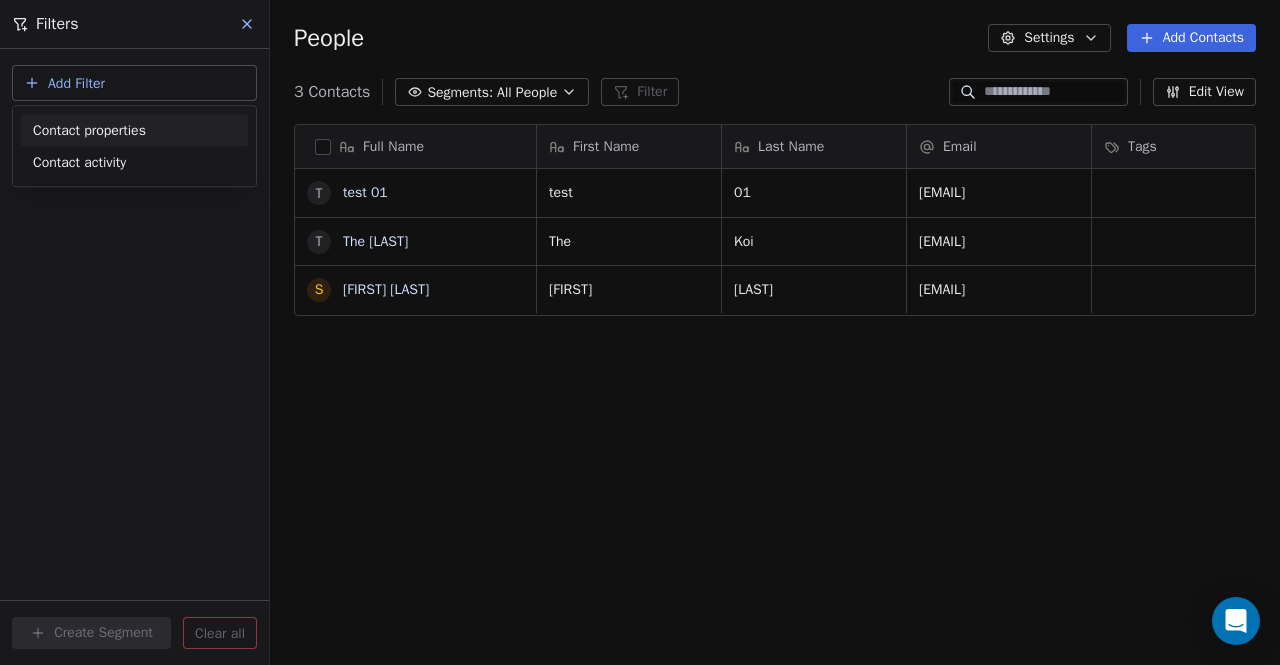 click on "Contact properties" at bounding box center [134, 130] 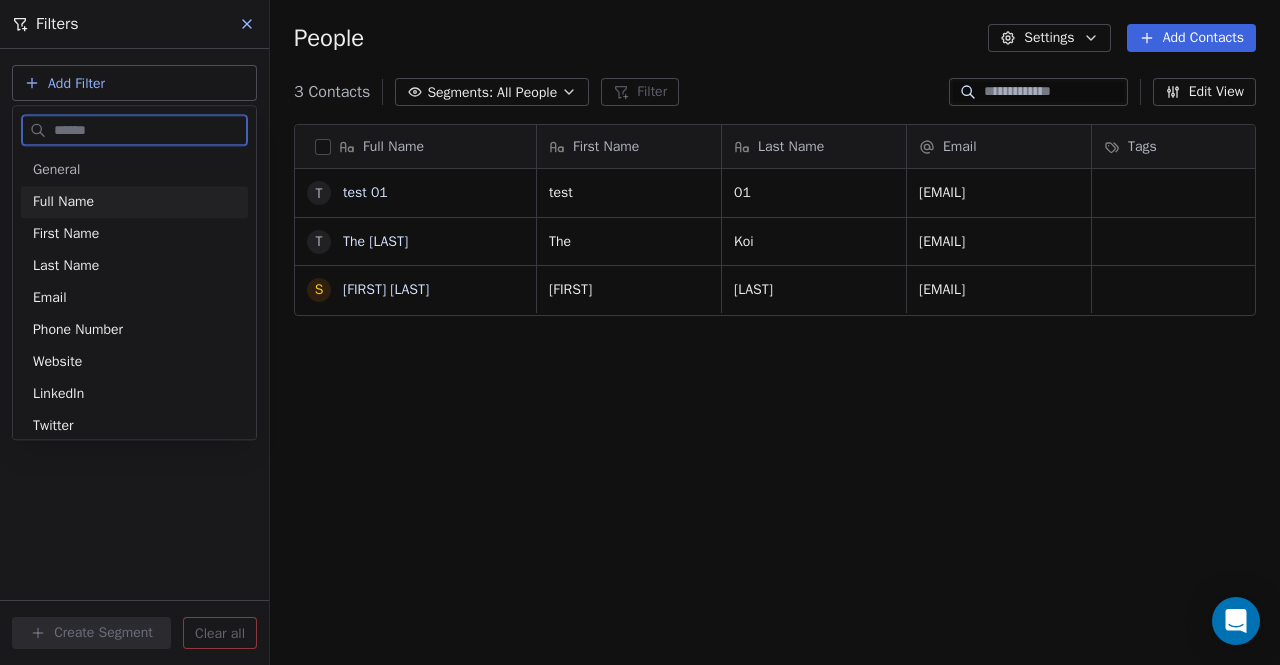 click on "Full Name" at bounding box center [63, 202] 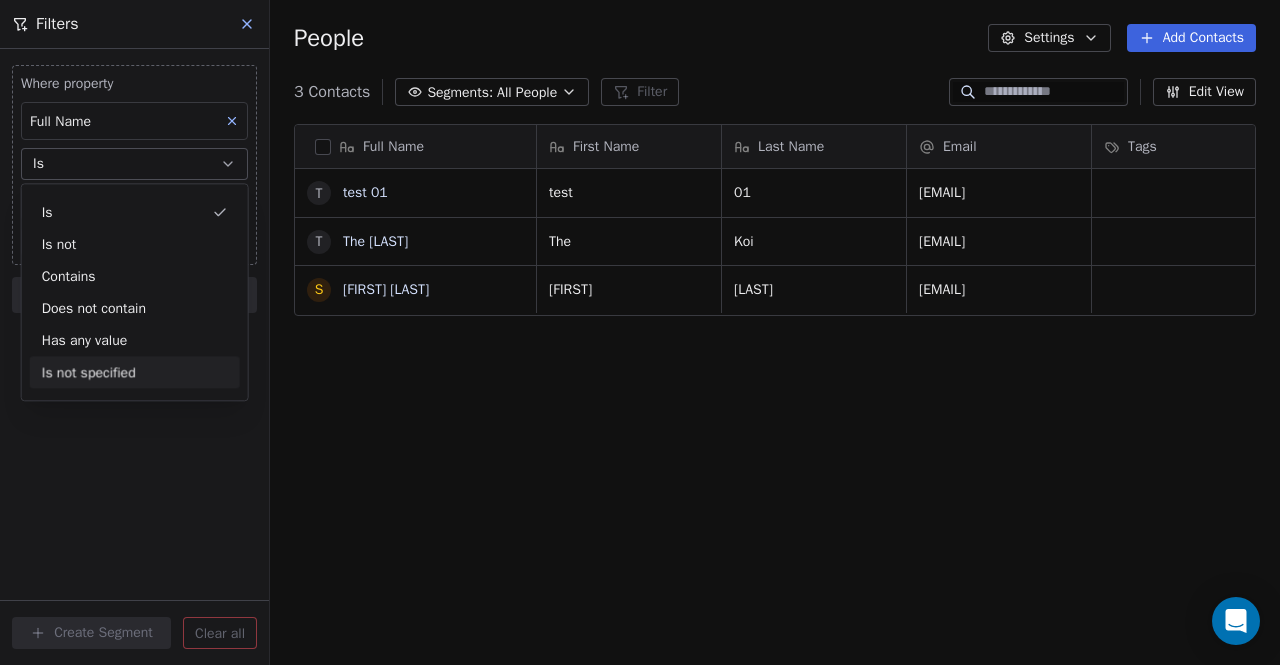 click on "Where property   Full Name   Is Add filter to this group Add another filter  Create Segment Clear all" at bounding box center [134, 357] 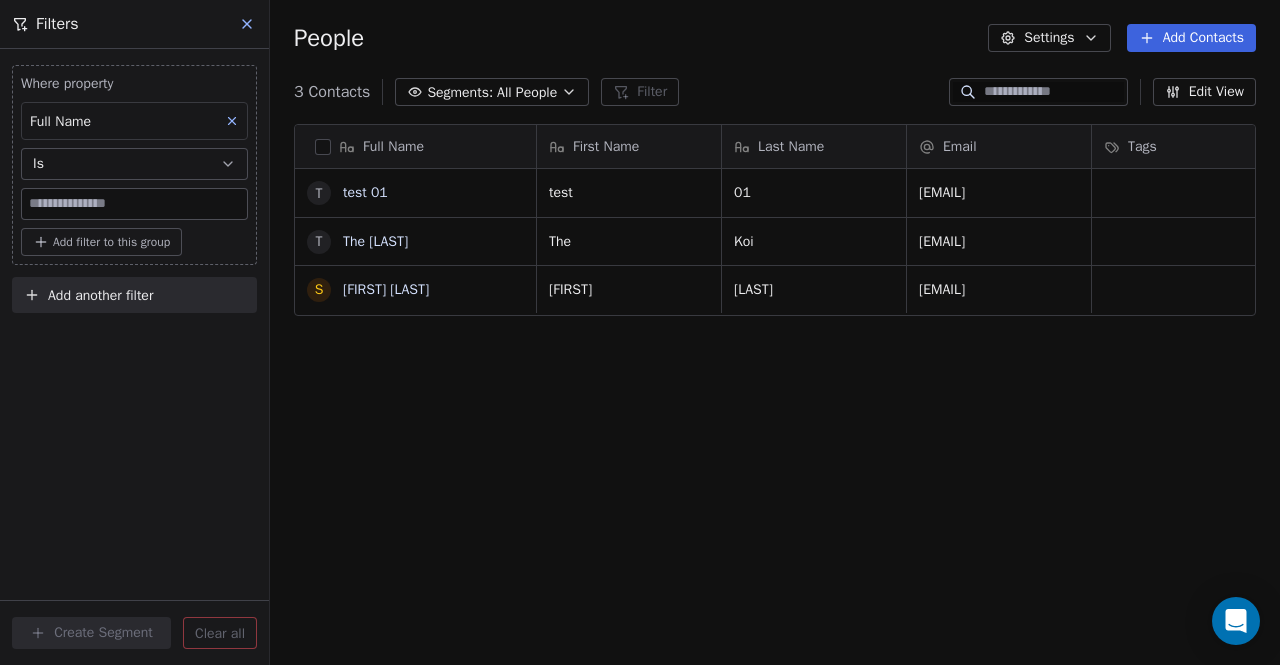 click at bounding box center [134, 204] 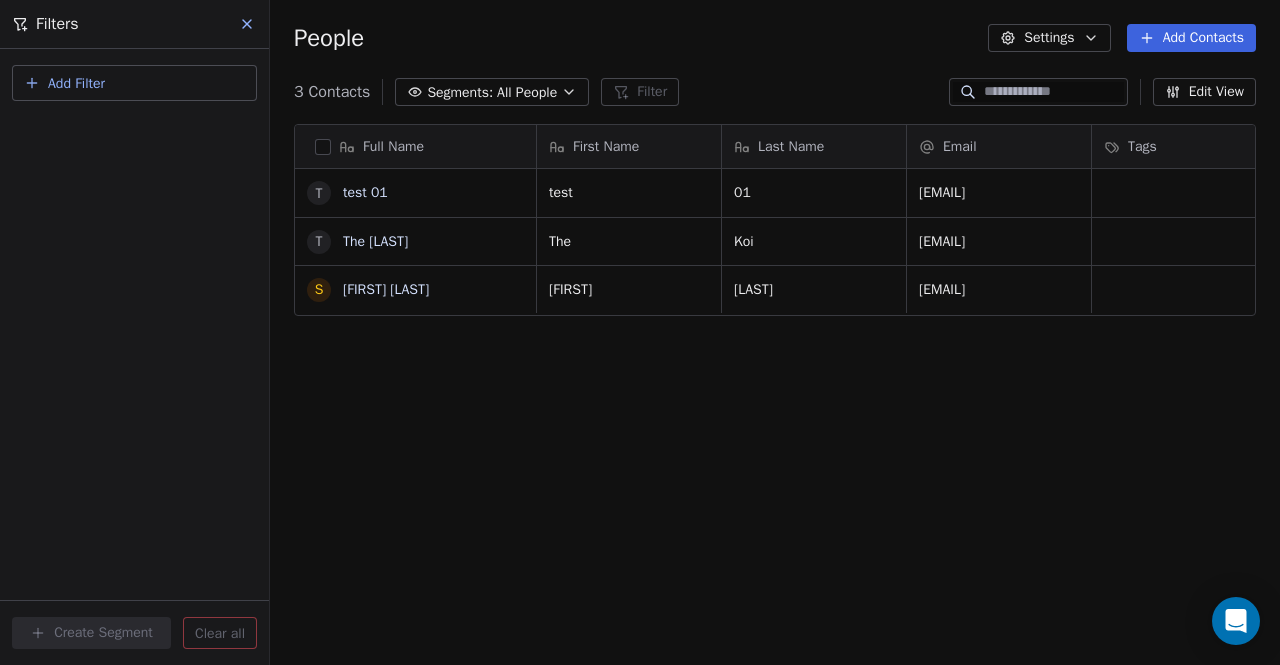 click on "Add Filter" at bounding box center (134, 83) 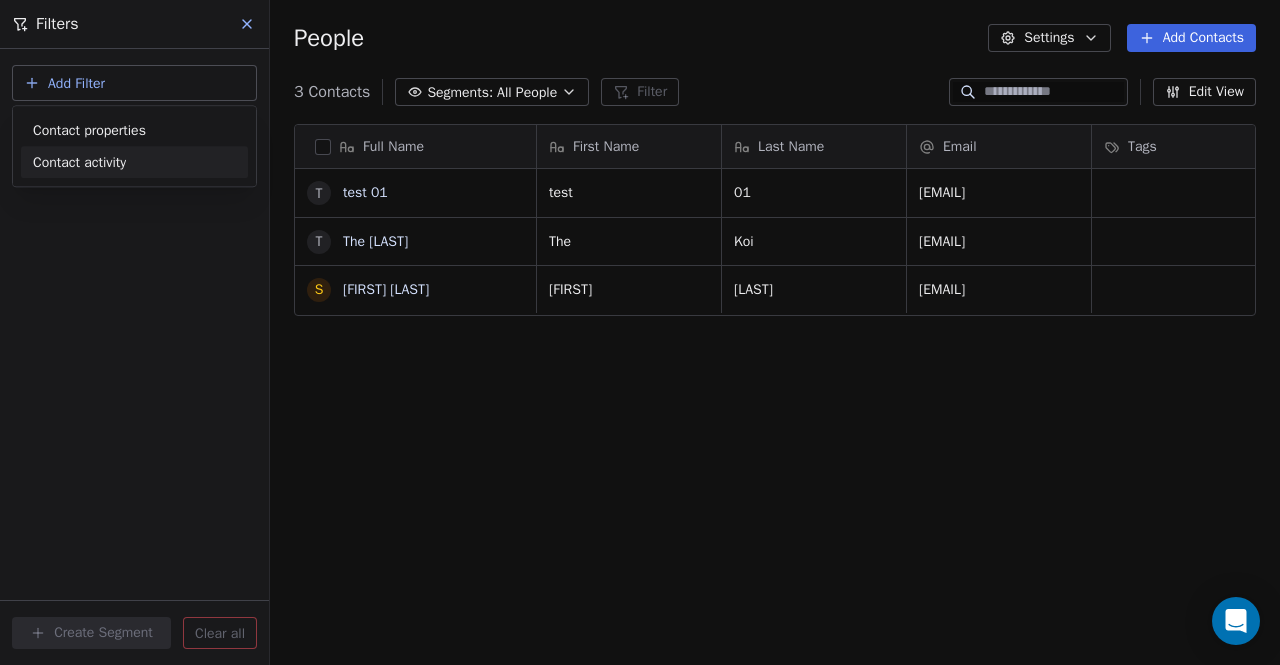 click on "Contact activity" at bounding box center [134, 162] 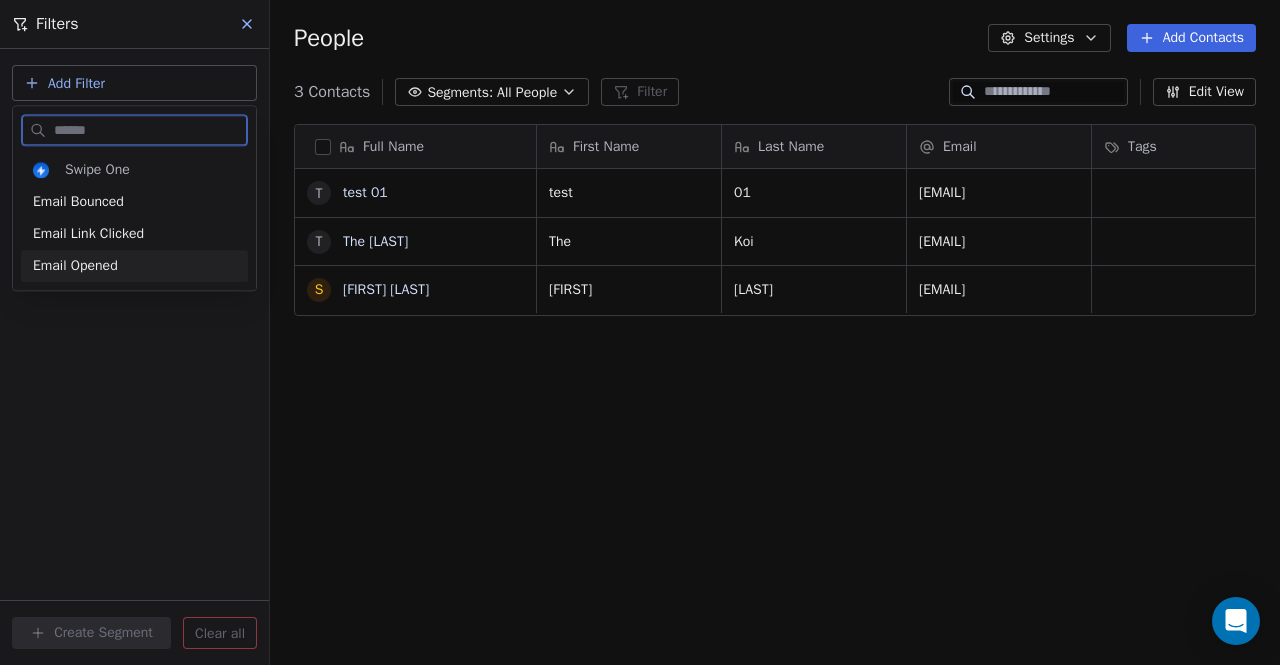 click on "Email Opened" at bounding box center (134, 266) 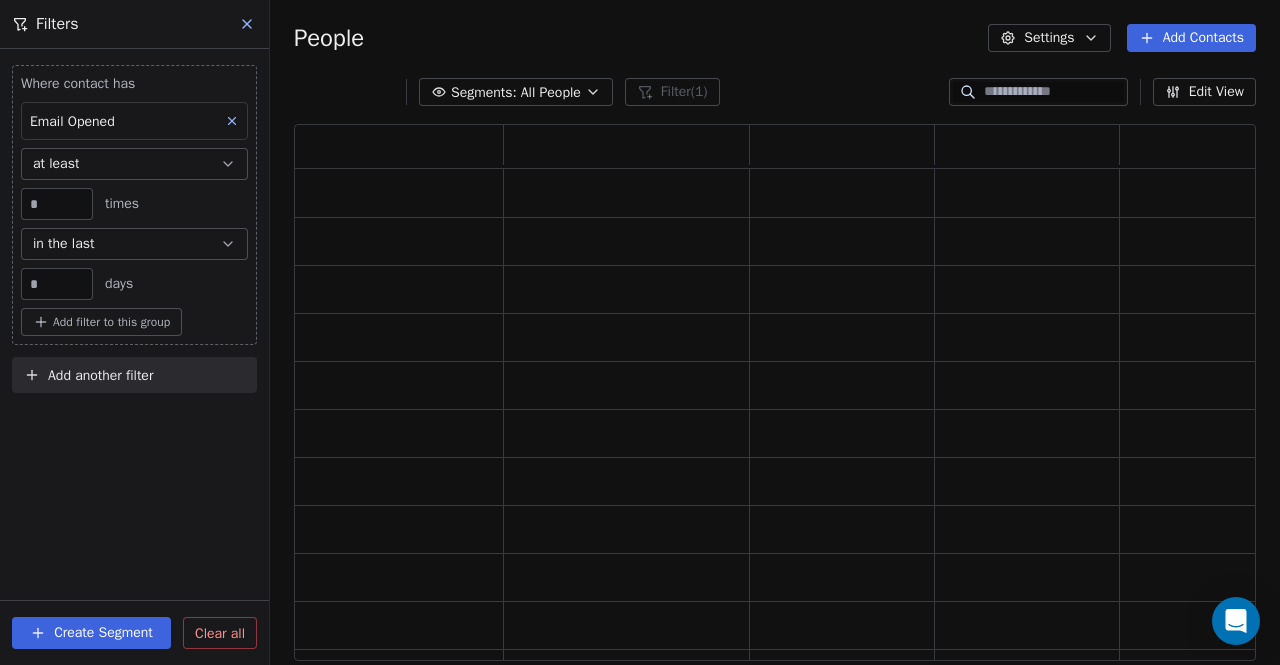 scroll, scrollTop: 16, scrollLeft: 16, axis: both 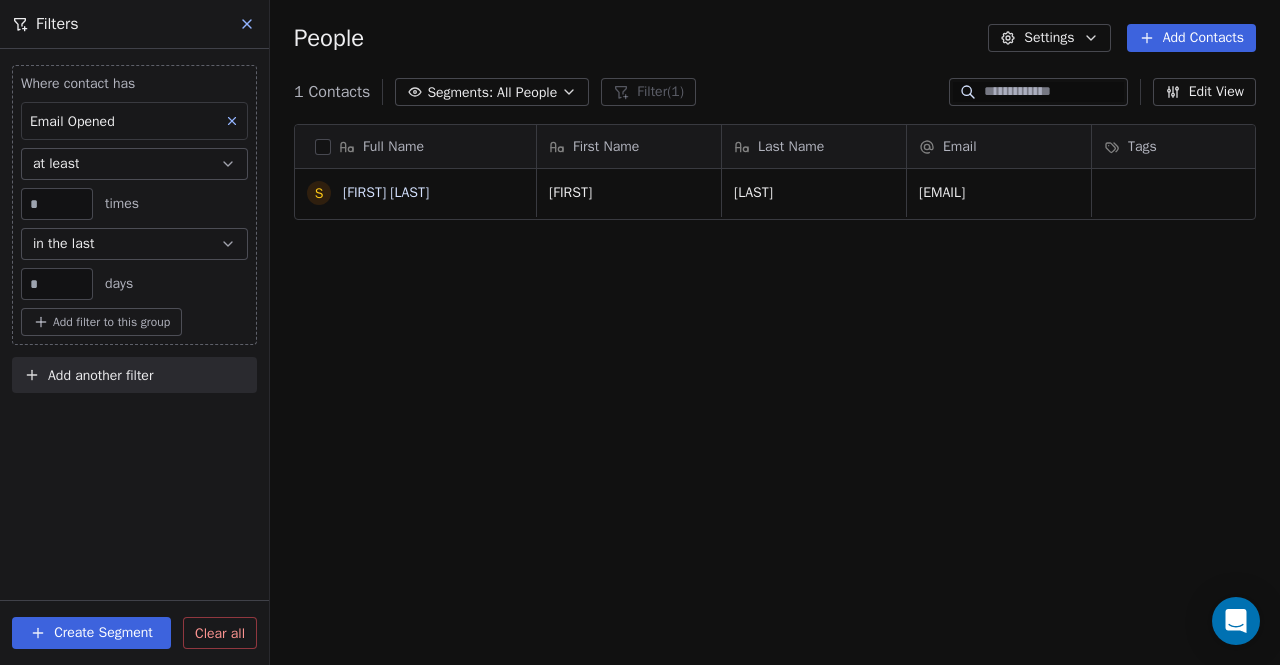 click at bounding box center [323, 147] 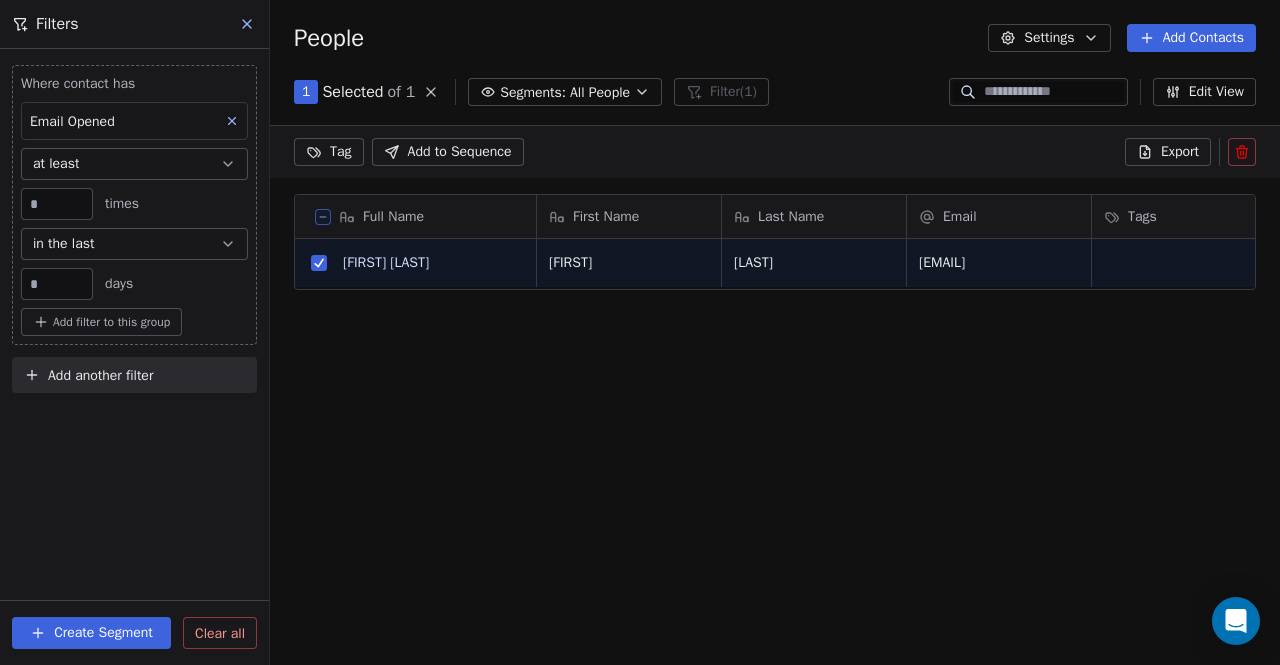click on "in the last" at bounding box center (134, 244) 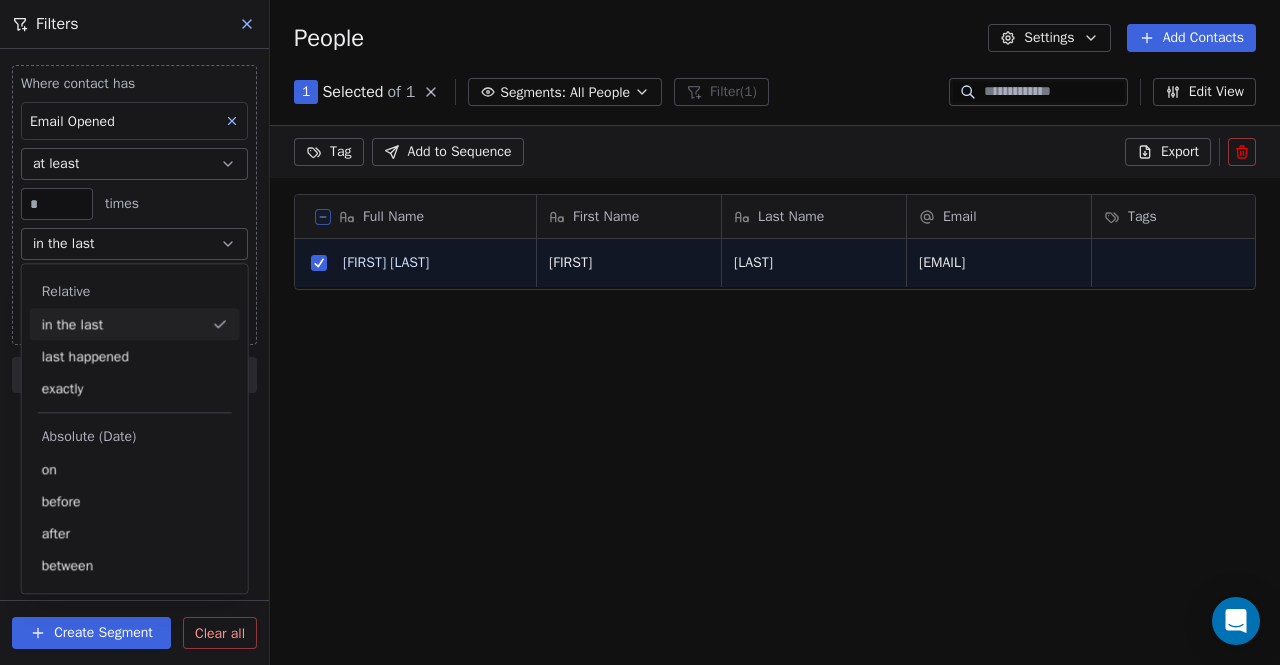 click on "in the last" at bounding box center [134, 244] 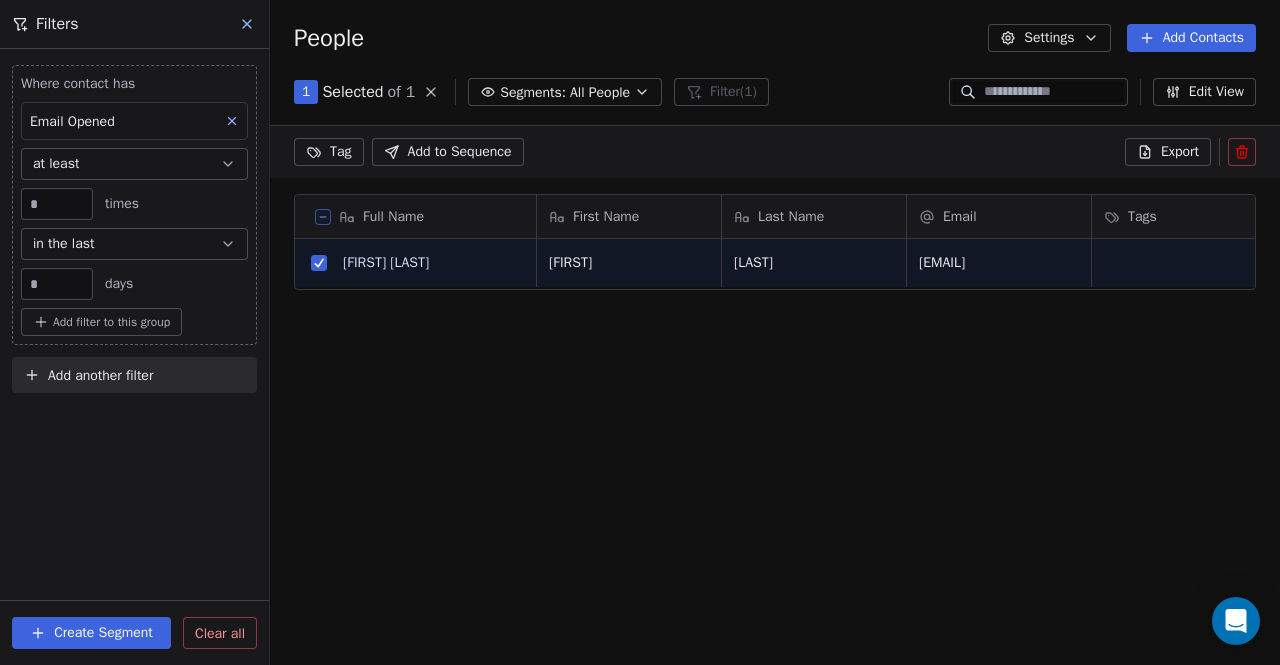 click on "Where contact has   Email Opened   at least * times   in the last ** days Add filter to this group Add another filter  Create Segment Clear all" at bounding box center [134, 357] 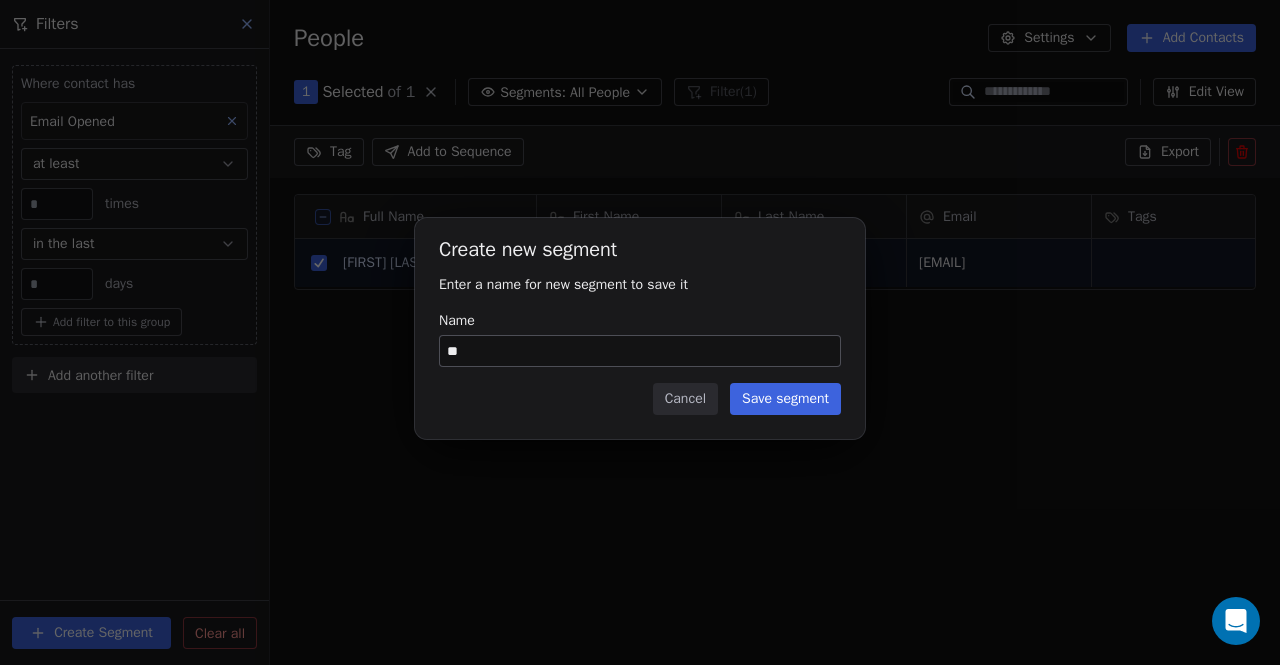 type on "*" 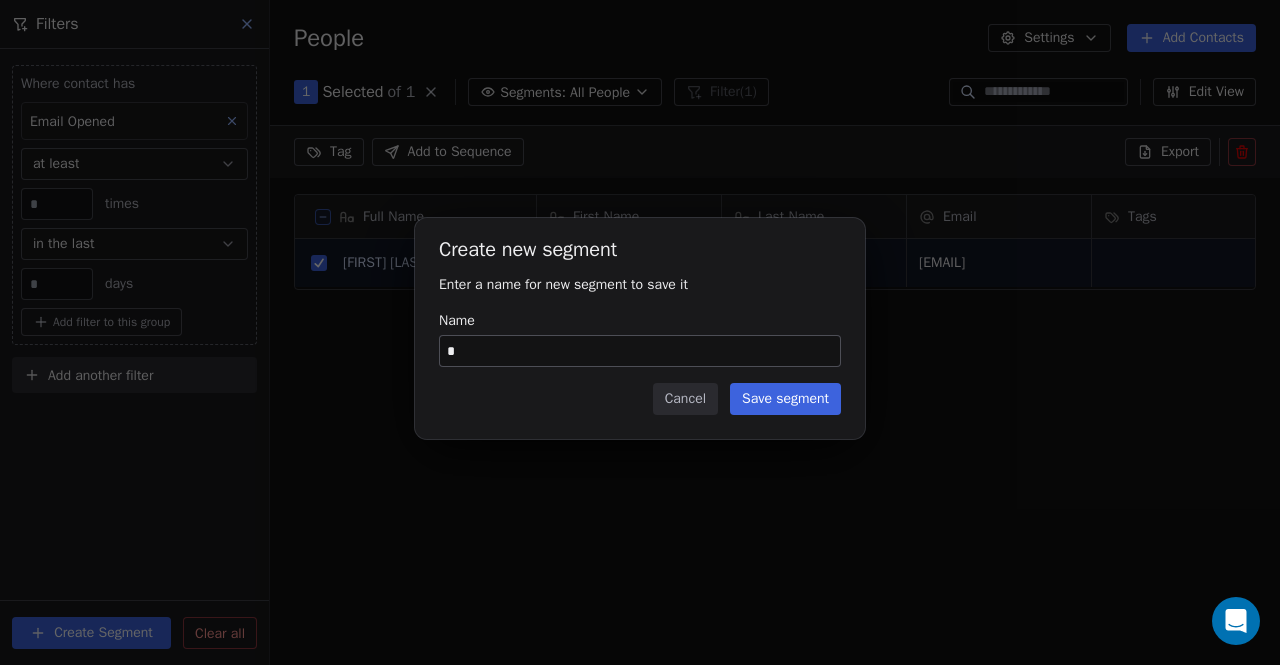 type 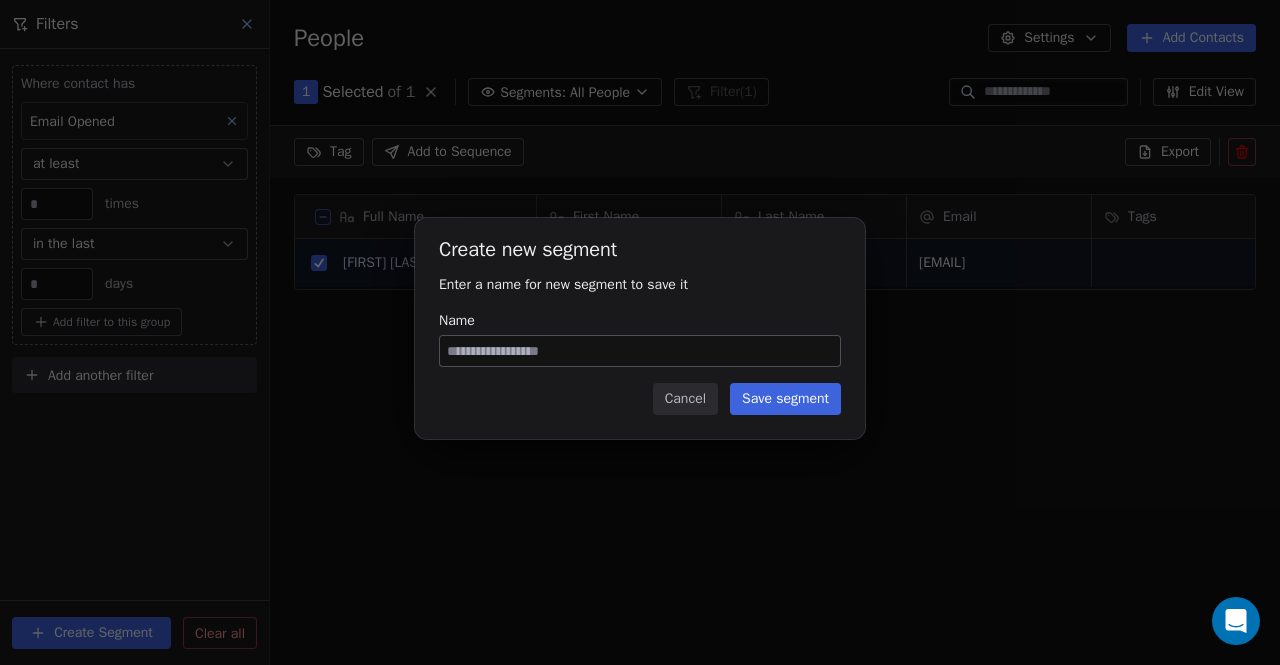 click on "Cancel" at bounding box center (685, 399) 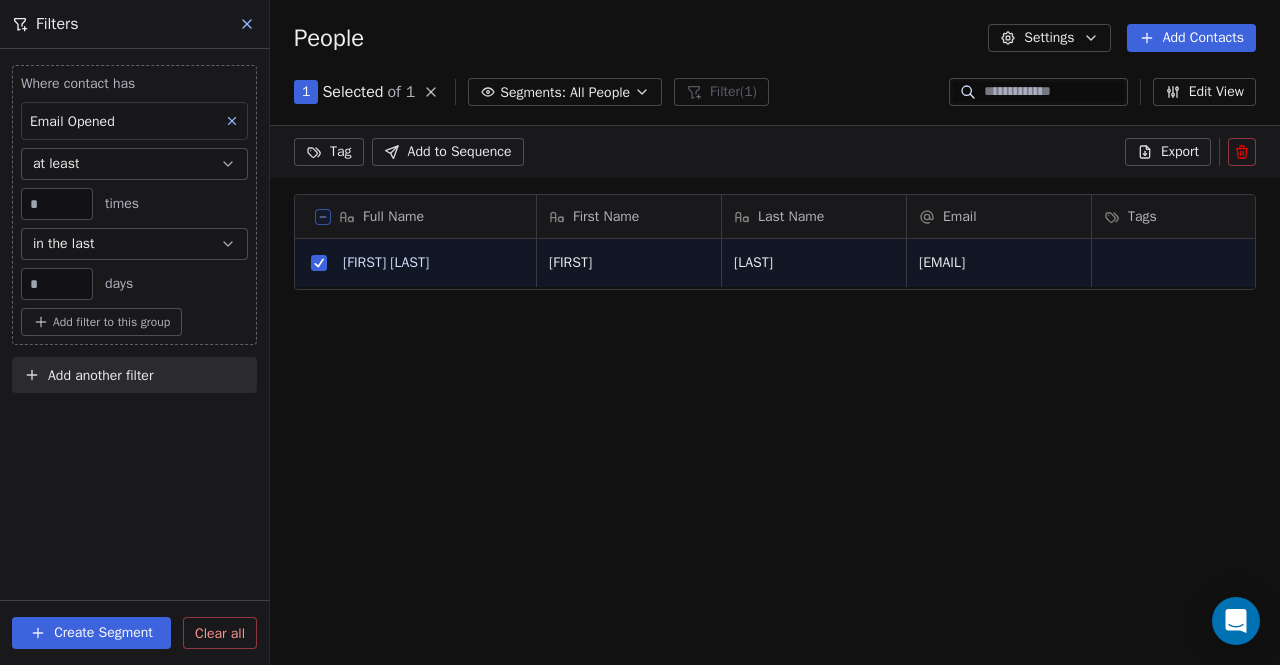 click on "Add another filter" at bounding box center [100, 375] 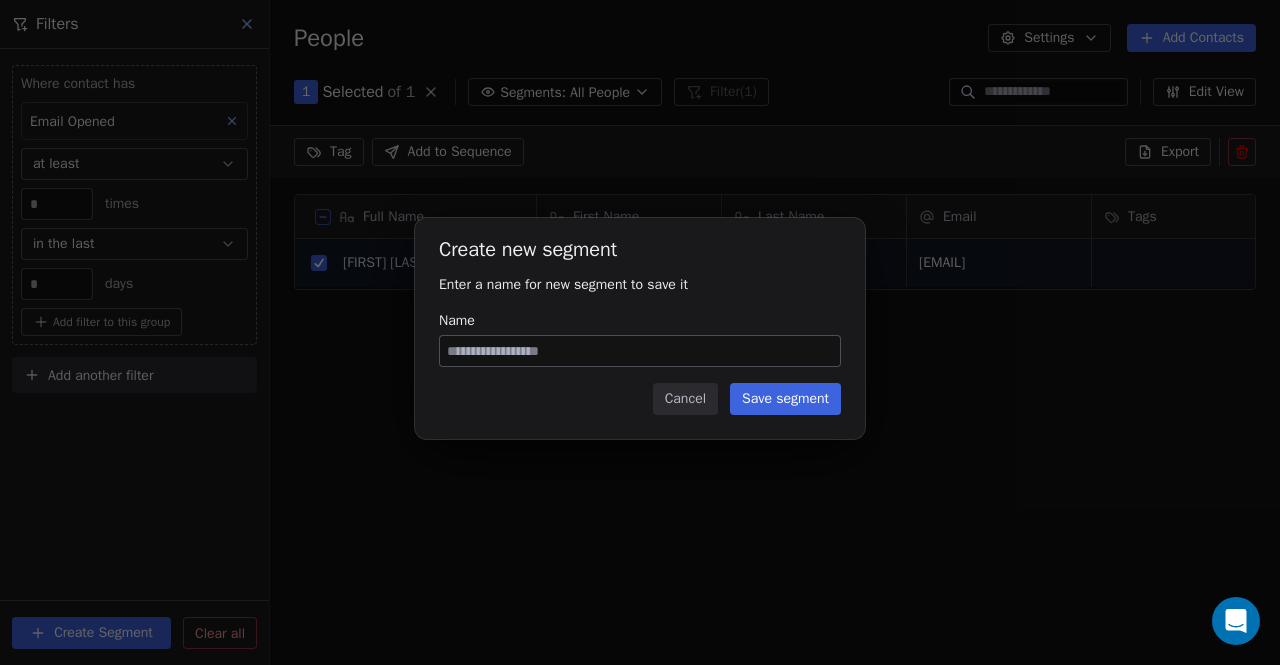 click on "Name" at bounding box center [640, 351] 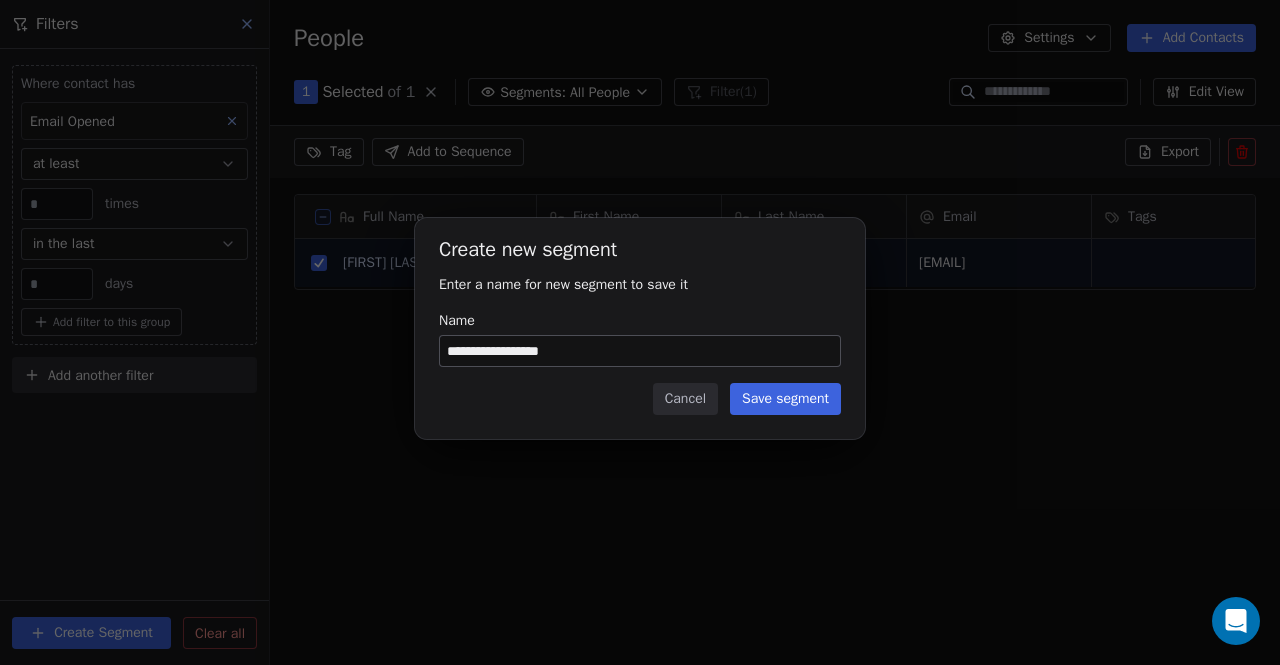 type on "**********" 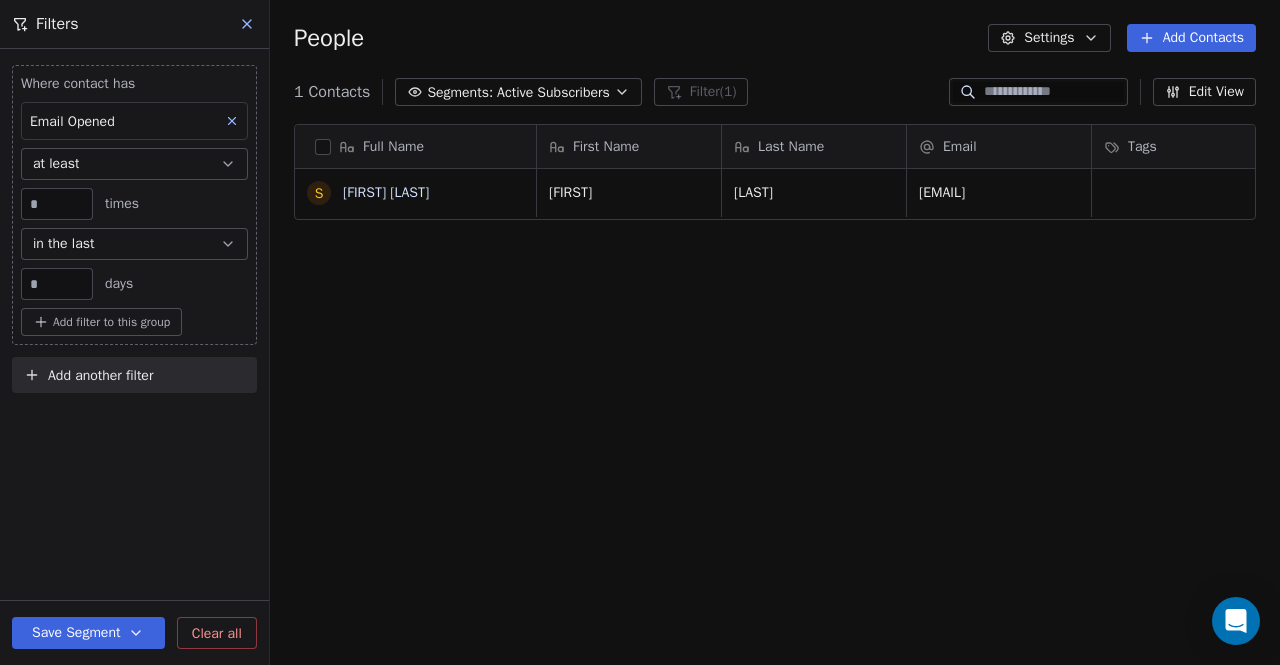 scroll, scrollTop: 16, scrollLeft: 16, axis: both 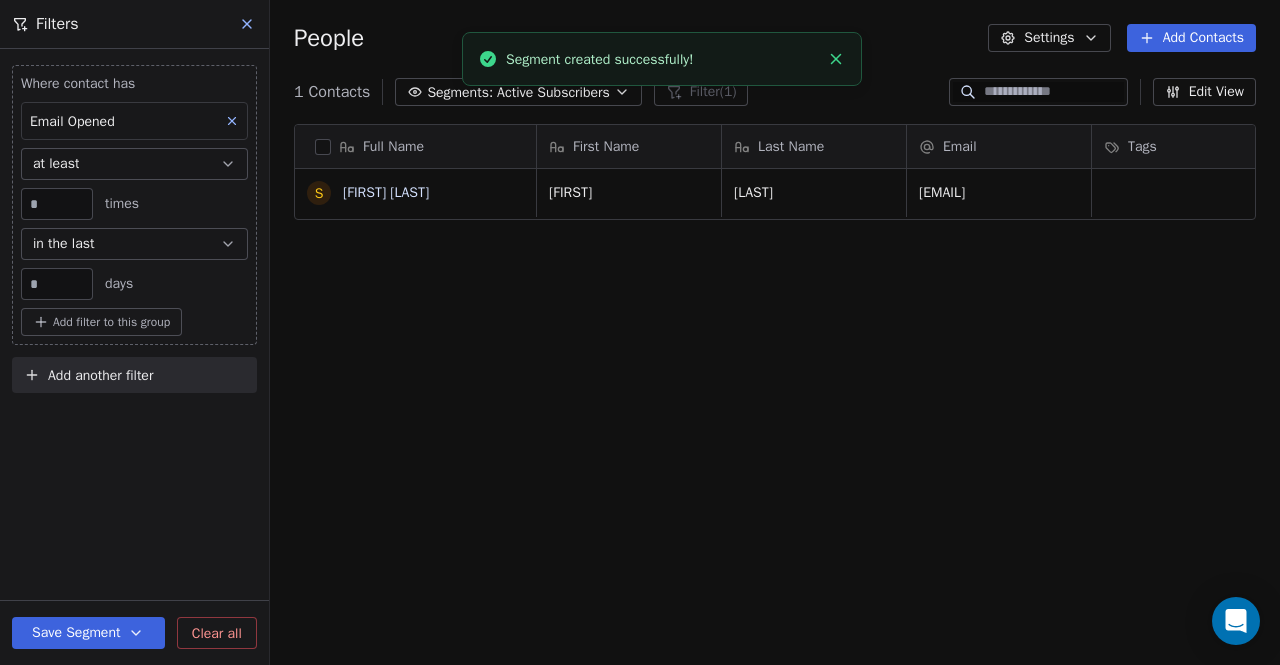 click 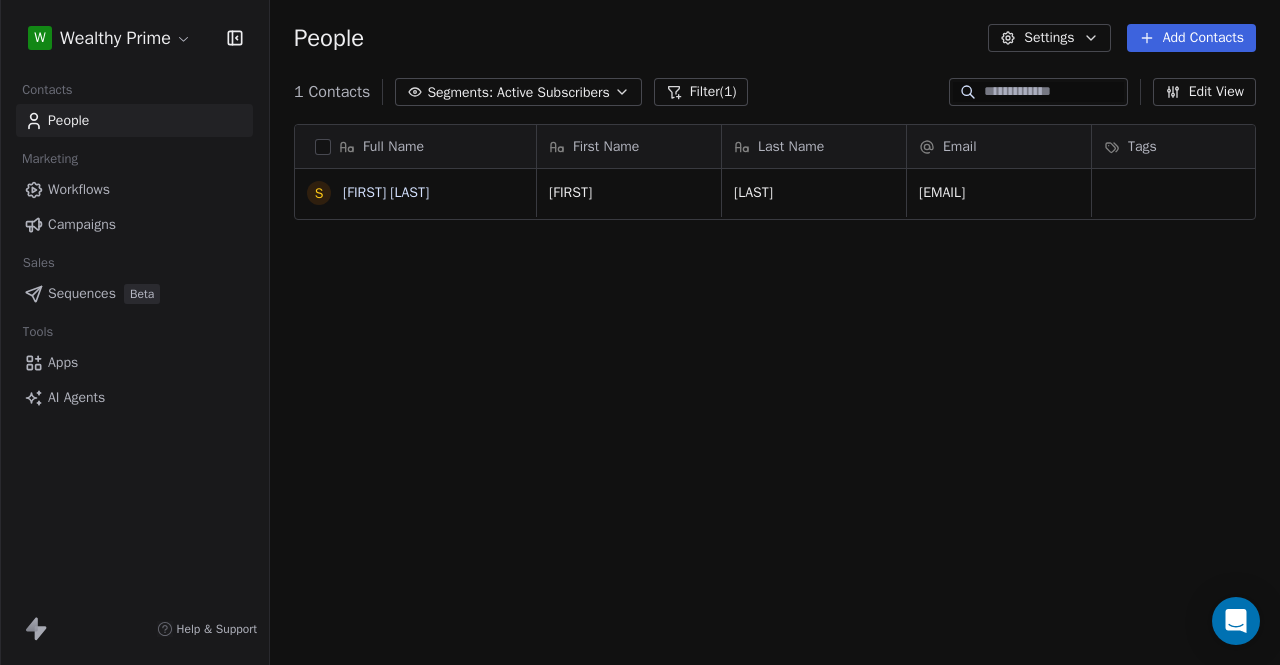 click on "Active Subscribers" at bounding box center [553, 92] 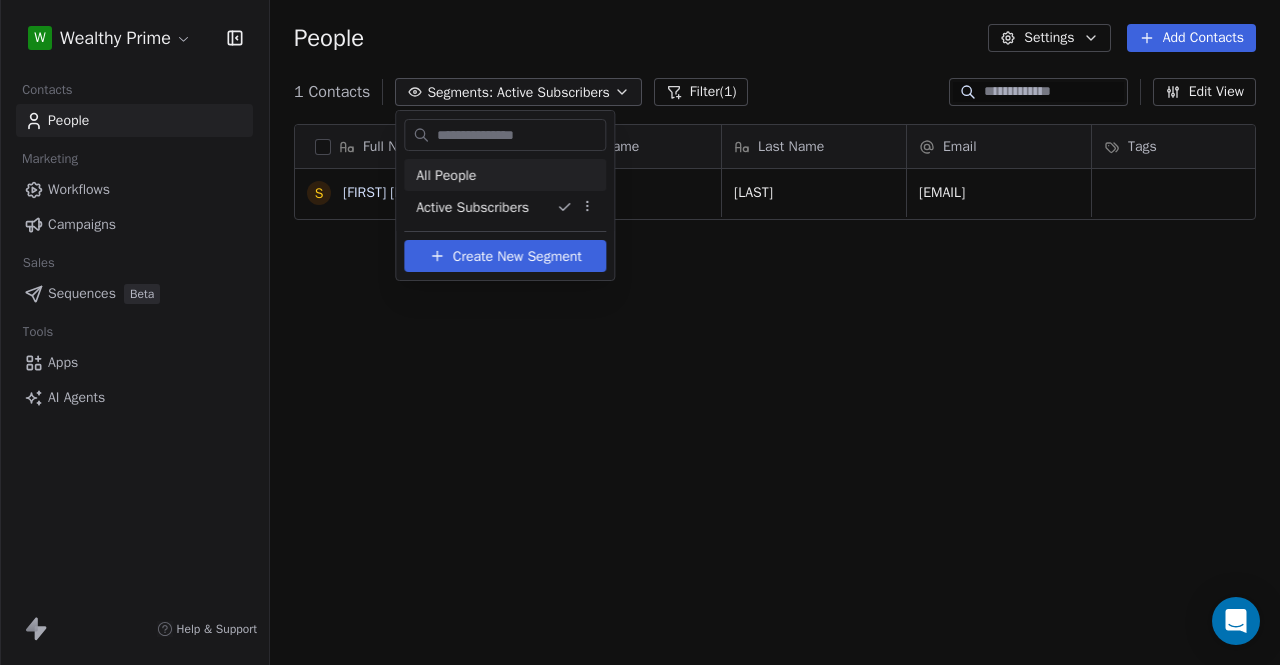 click on "All People" at bounding box center (505, 175) 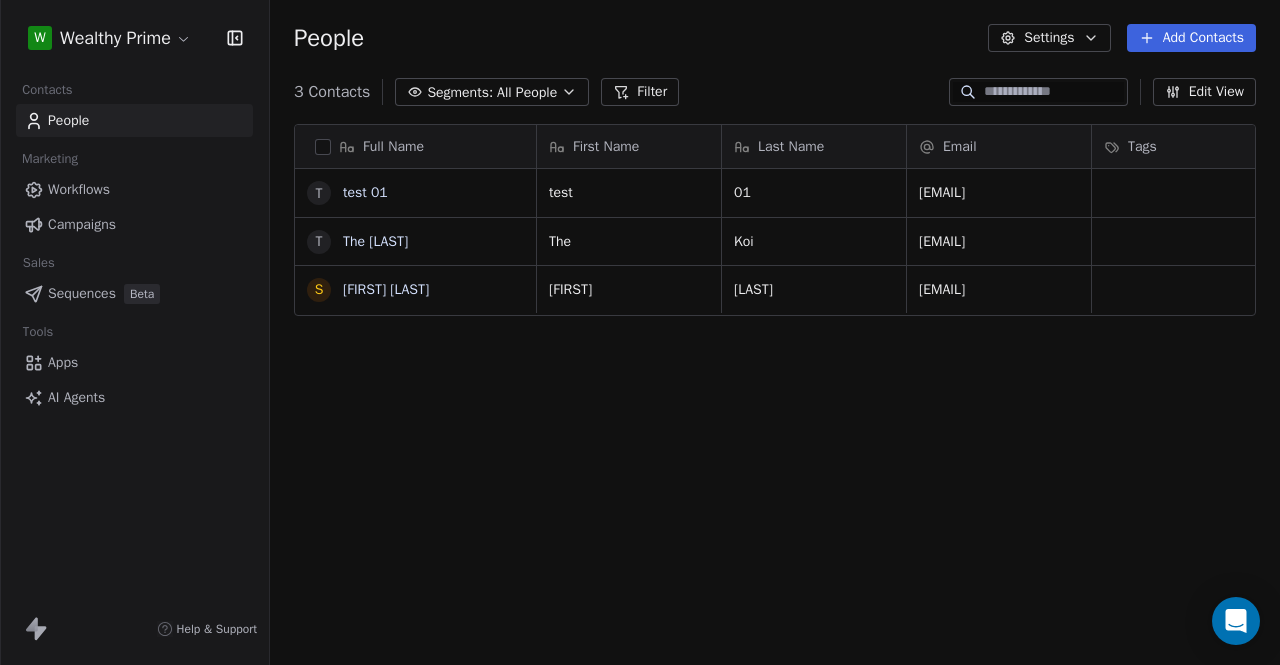 click on "All People" at bounding box center (527, 92) 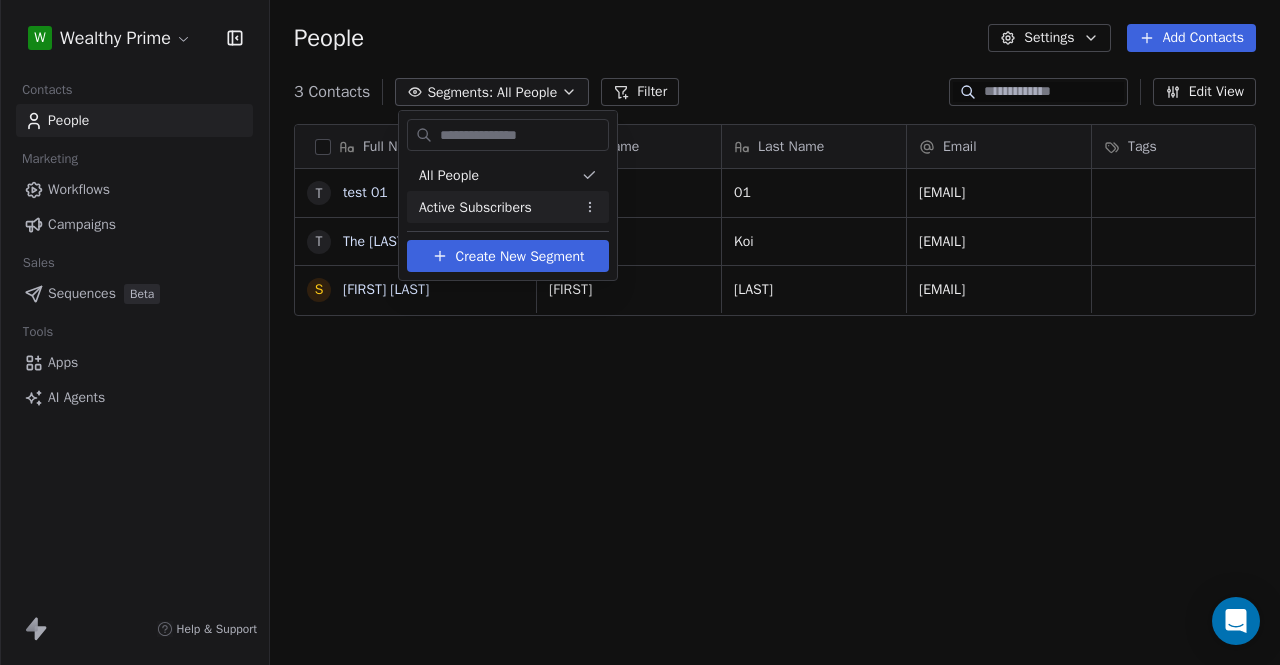 click on "Active Subscribers" at bounding box center [475, 207] 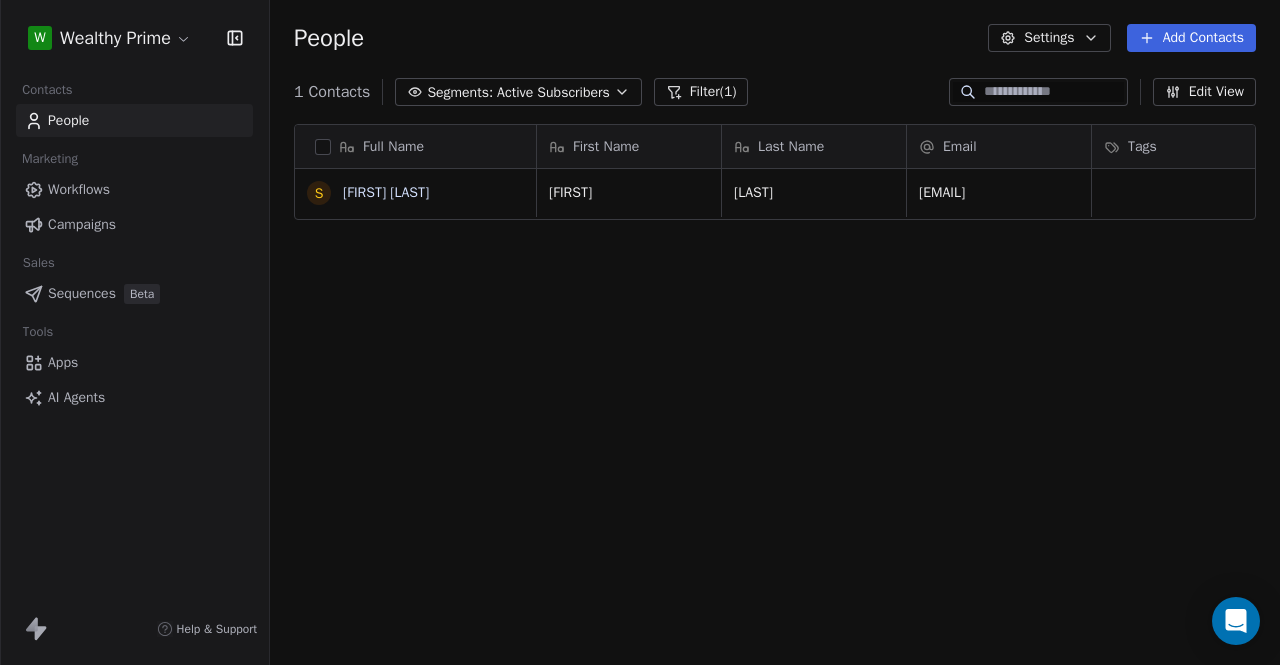 click on "Full Name [FIRST] [LAST] First Name Last Name Email Tags Status [FIRST] [LAST] [EMAIL]
To pick up a draggable item, press the space bar.
While dragging, use the arrow keys to move the item.
Press space again to drop the item in its new position, or press escape to cancel." at bounding box center [775, 400] 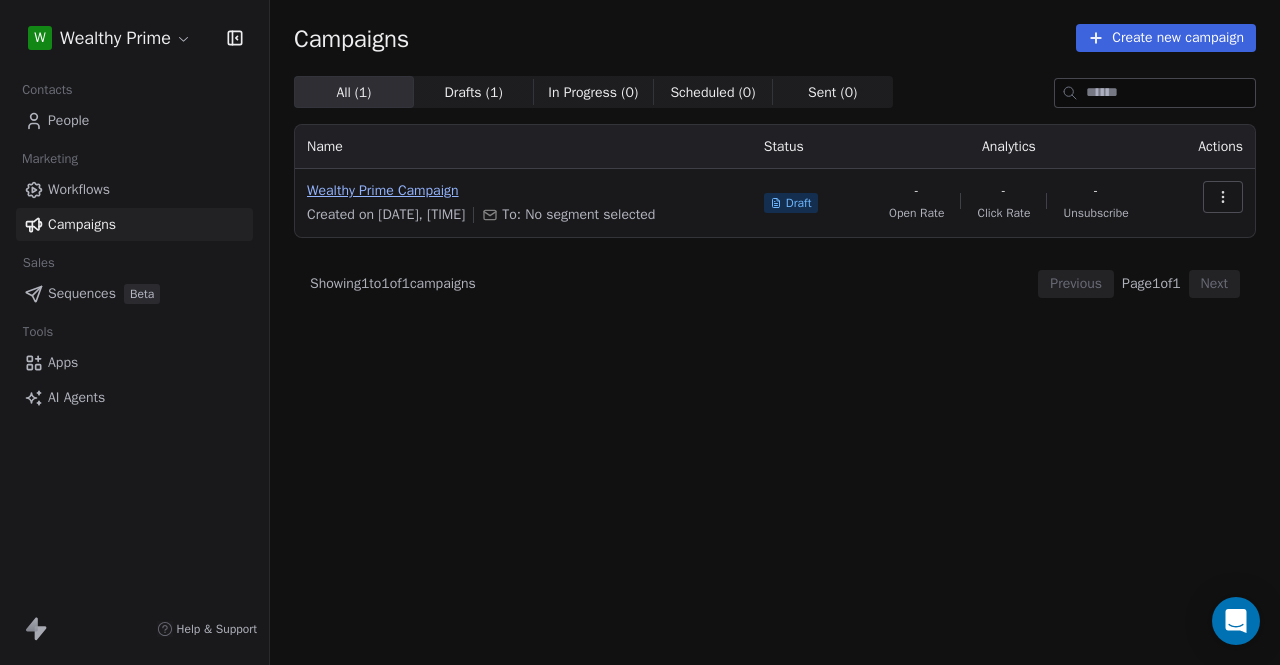 click on "Wealthy Prime Campaign" at bounding box center [523, 191] 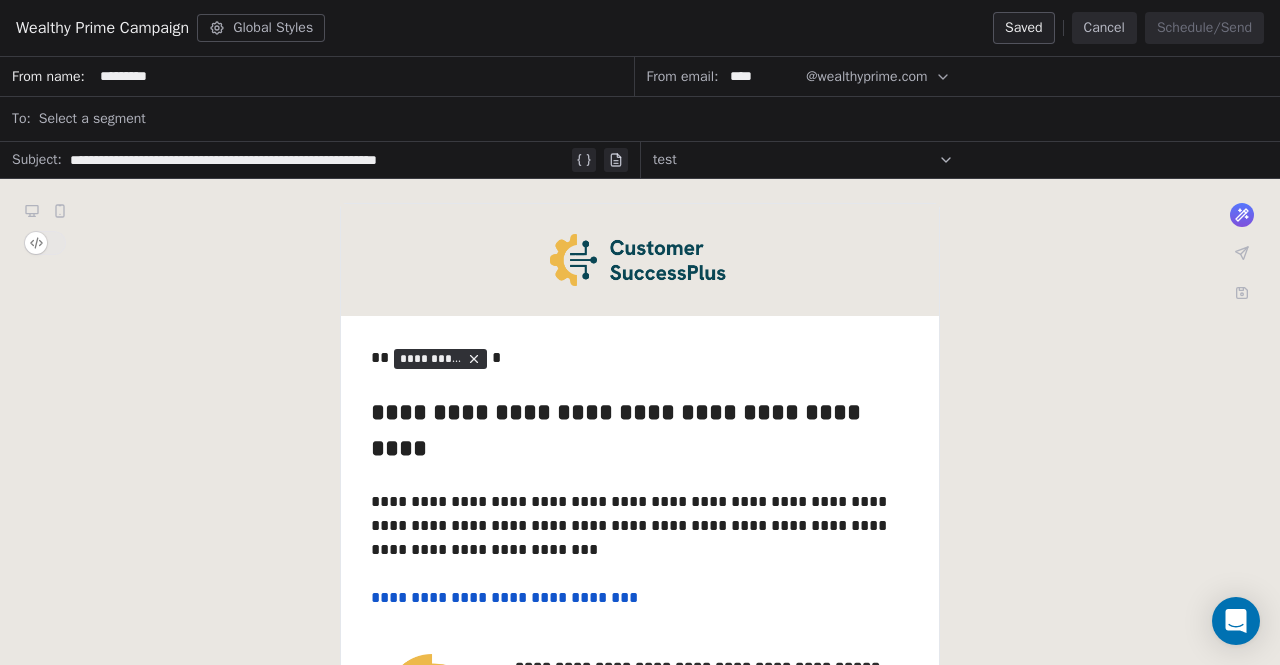 click on "Select a segment" at bounding box center [653, 119] 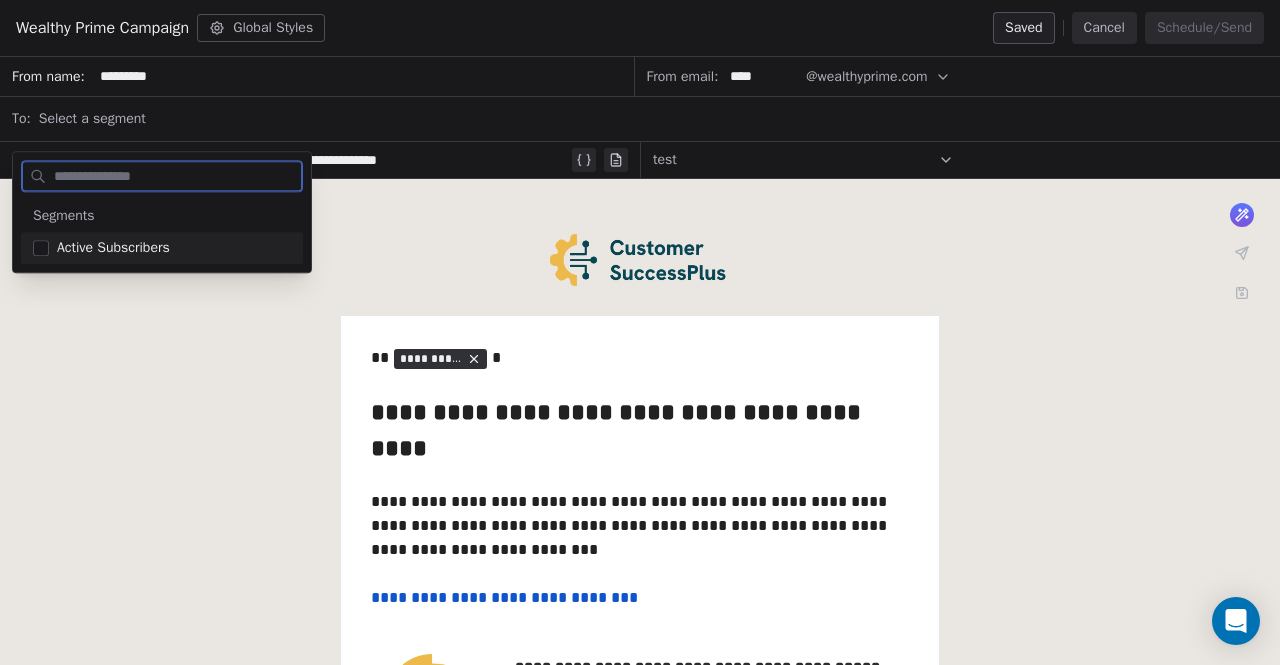 click at bounding box center [41, 248] 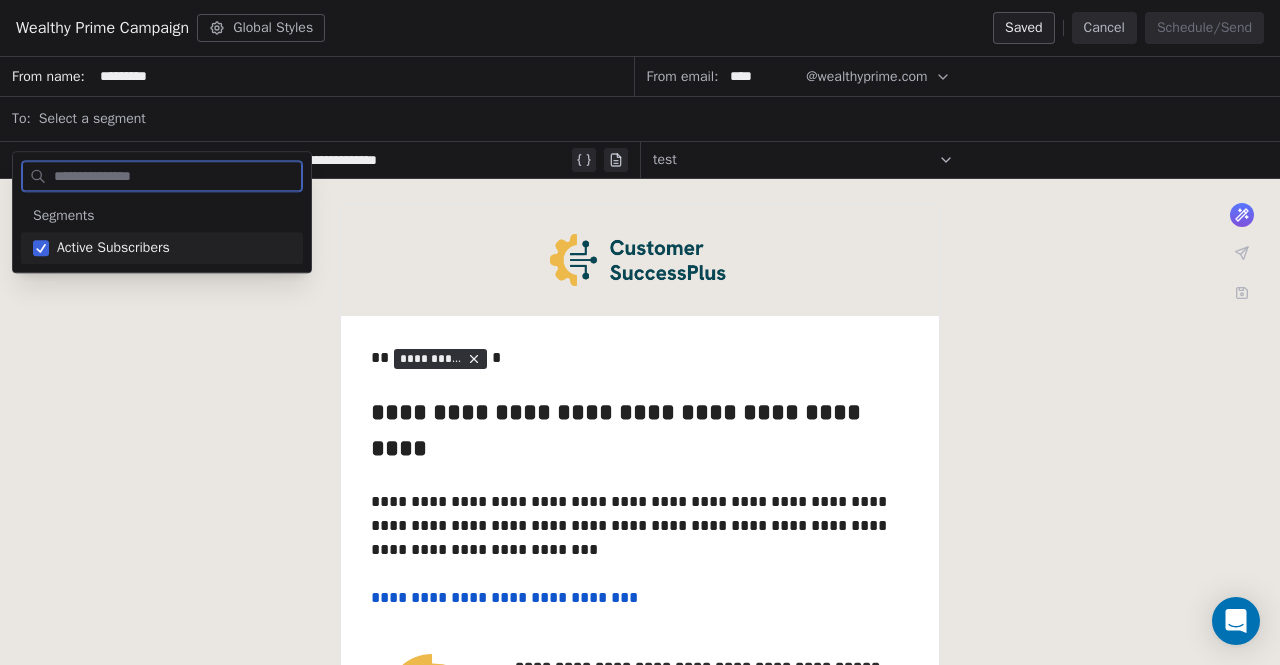 click at bounding box center (41, 248) 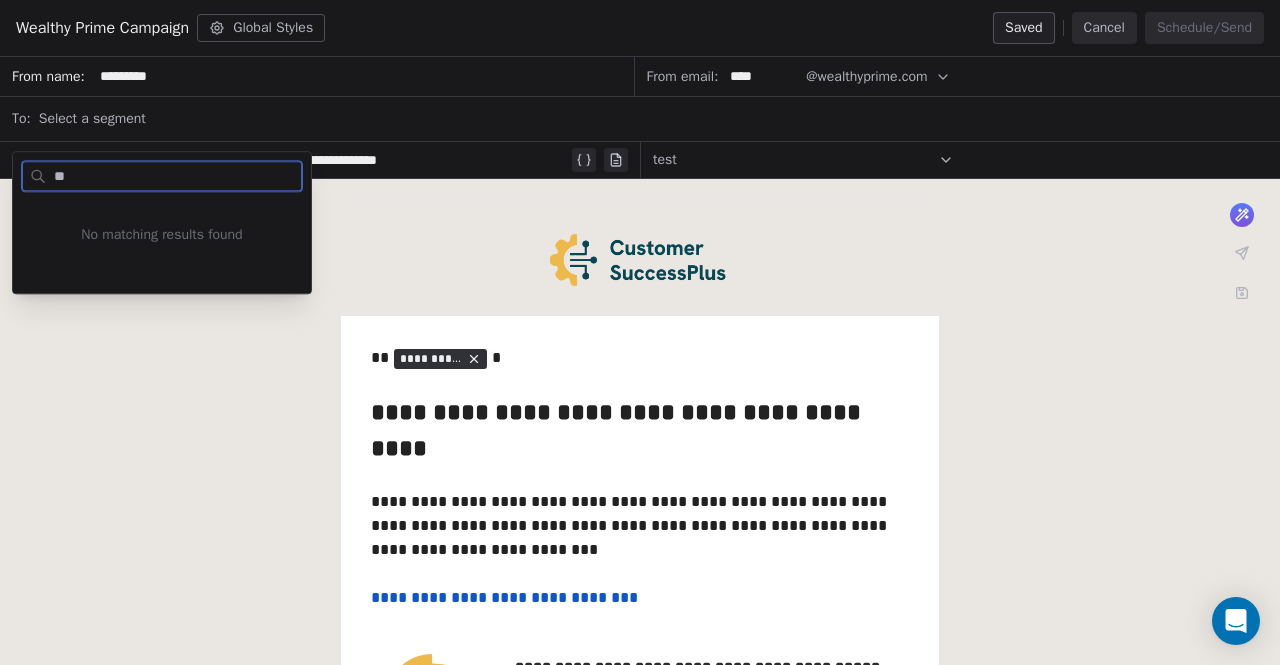 type on "*" 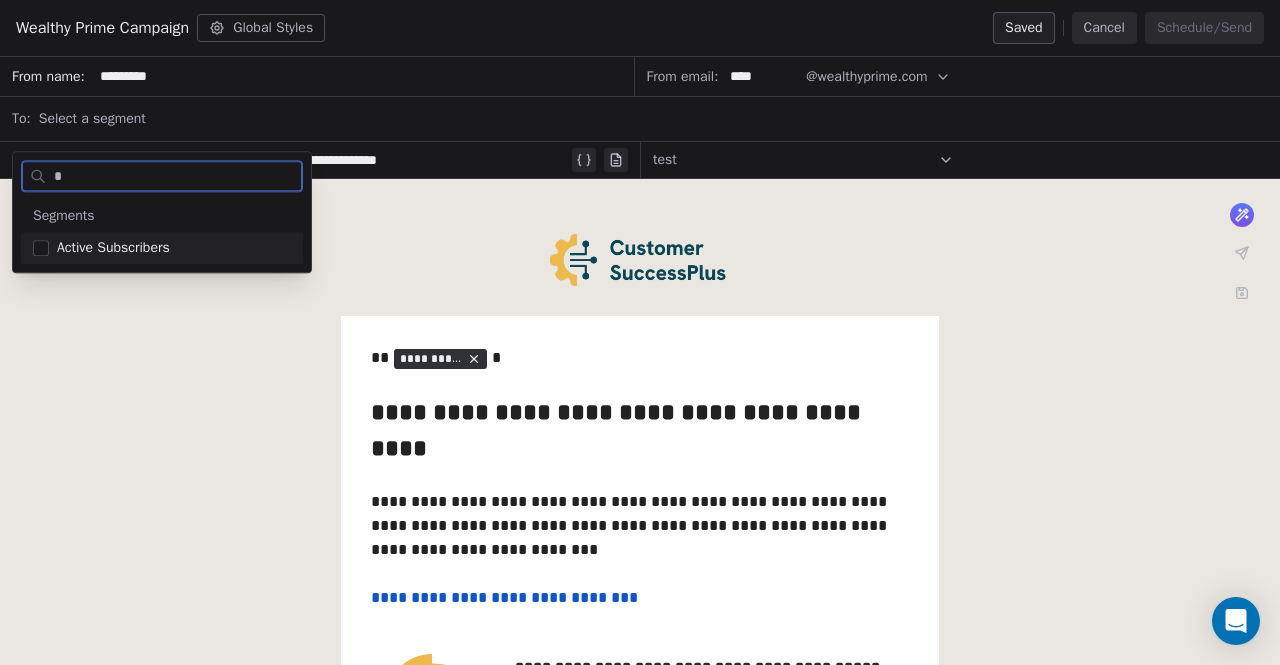 type 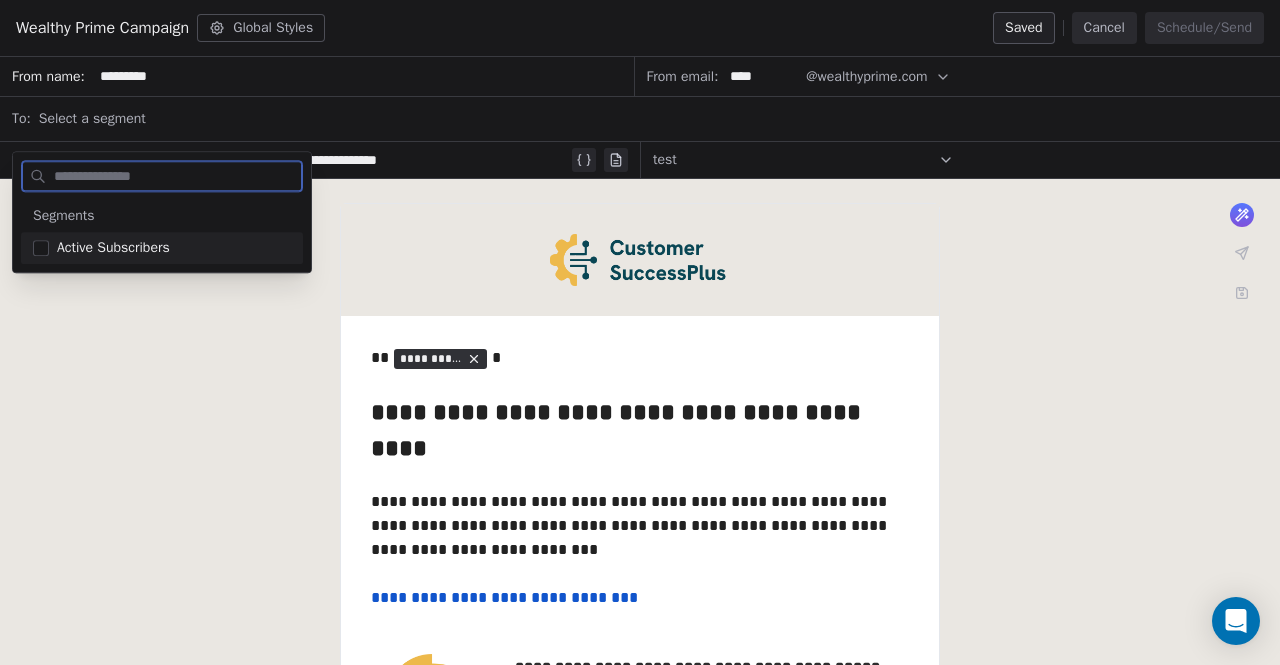 click at bounding box center (41, 248) 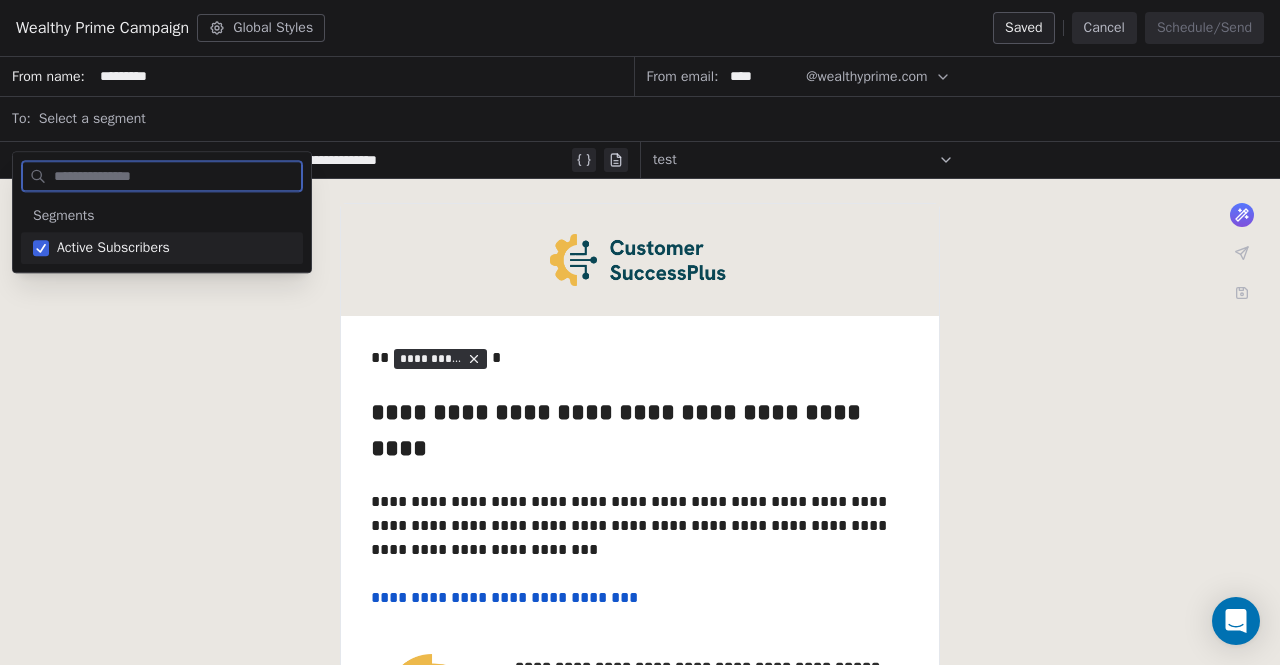 click on "Active Subscribers" at bounding box center (113, 248) 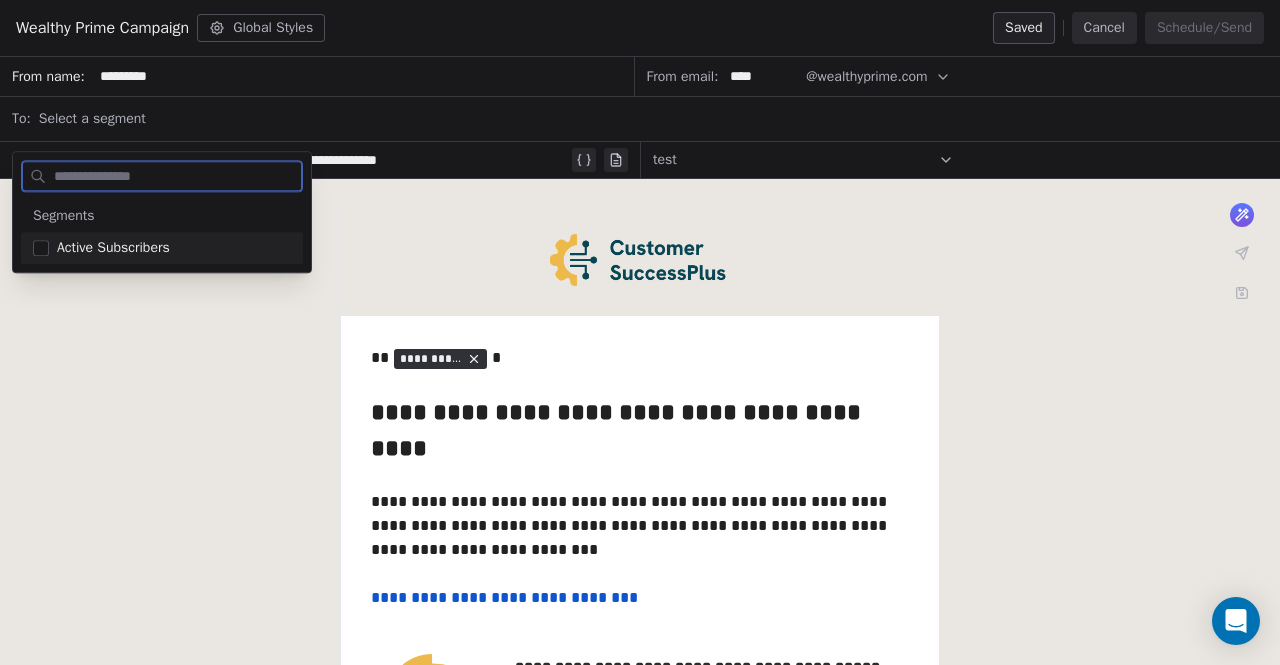 click on "Active Subscribers" at bounding box center [113, 248] 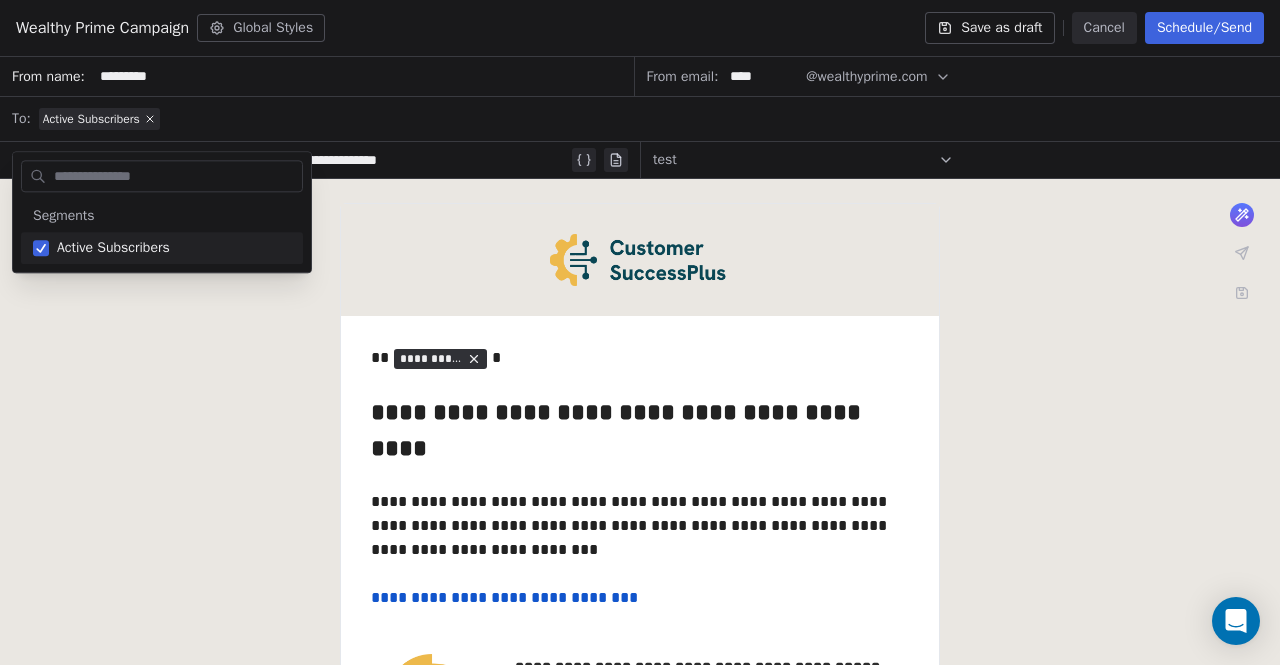 click on "**********" at bounding box center (640, 785) 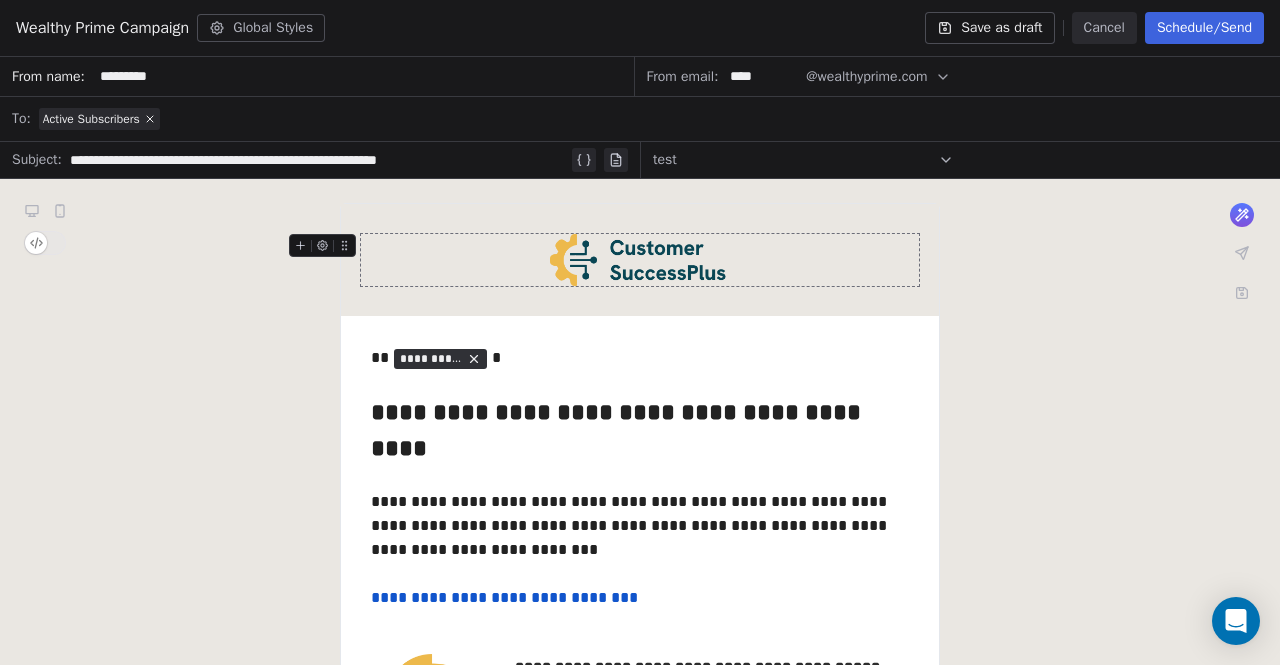click on "test" at bounding box center (803, 160) 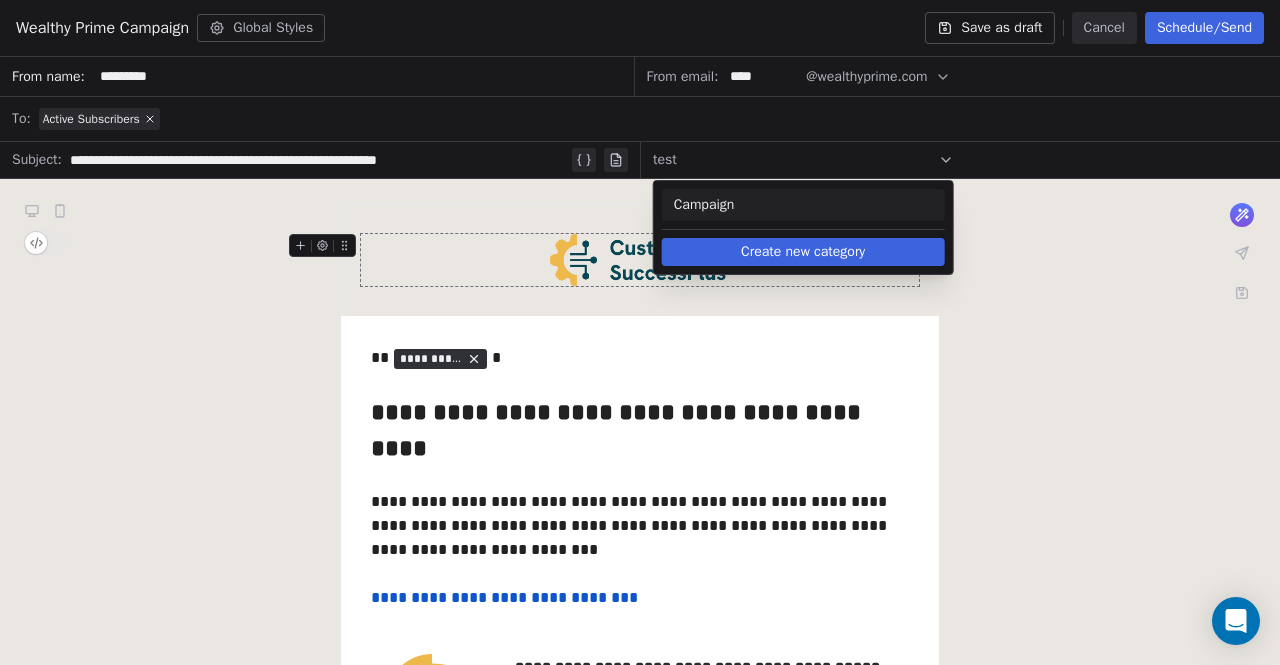 click on "Campaign" at bounding box center (803, 205) 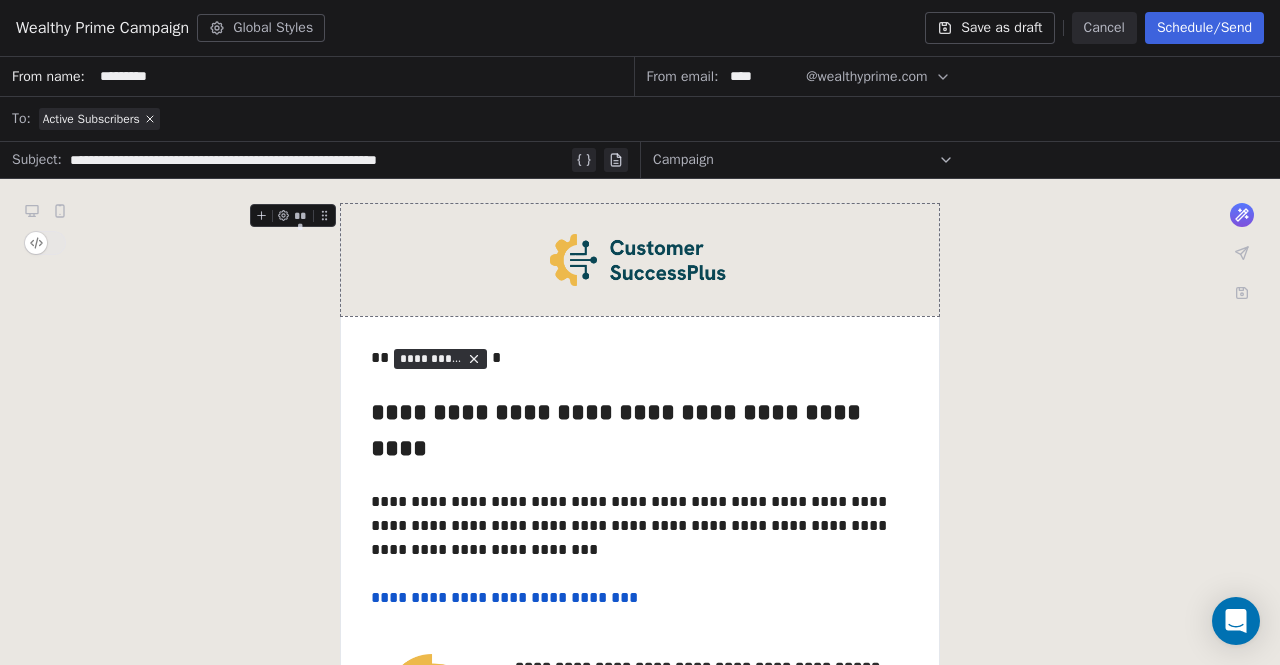 click on "Schedule/Send" at bounding box center (1204, 28) 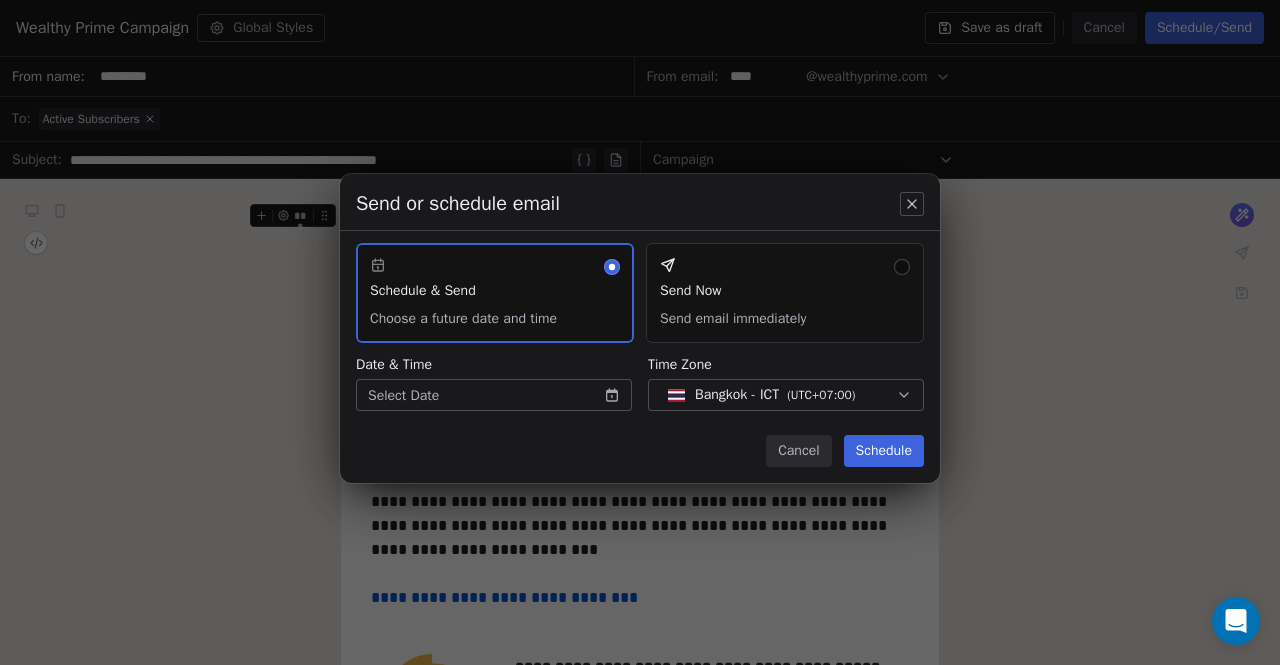 click on "Send Now Send email immediately" at bounding box center (785, 293) 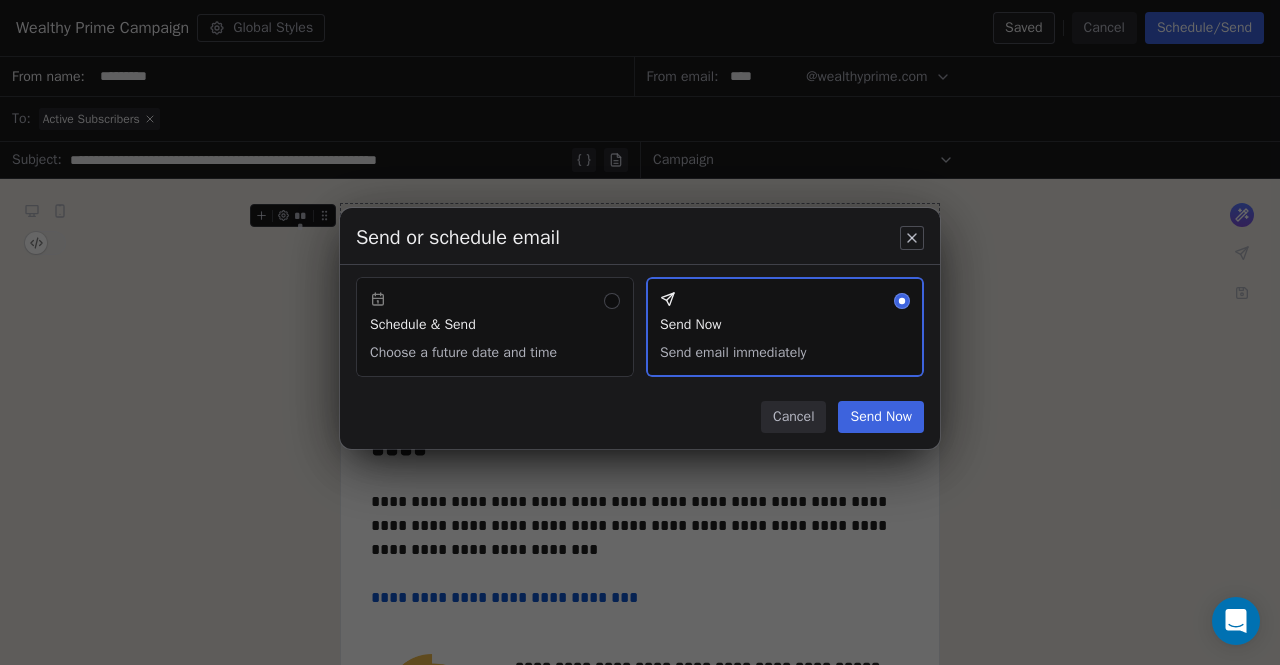 click on "Schedule & Send Choose a future date and time" at bounding box center (495, 327) 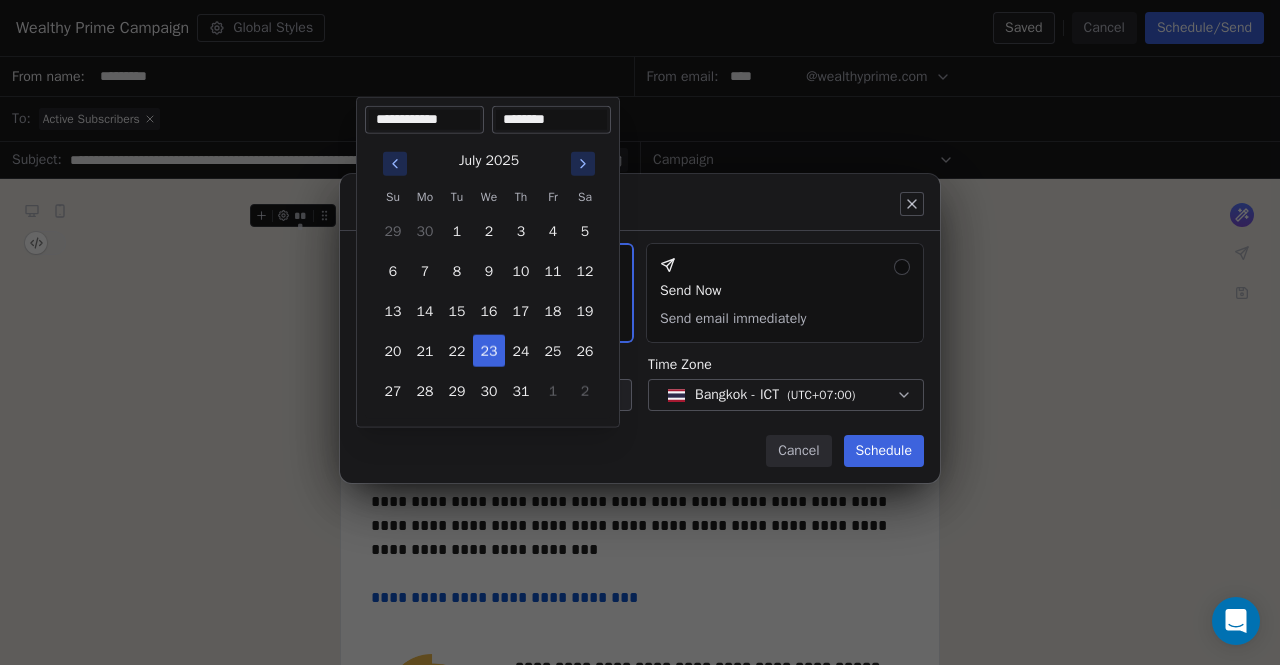 click on "**********" at bounding box center [640, 332] 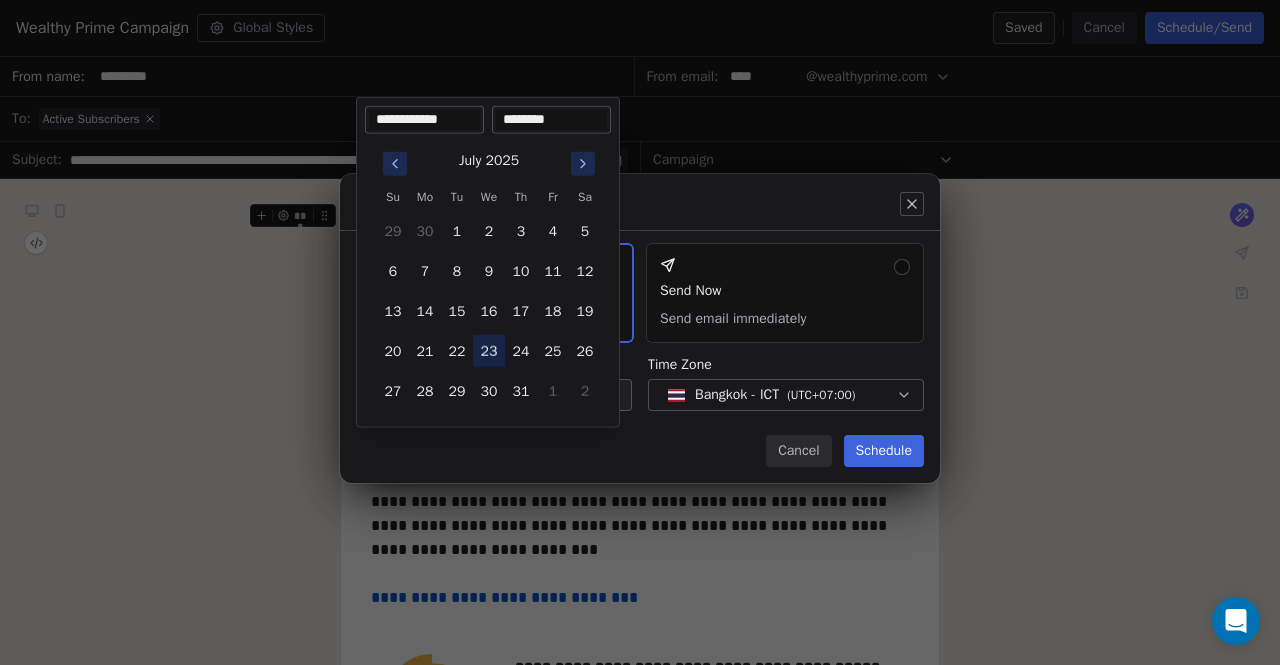 click on "23" at bounding box center [489, 351] 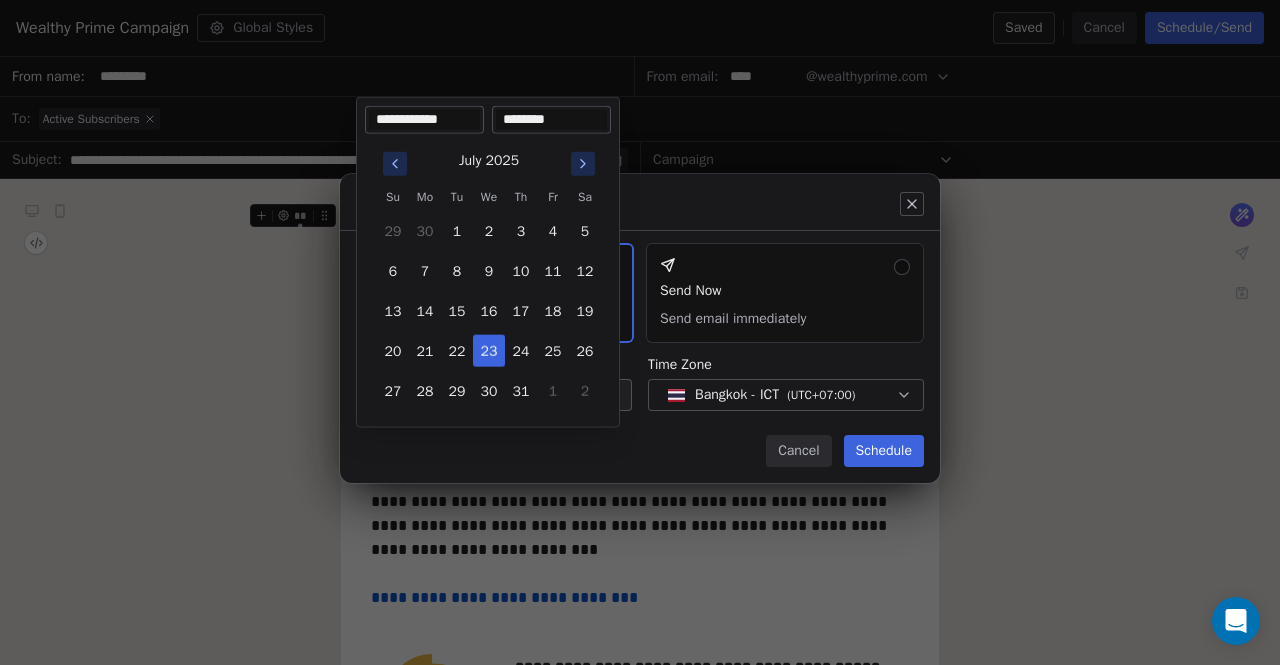 click on "********" at bounding box center (551, 120) 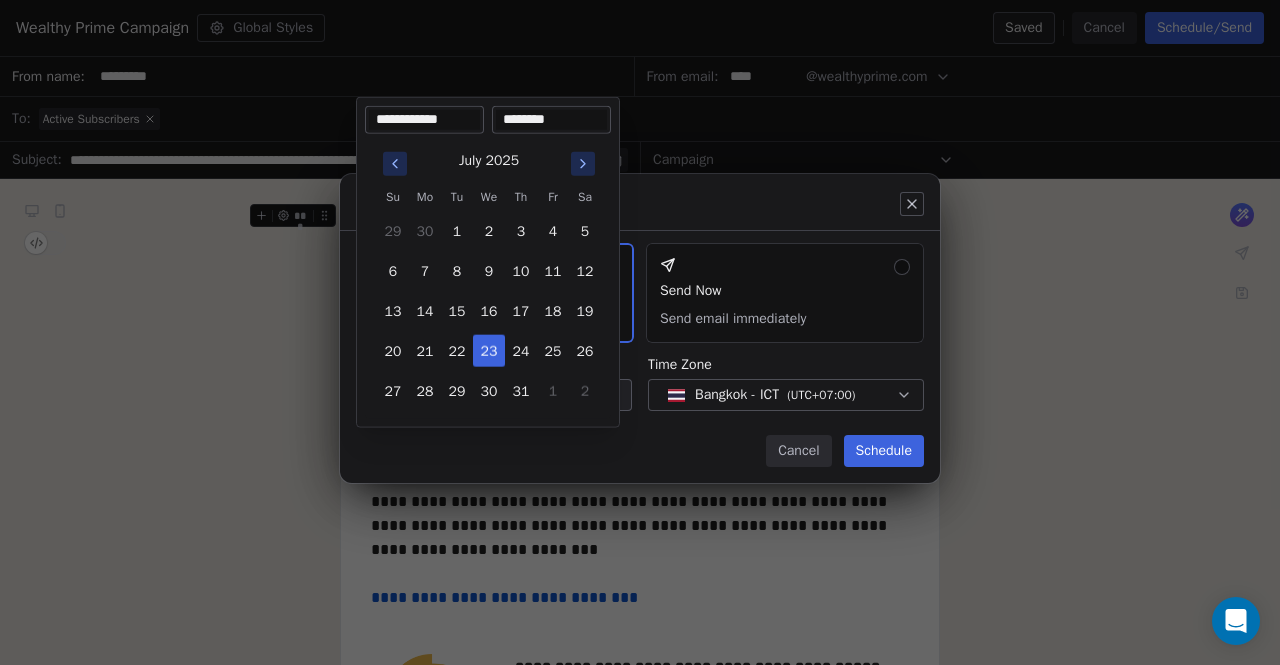 click on "********" at bounding box center (551, 120) 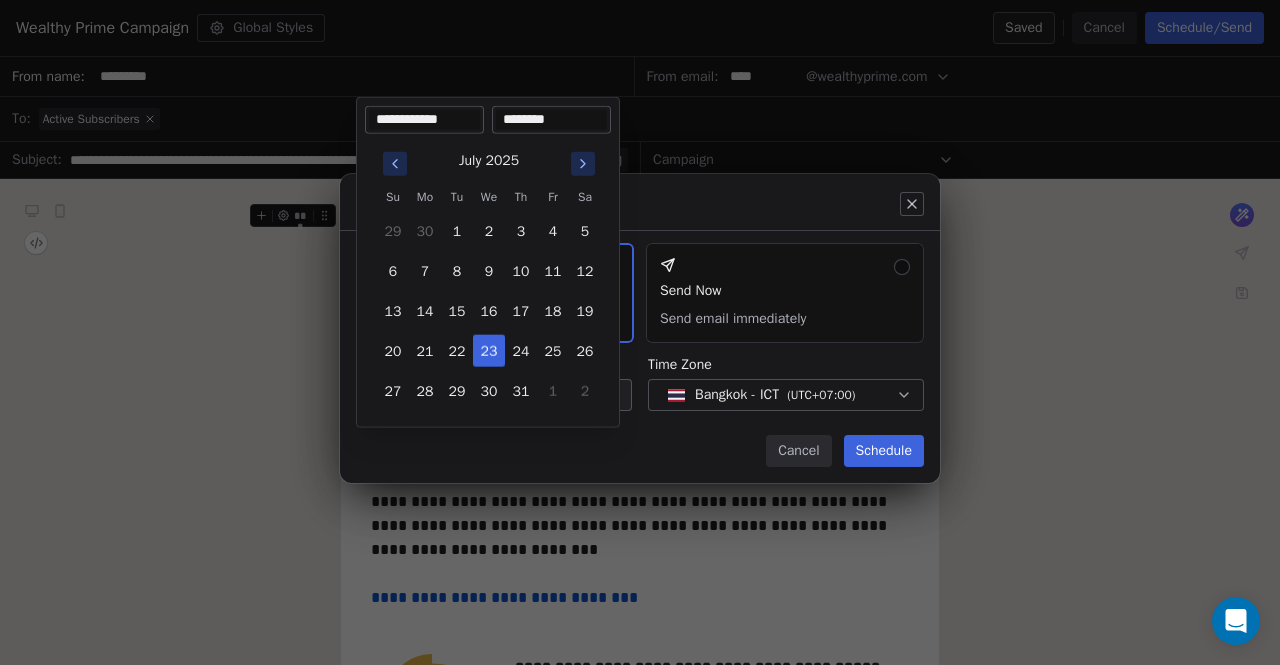 click on "Send or schedule email Schedule & Send Choose a future date and time Send Now Send email immediately Date & Time Select Date Time Zone Bangkok - ICT ( UTC+07:00 ) Cancel Schedule" at bounding box center (640, 332) 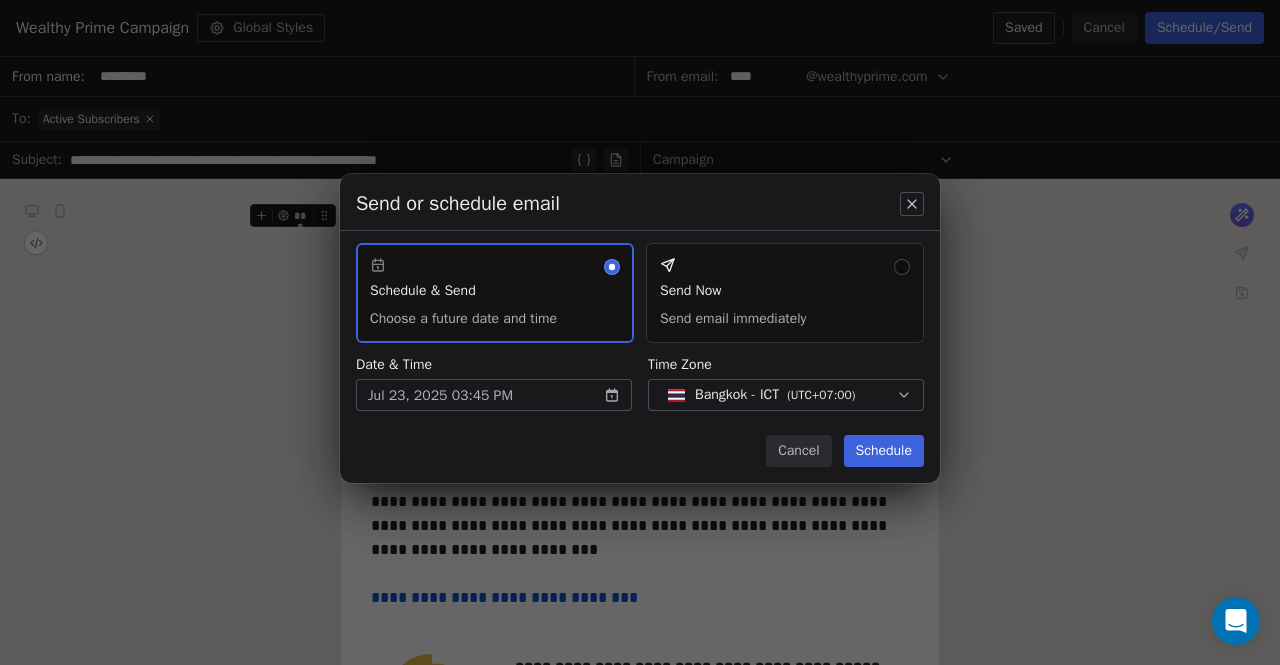 click on "Schedule" at bounding box center [884, 451] 